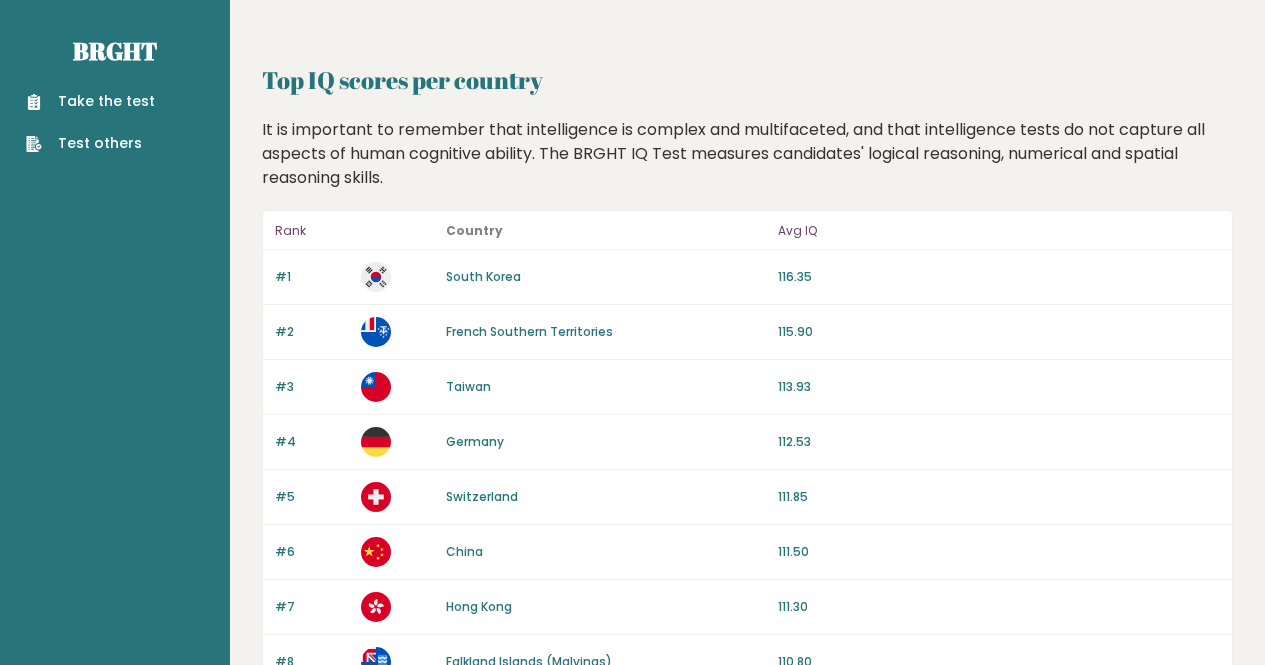 scroll, scrollTop: 0, scrollLeft: 0, axis: both 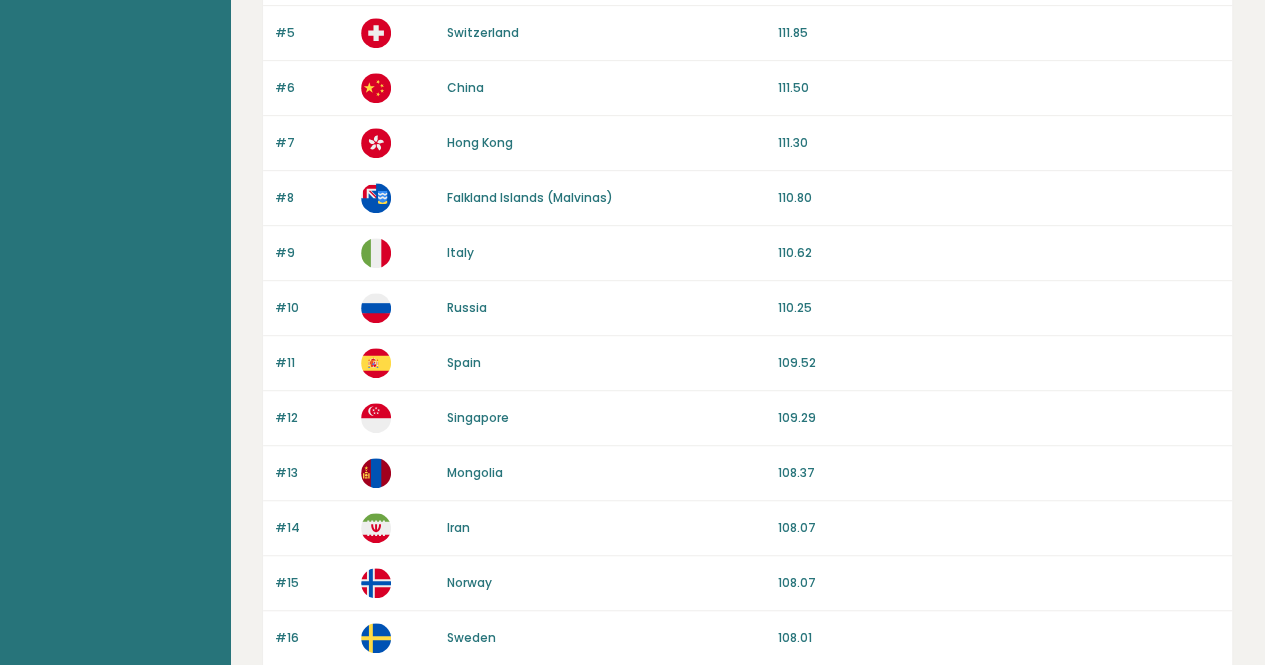 click on "Hong Kong" at bounding box center [479, 142] 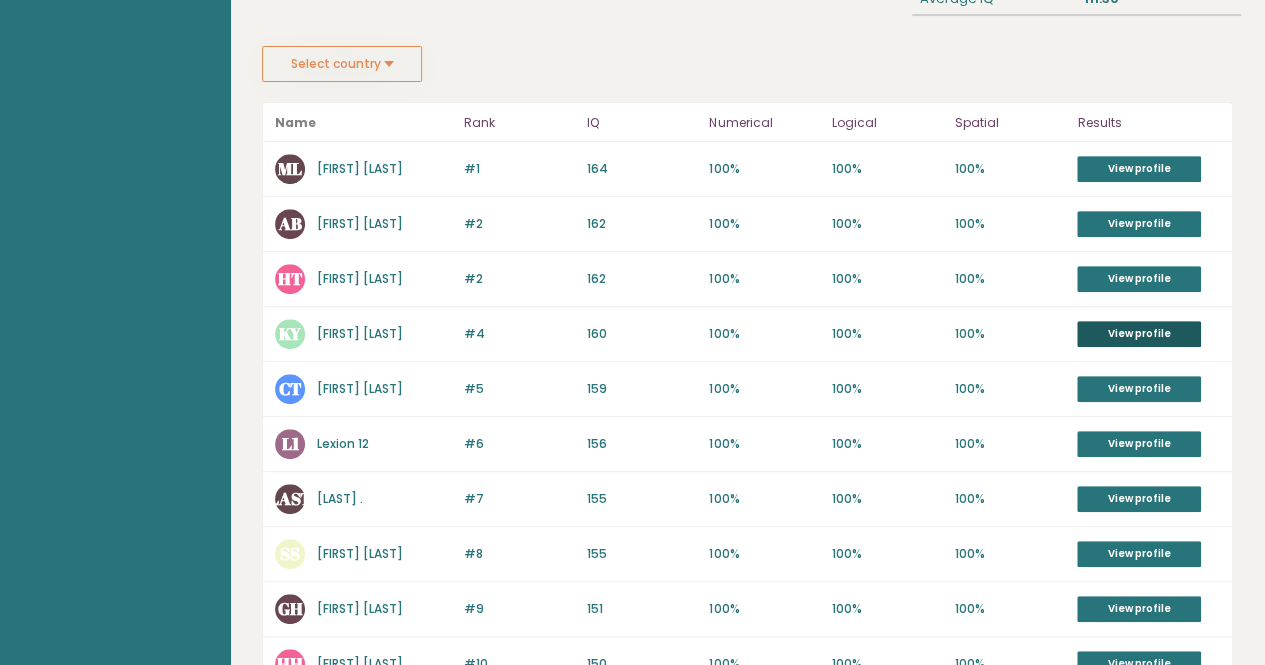 click on "View profile" at bounding box center [1139, 334] 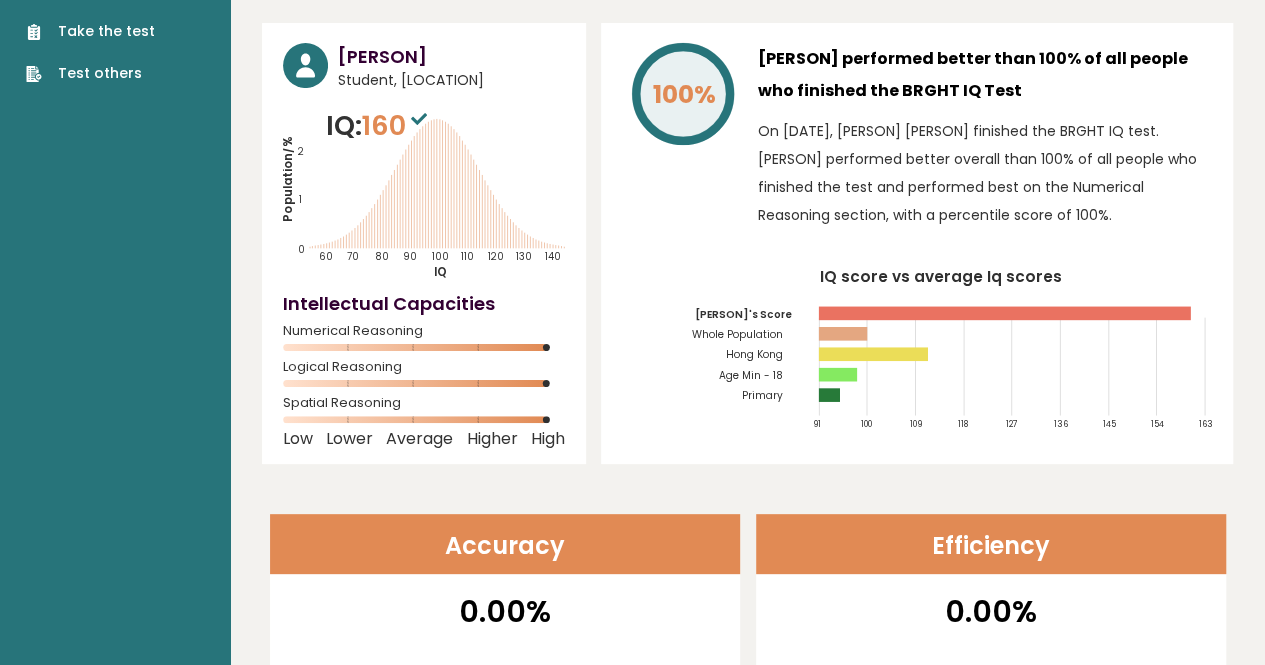 scroll, scrollTop: 70, scrollLeft: 0, axis: vertical 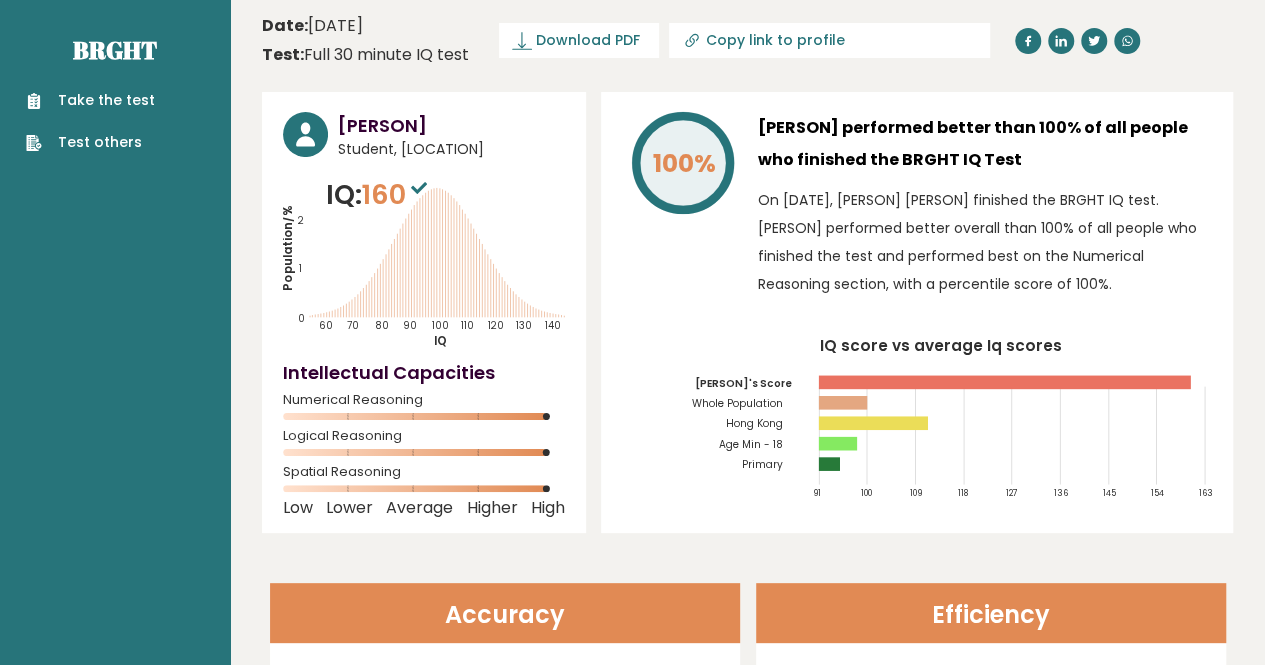 click at bounding box center [419, 188] 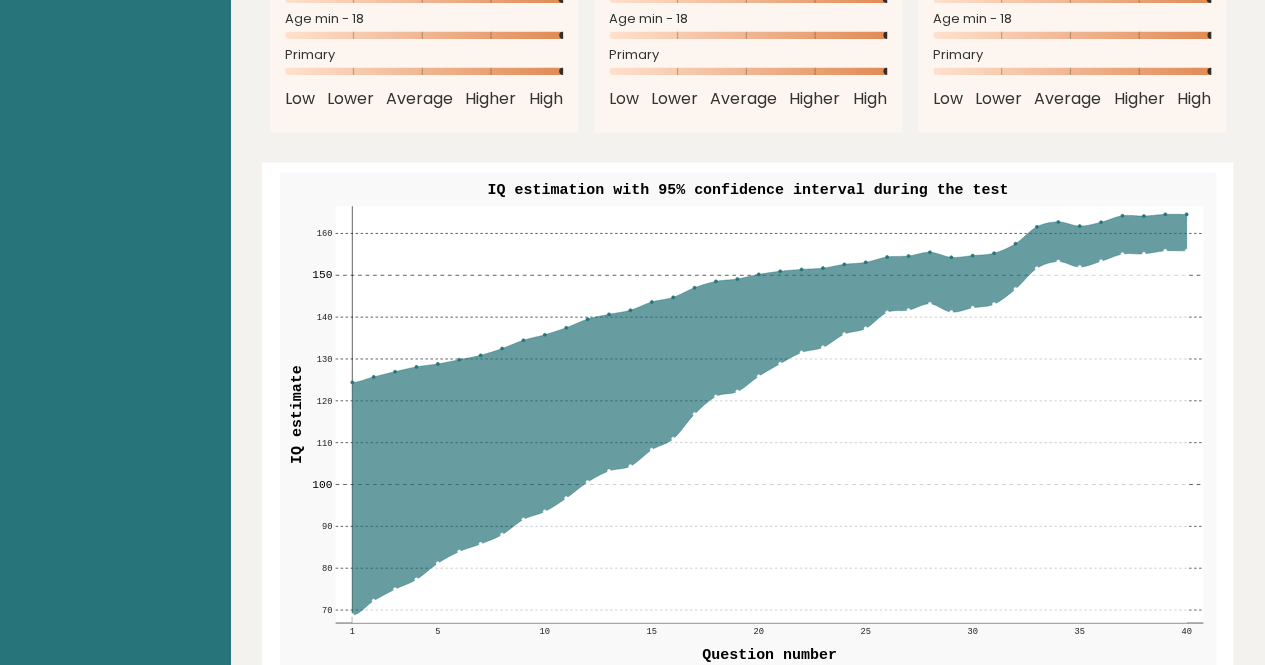 scroll, scrollTop: 1988, scrollLeft: 0, axis: vertical 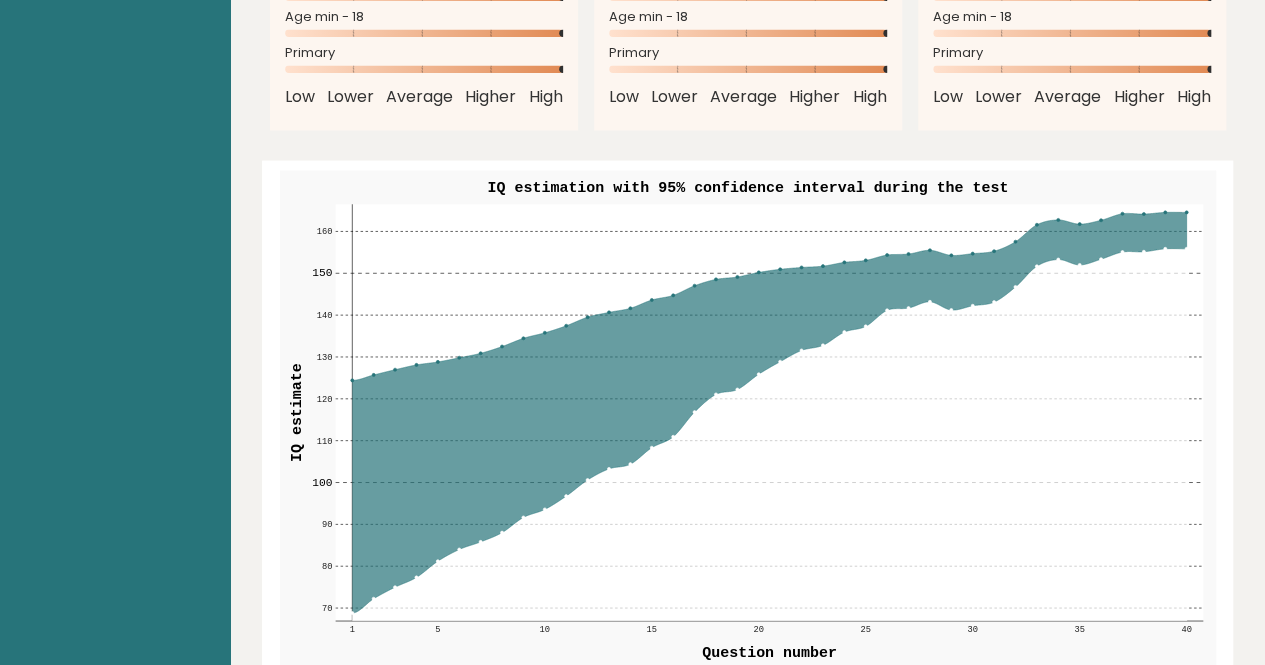 click at bounding box center (769, 413) 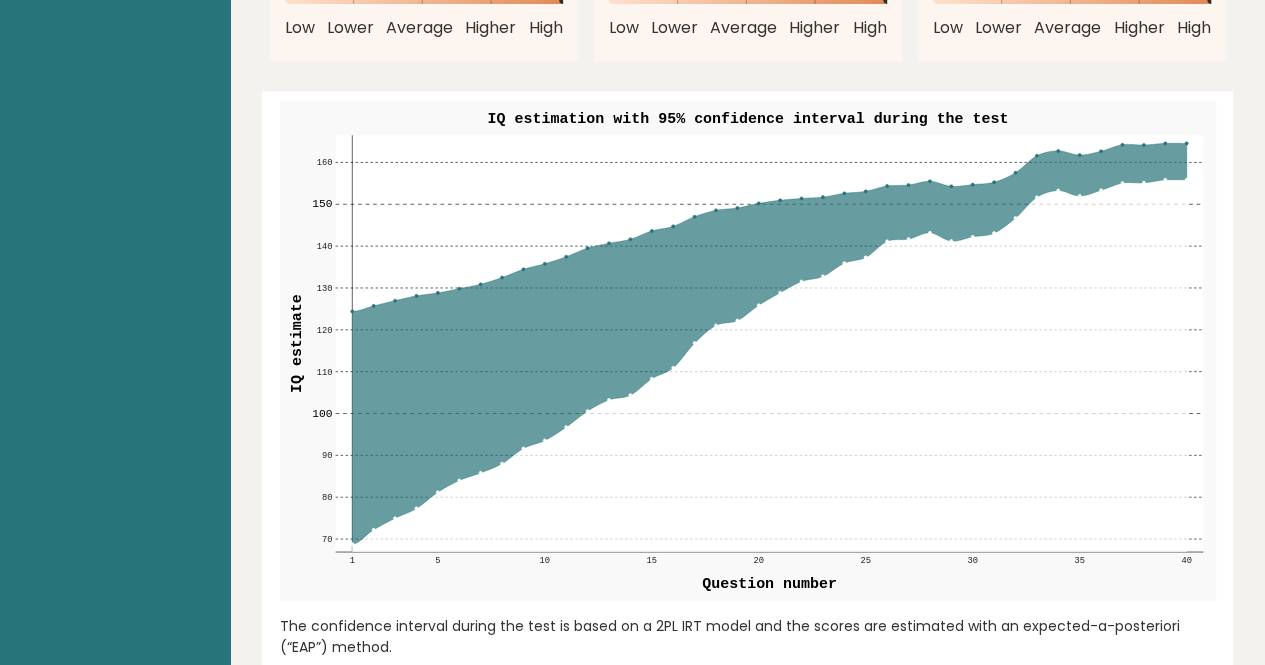 scroll, scrollTop: 2058, scrollLeft: 0, axis: vertical 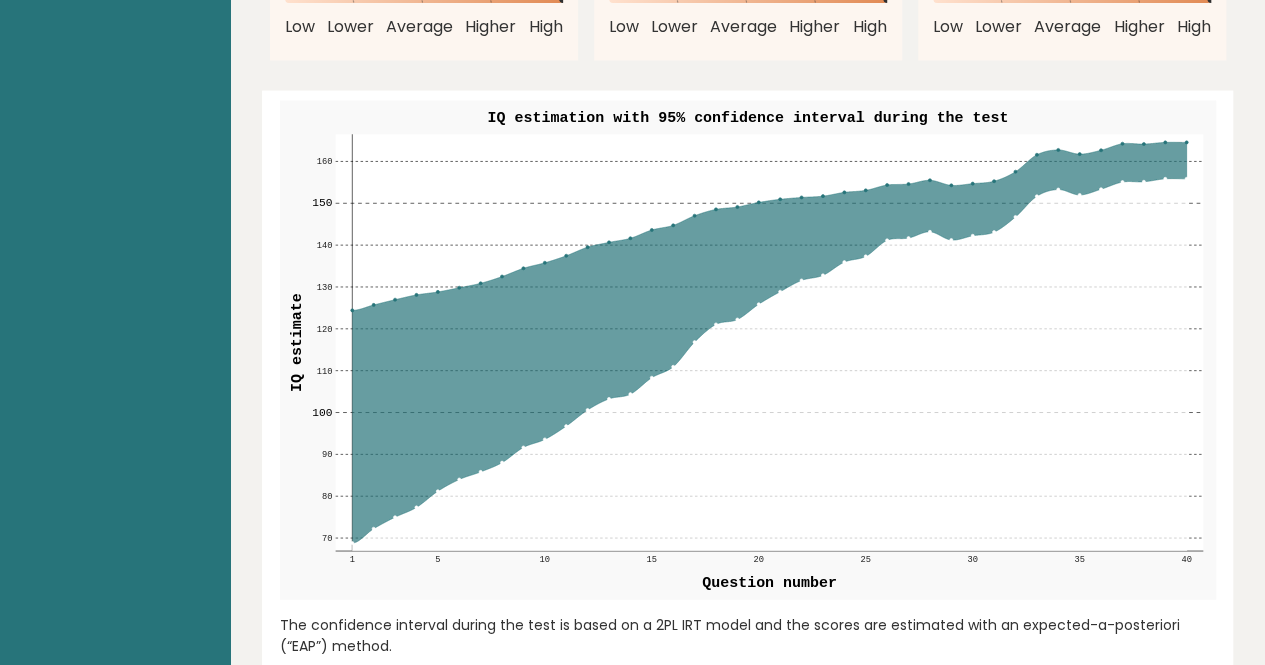 click at bounding box center (769, 343) 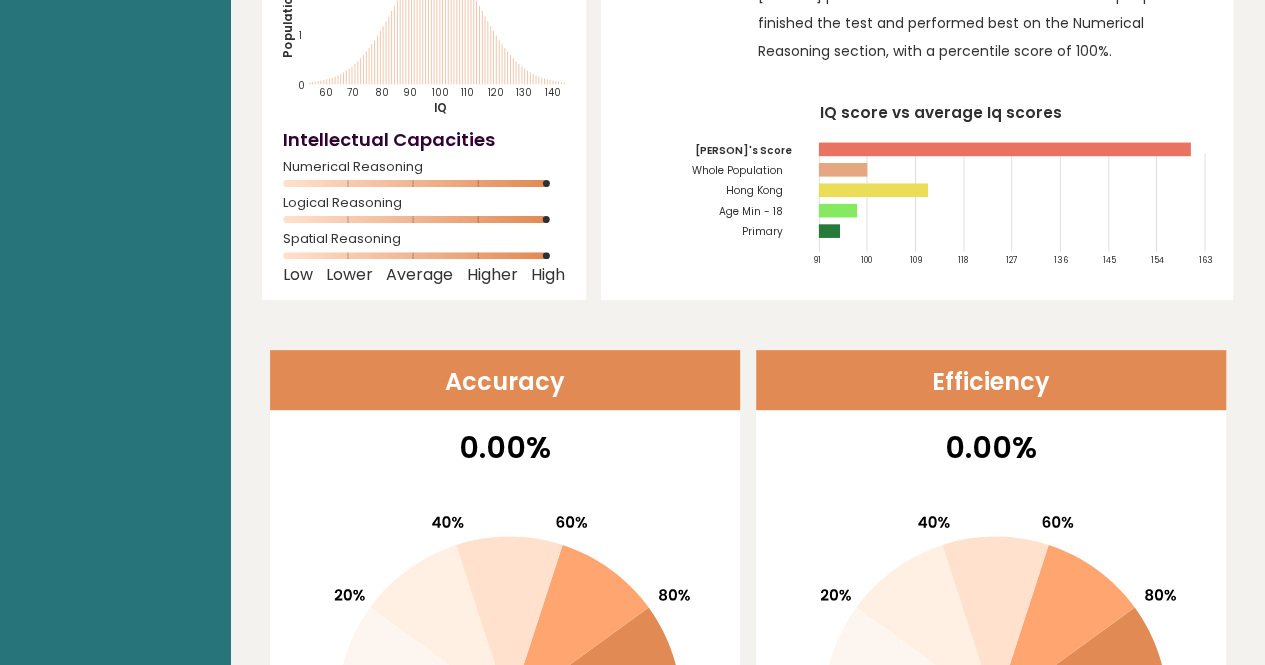 scroll, scrollTop: 0, scrollLeft: 0, axis: both 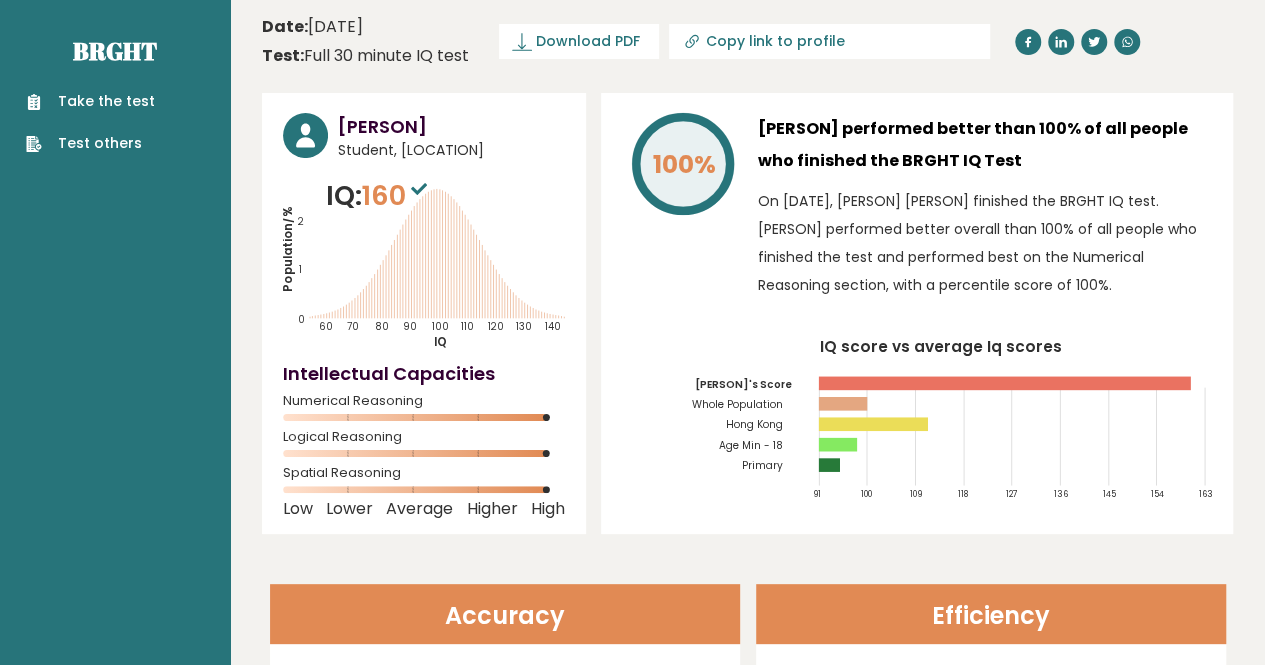 click on "Take the test" at bounding box center [90, 101] 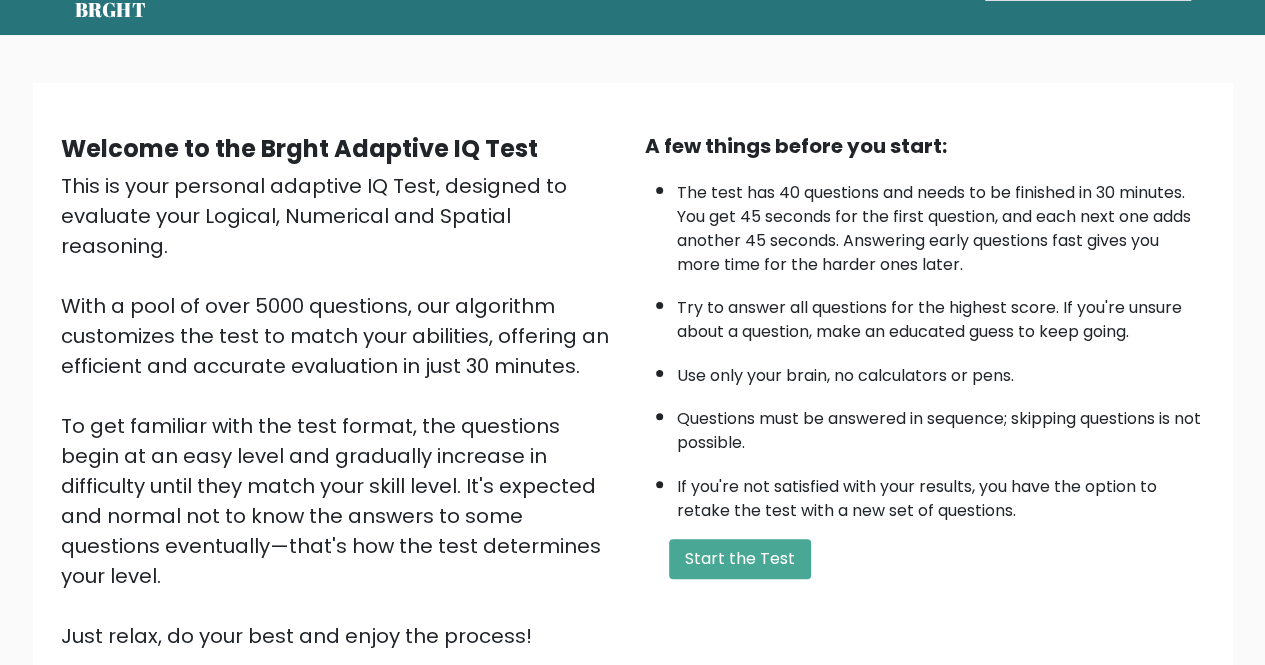 scroll, scrollTop: 92, scrollLeft: 0, axis: vertical 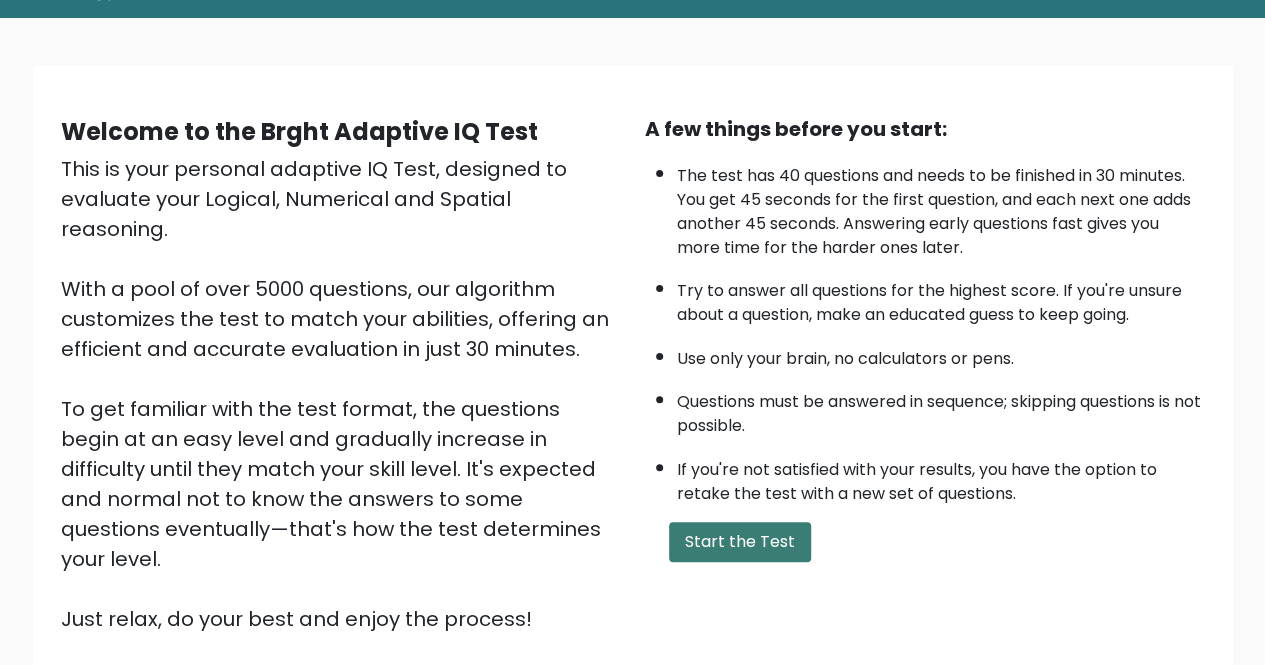 click on "Start the Test" at bounding box center (740, 542) 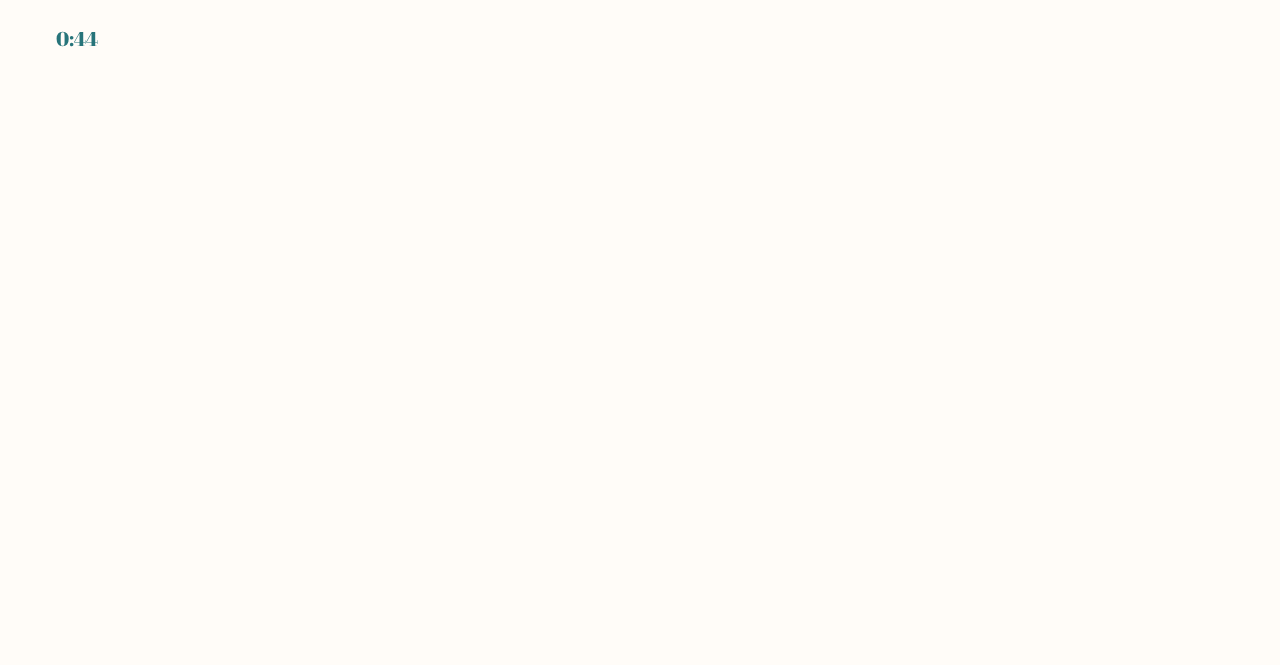 scroll, scrollTop: 0, scrollLeft: 0, axis: both 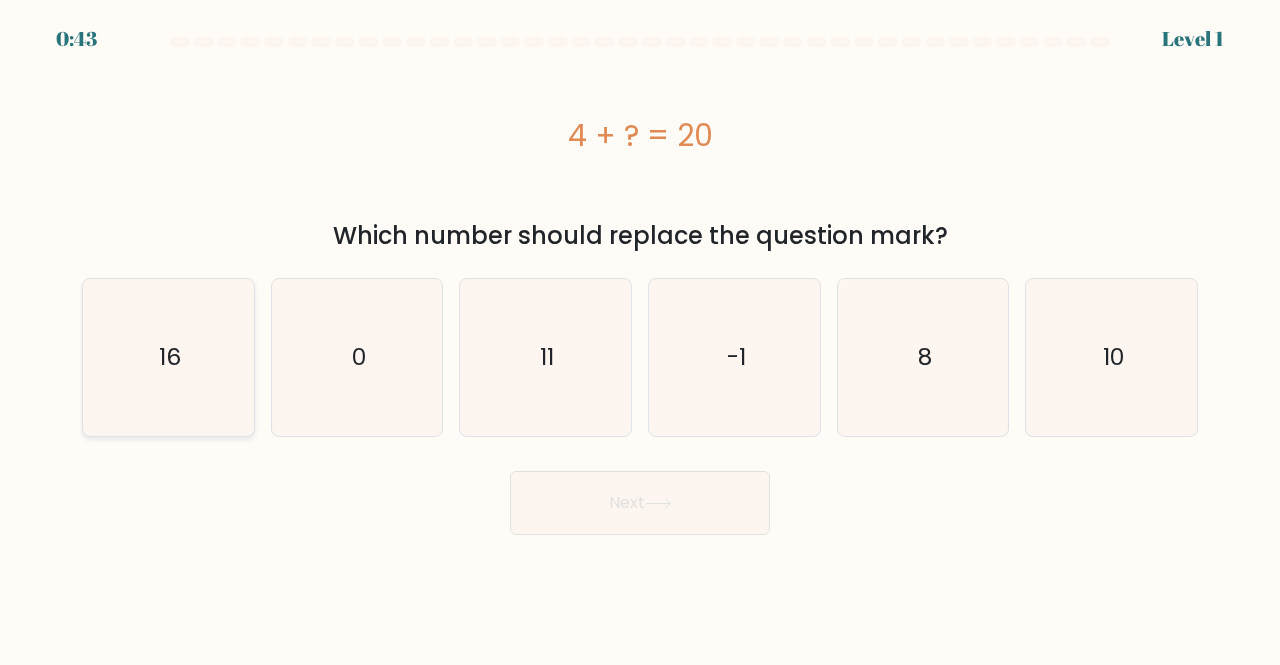 click on "16" at bounding box center [168, 357] 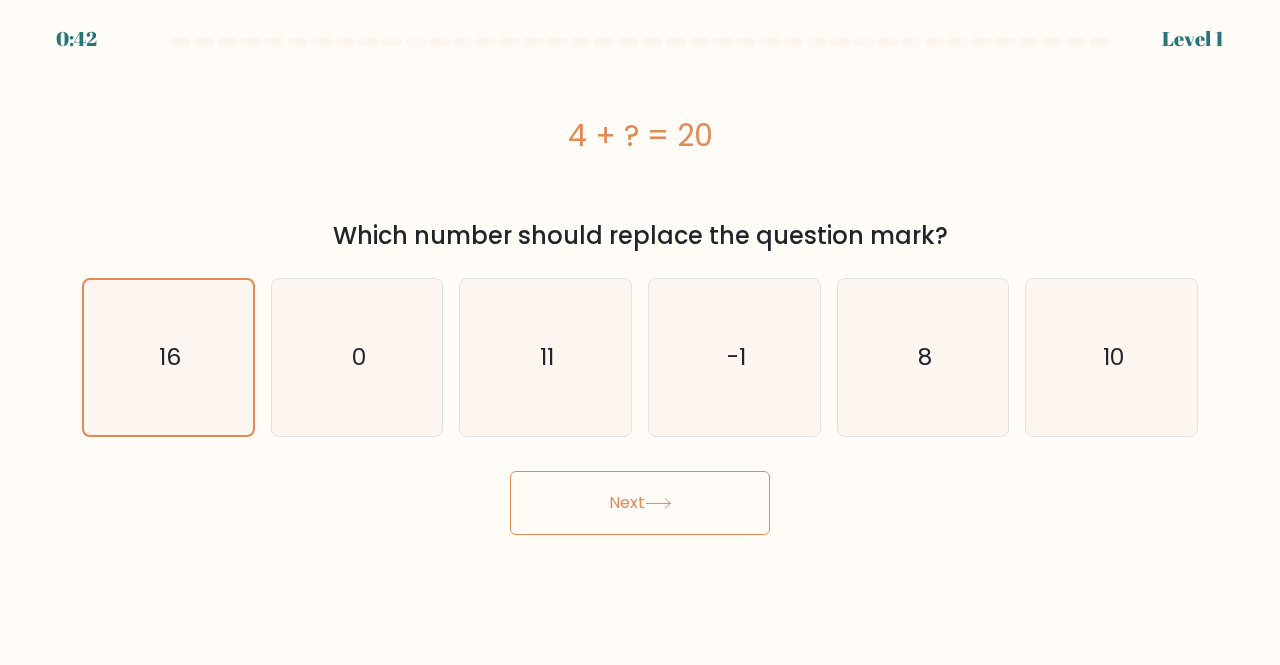 click on "Next" at bounding box center (640, 503) 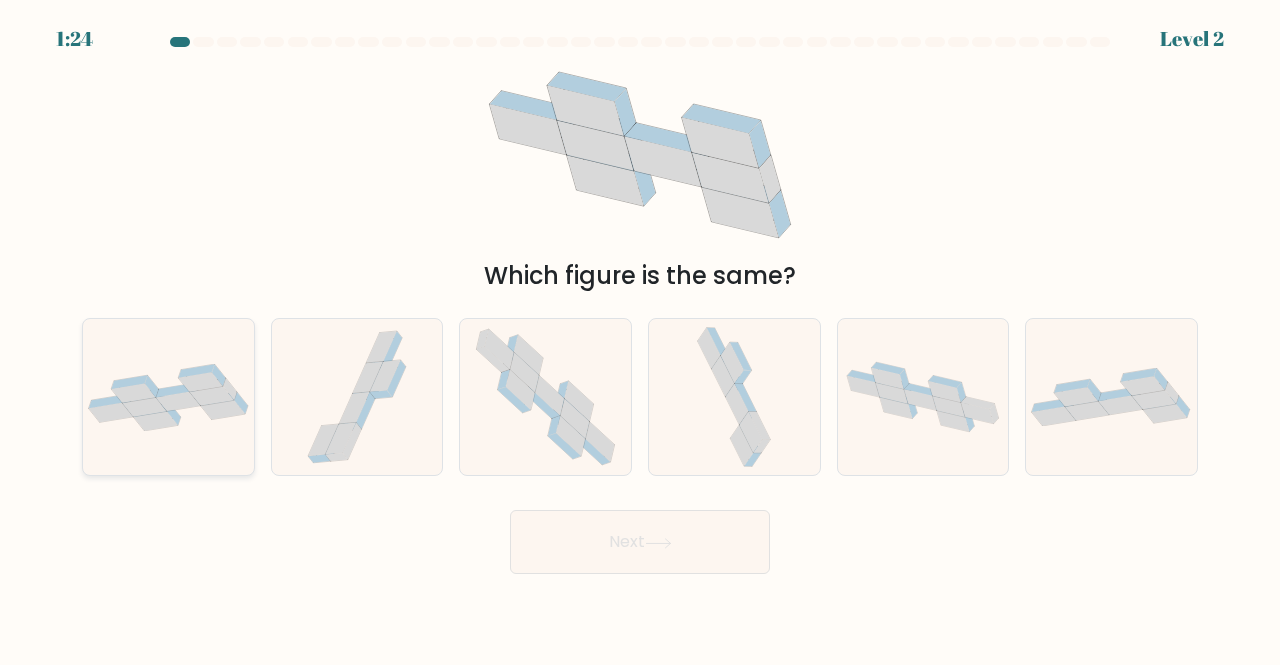 click at bounding box center (174, 390) 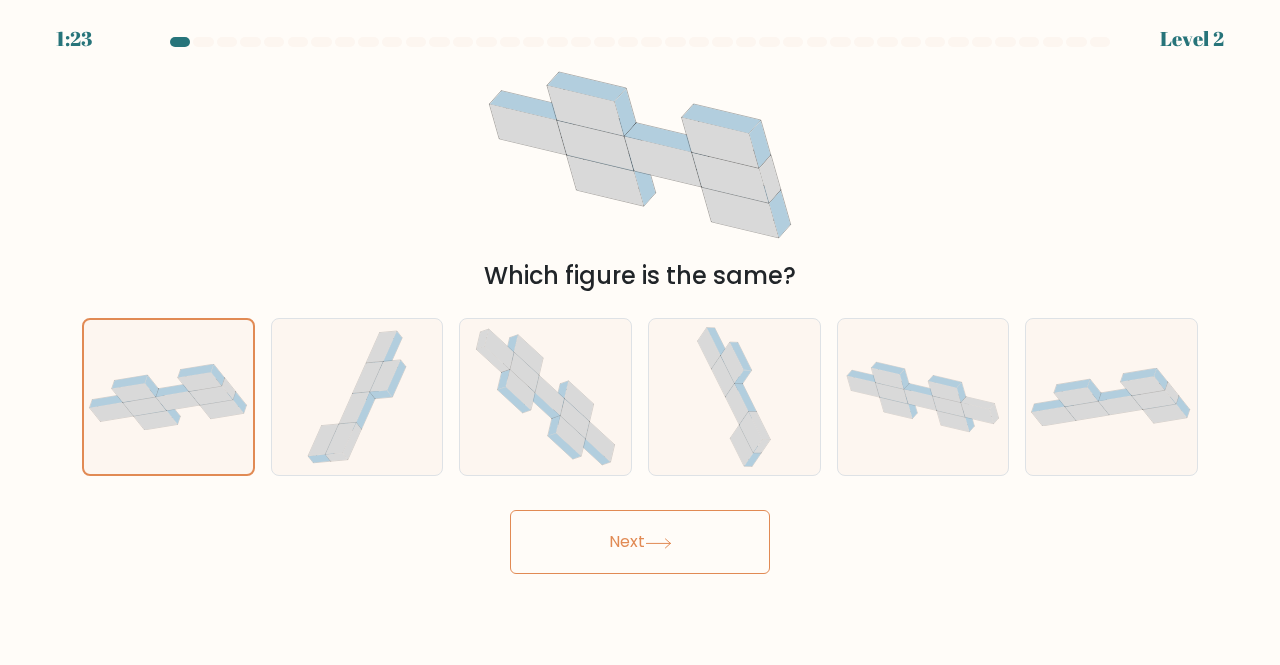click on "Next" at bounding box center (640, 542) 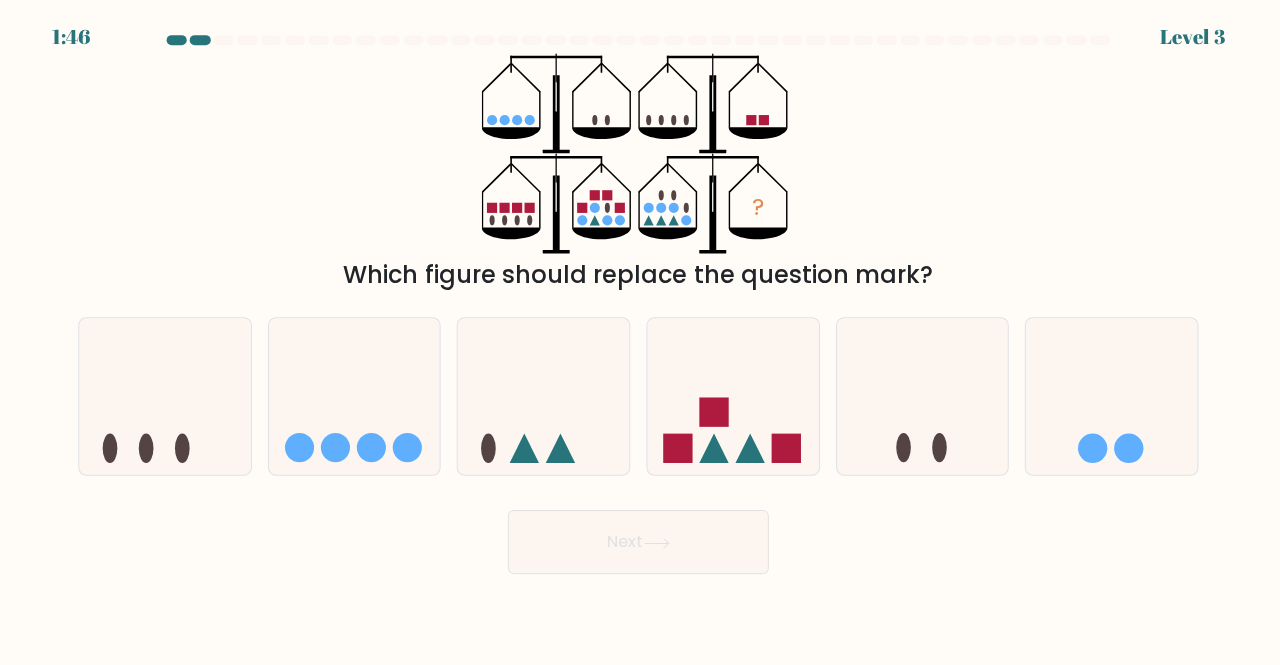 scroll, scrollTop: 0, scrollLeft: 0, axis: both 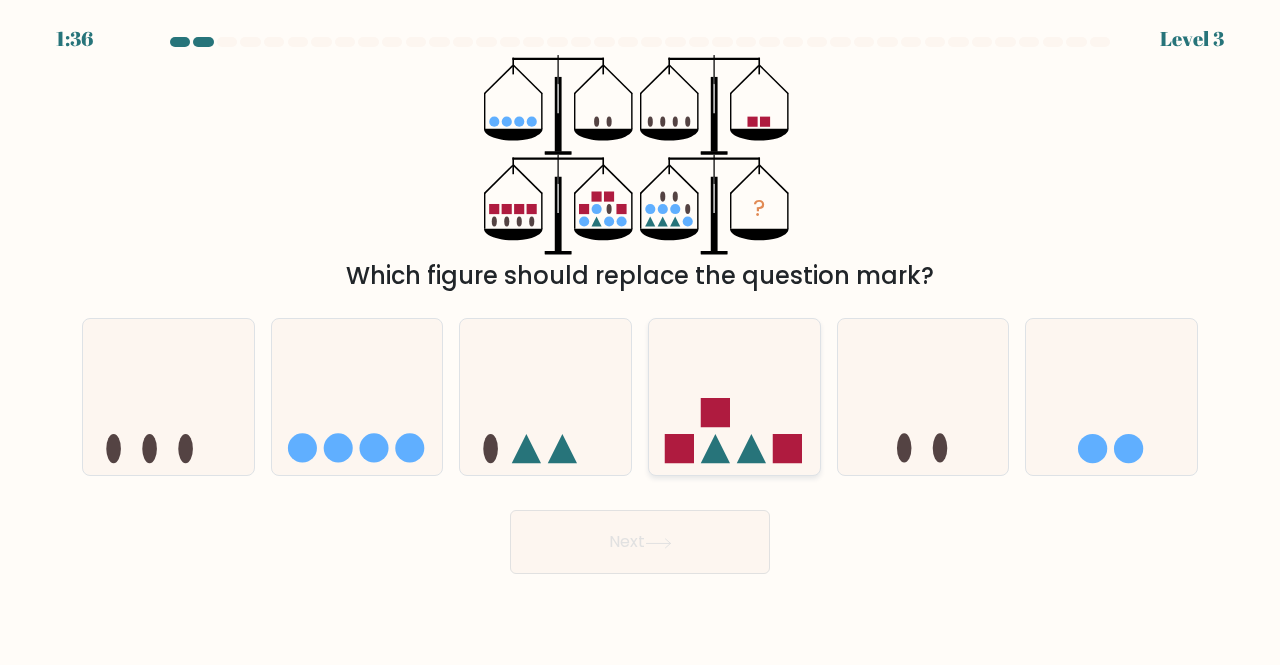 click at bounding box center (734, 396) 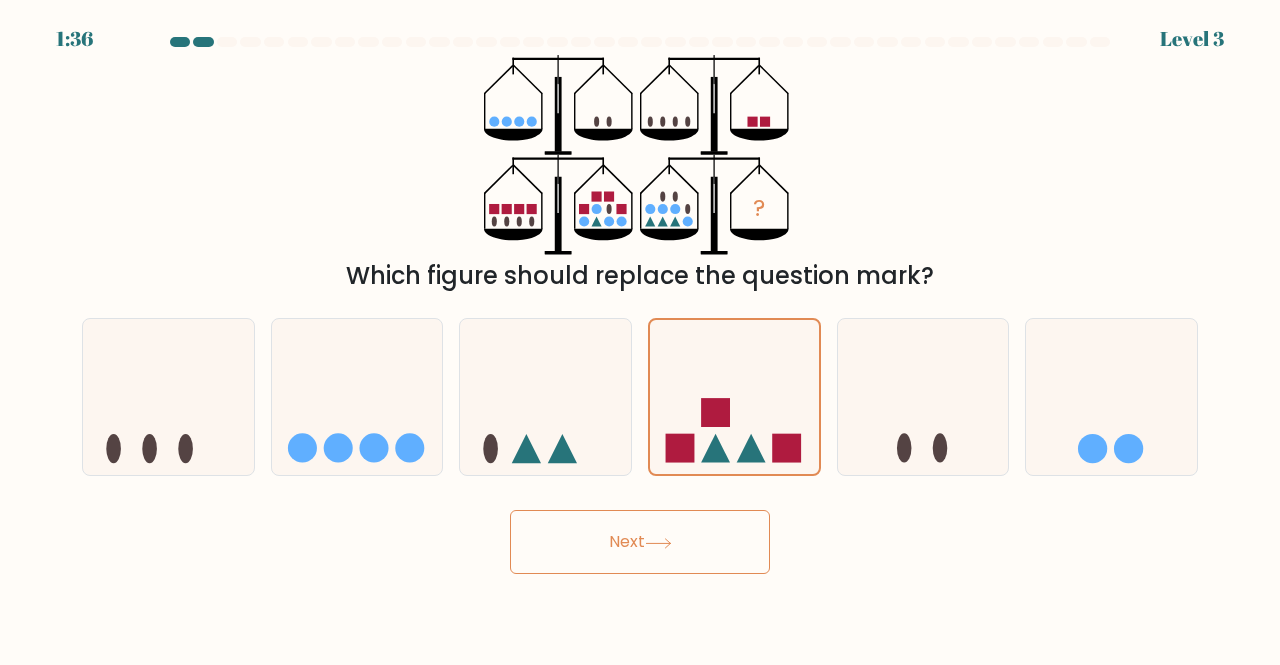click on "Next" at bounding box center [640, 542] 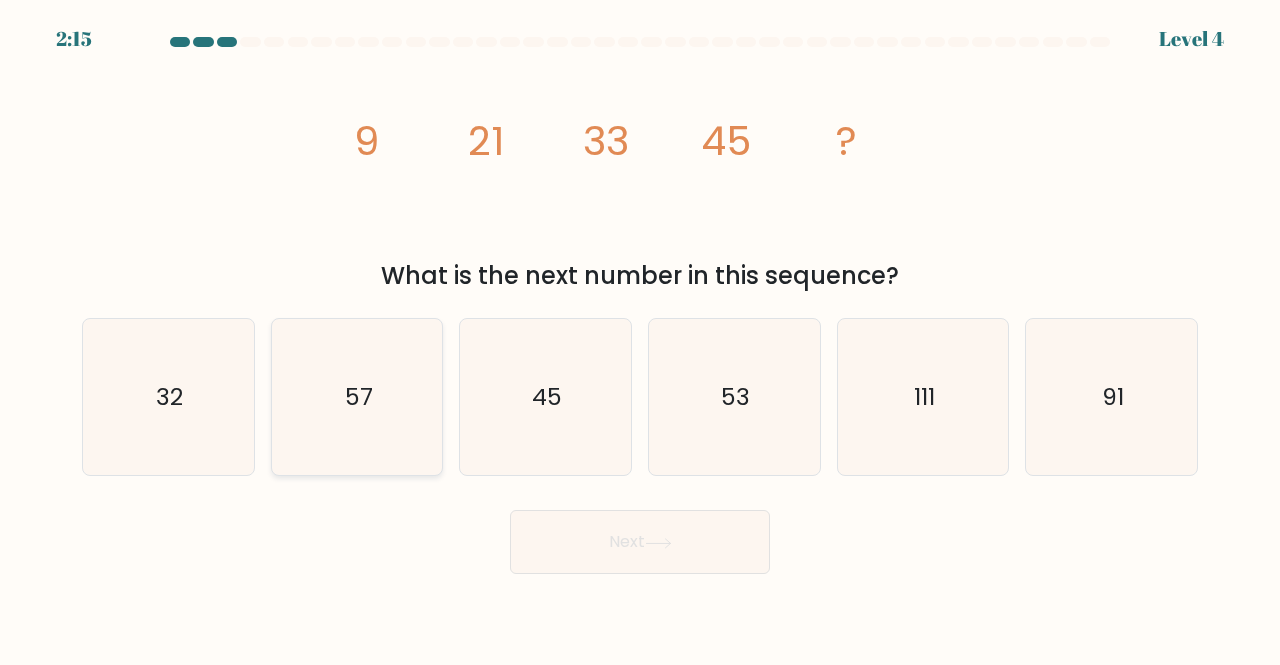 click on "57" at bounding box center [357, 397] 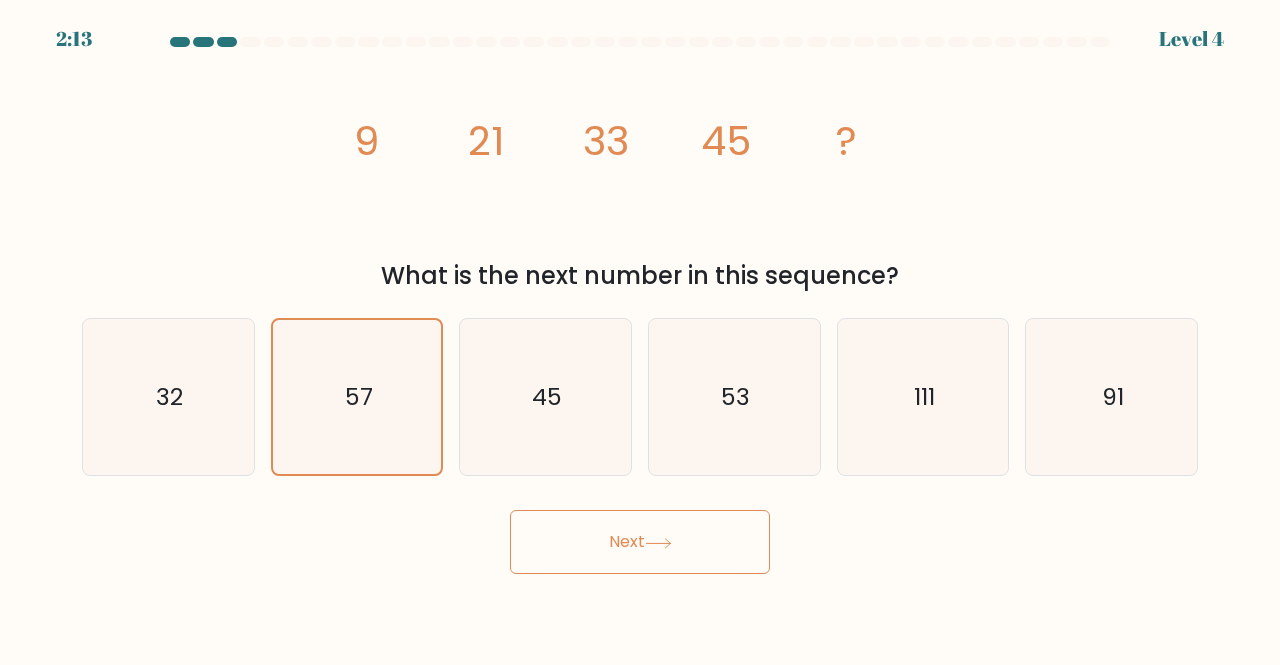 click on "Next" at bounding box center [640, 542] 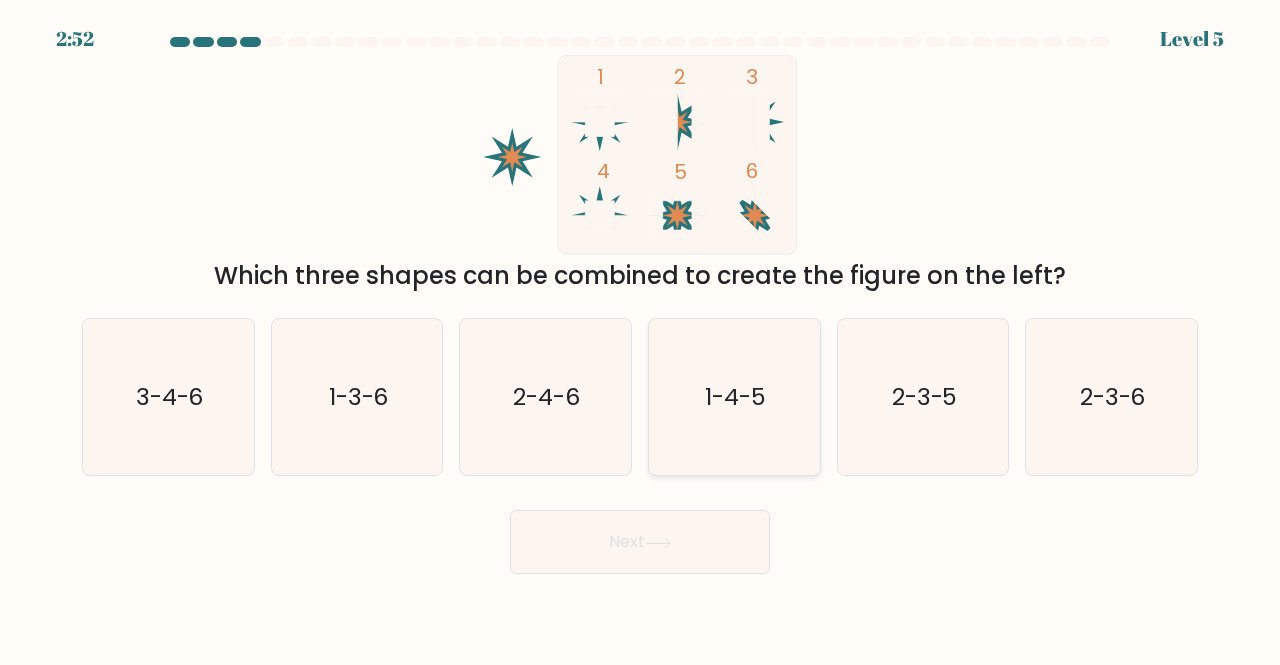 click on "1-4-5" at bounding box center [734, 397] 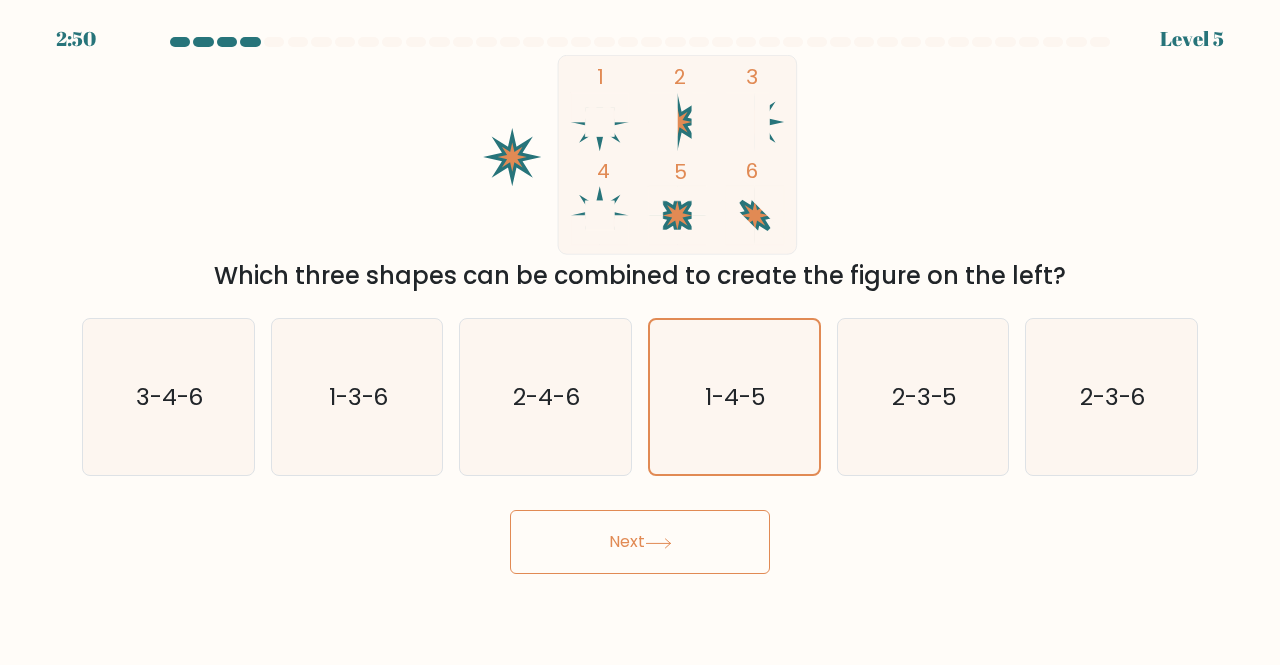 click on "Next" at bounding box center (640, 542) 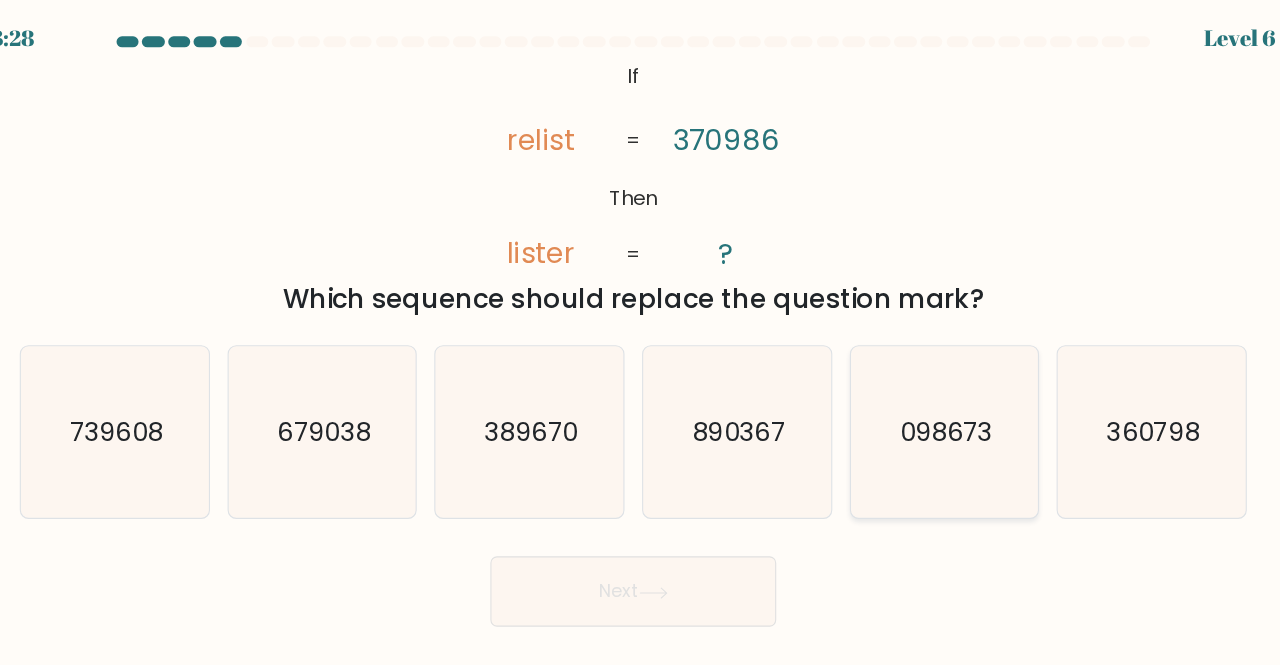 click on "098673" at bounding box center [923, 397] 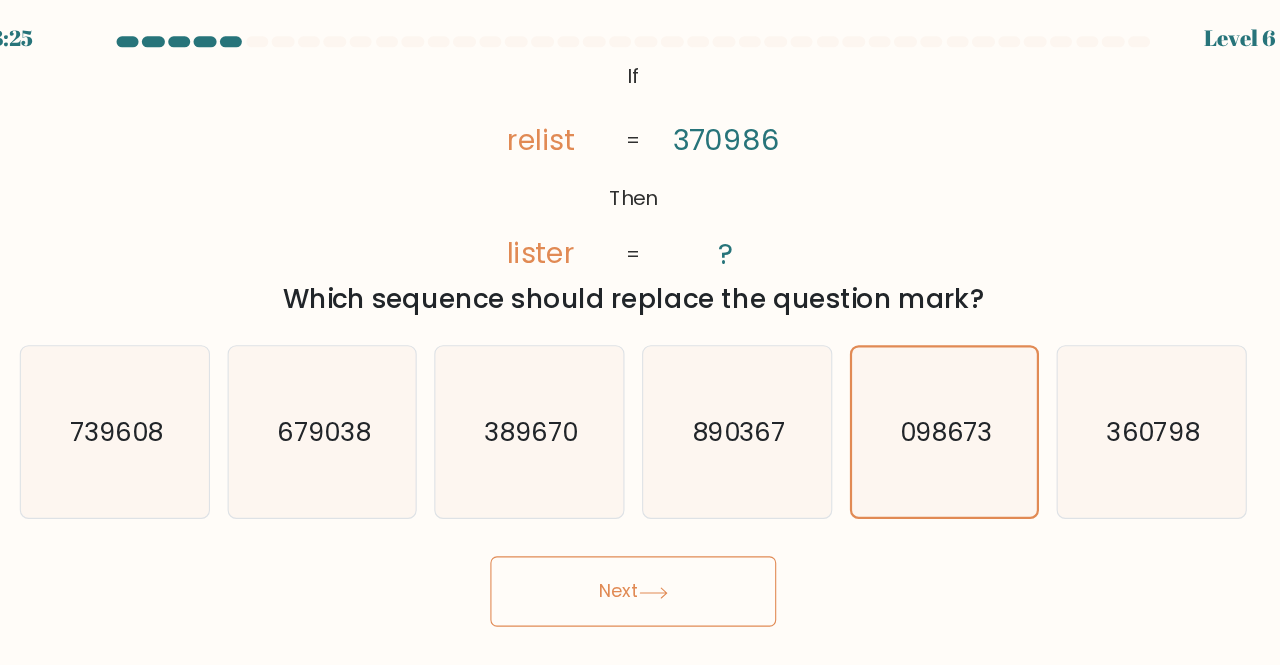 click on "Next" at bounding box center [640, 542] 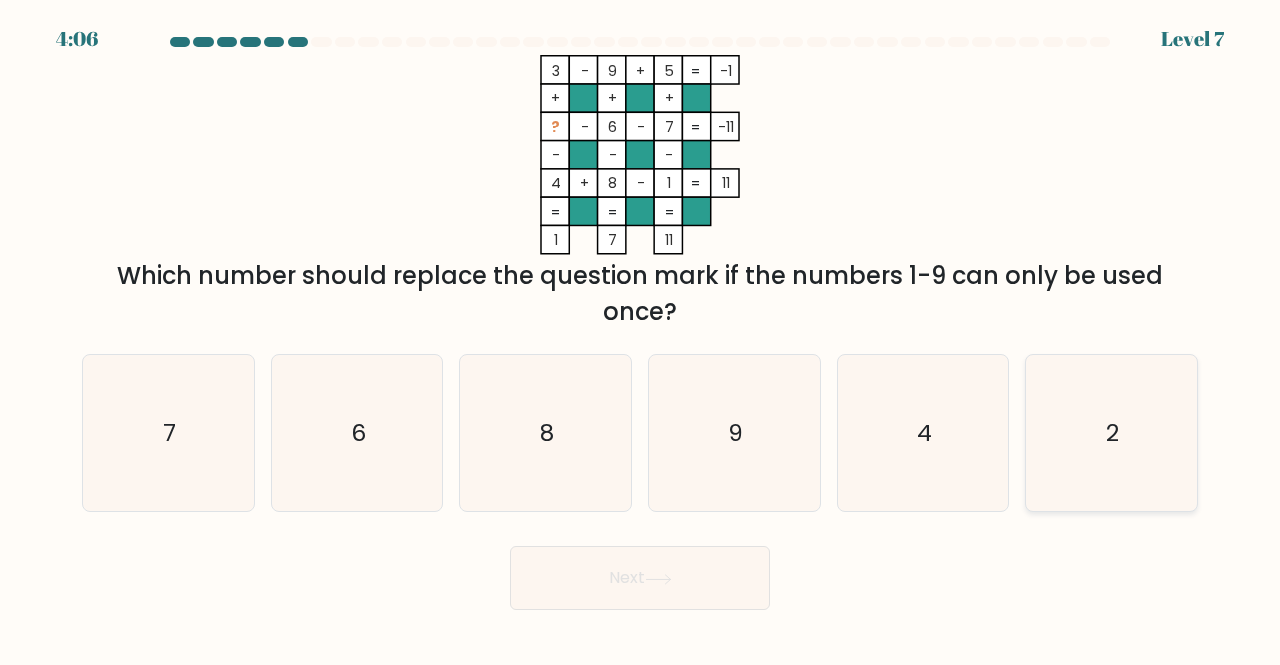 click on "2" at bounding box center (1111, 433) 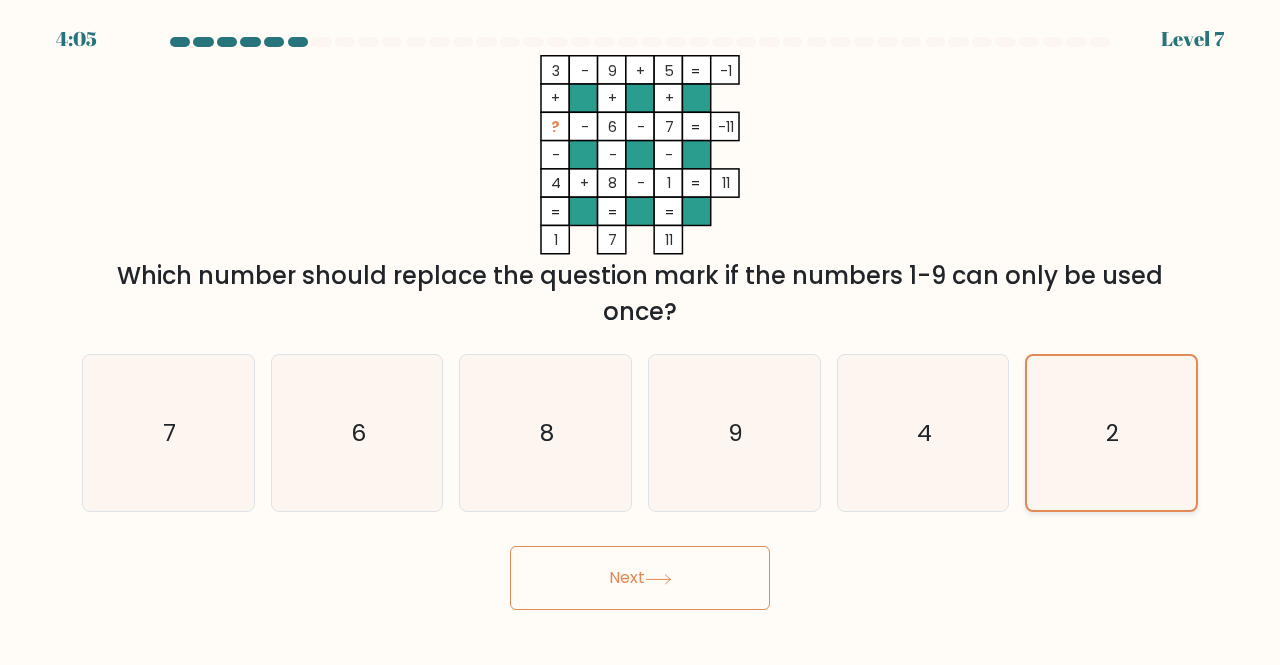 click on "Next" at bounding box center (640, 578) 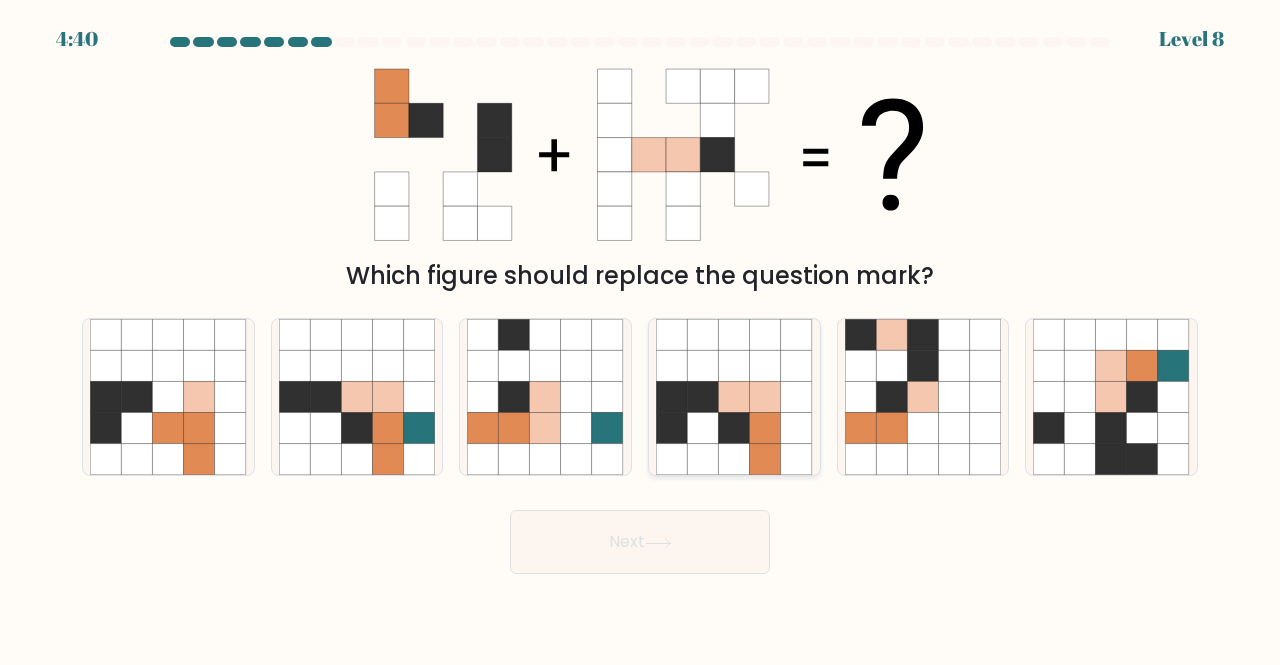 click at bounding box center [702, 396] 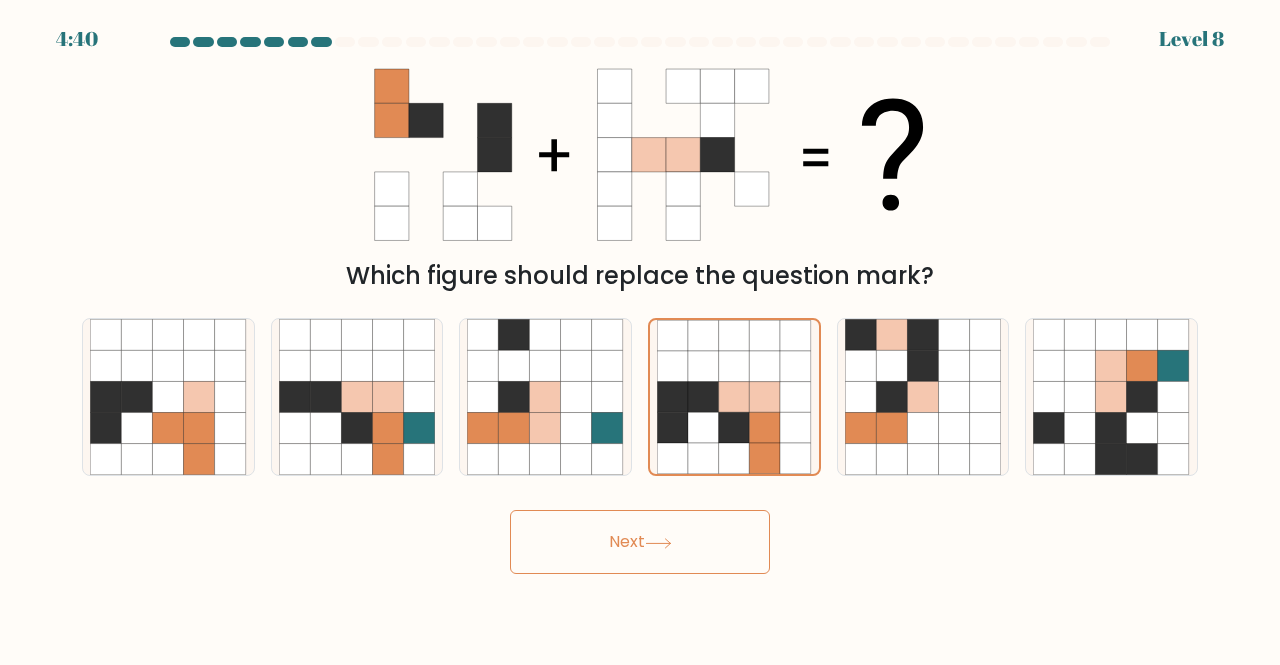 click on "Next" at bounding box center (640, 542) 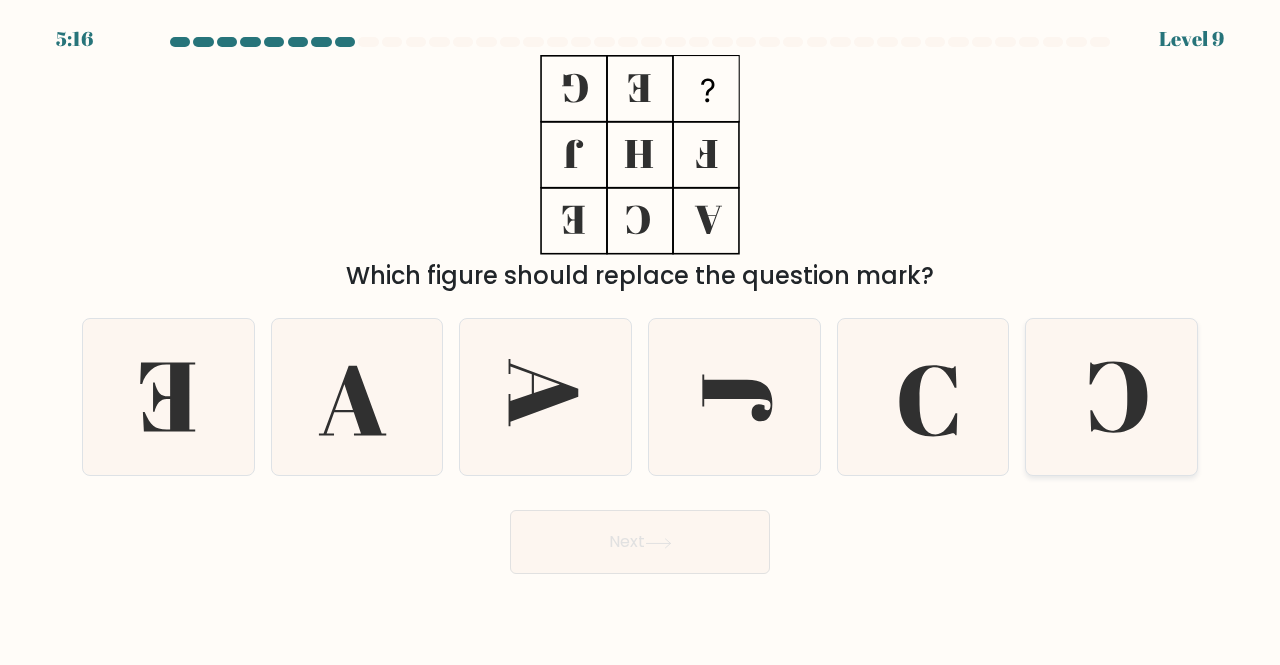 click at bounding box center (1111, 397) 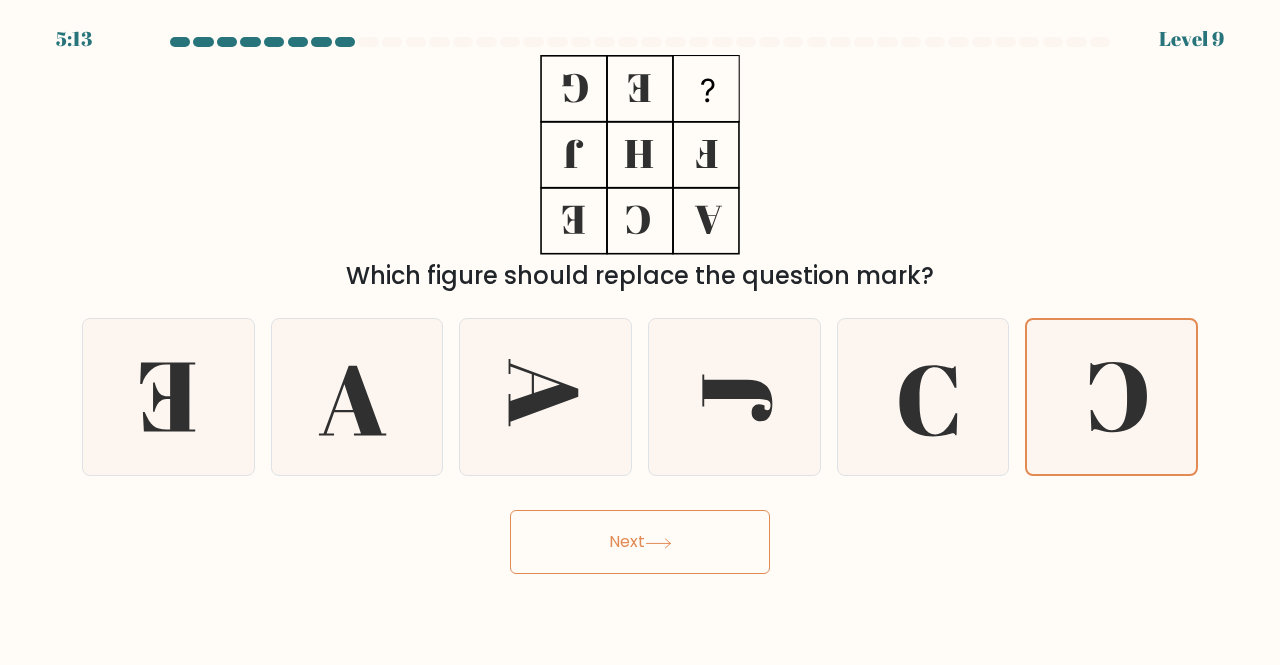 click on "Next" at bounding box center [640, 542] 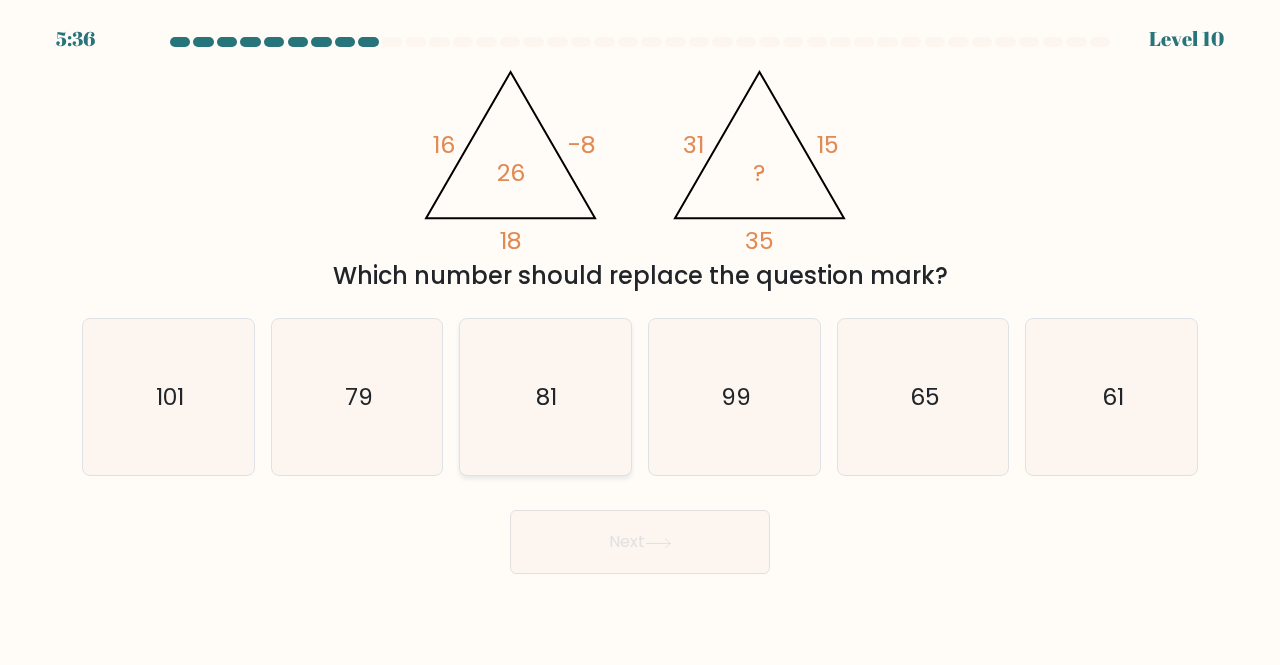 click on "81" at bounding box center [545, 397] 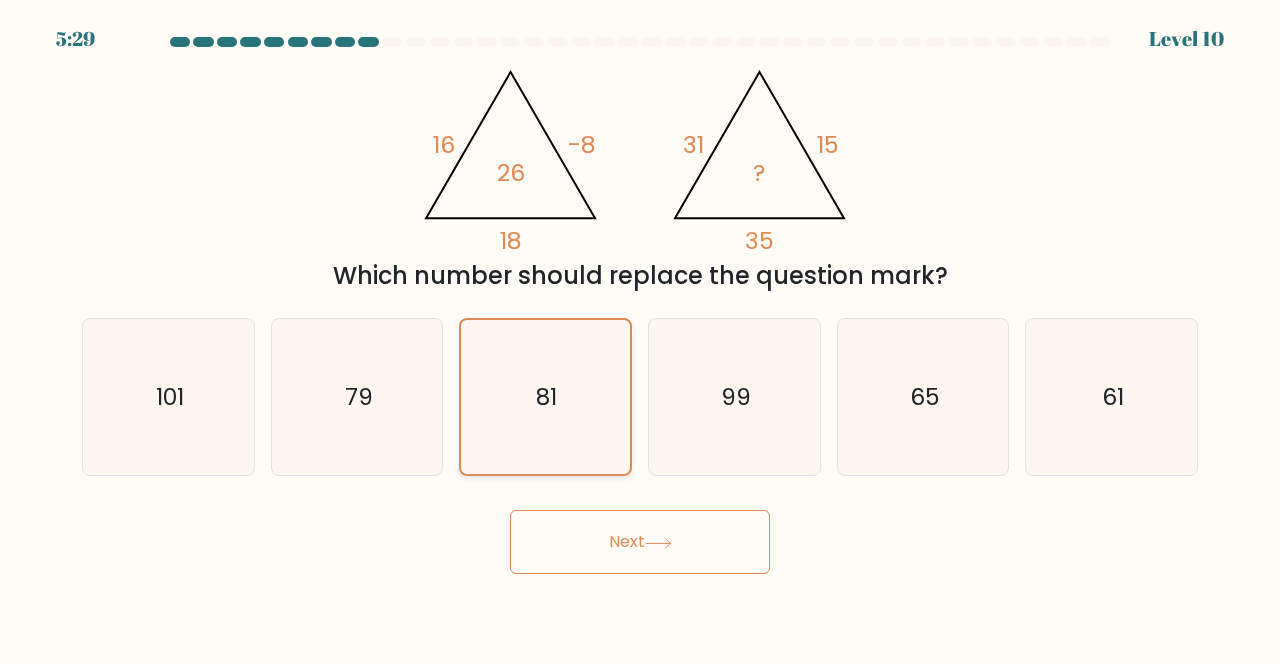 click on "Next" at bounding box center (640, 542) 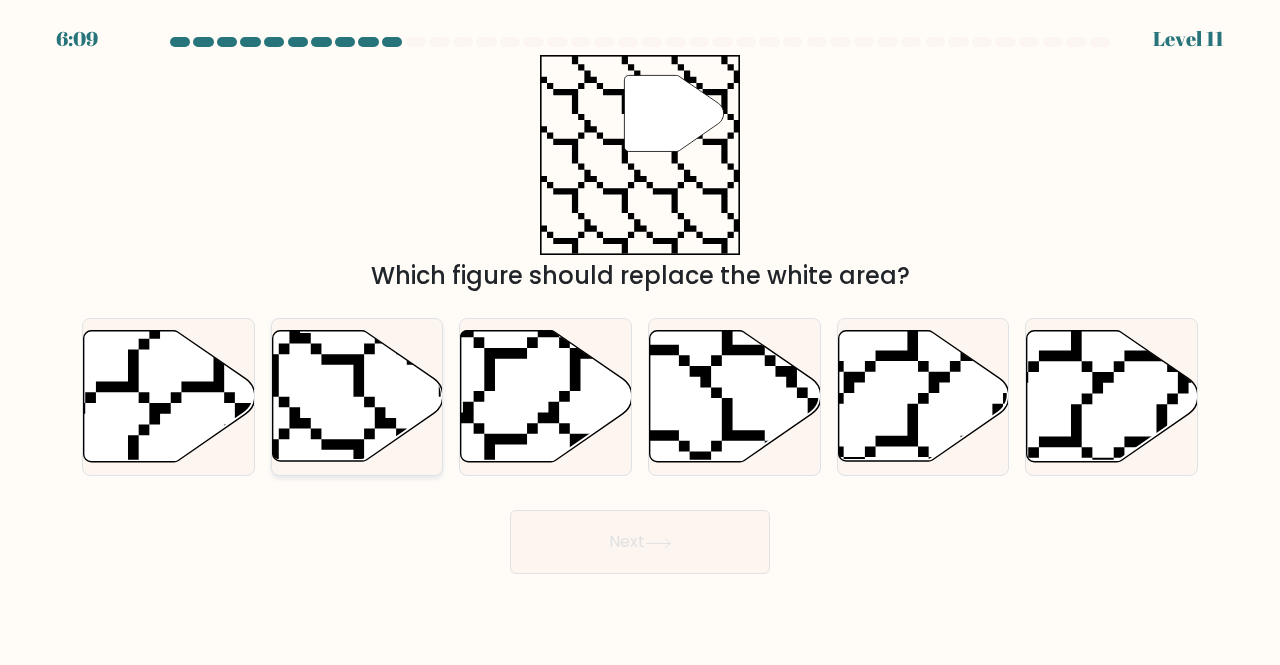click at bounding box center [357, 396] 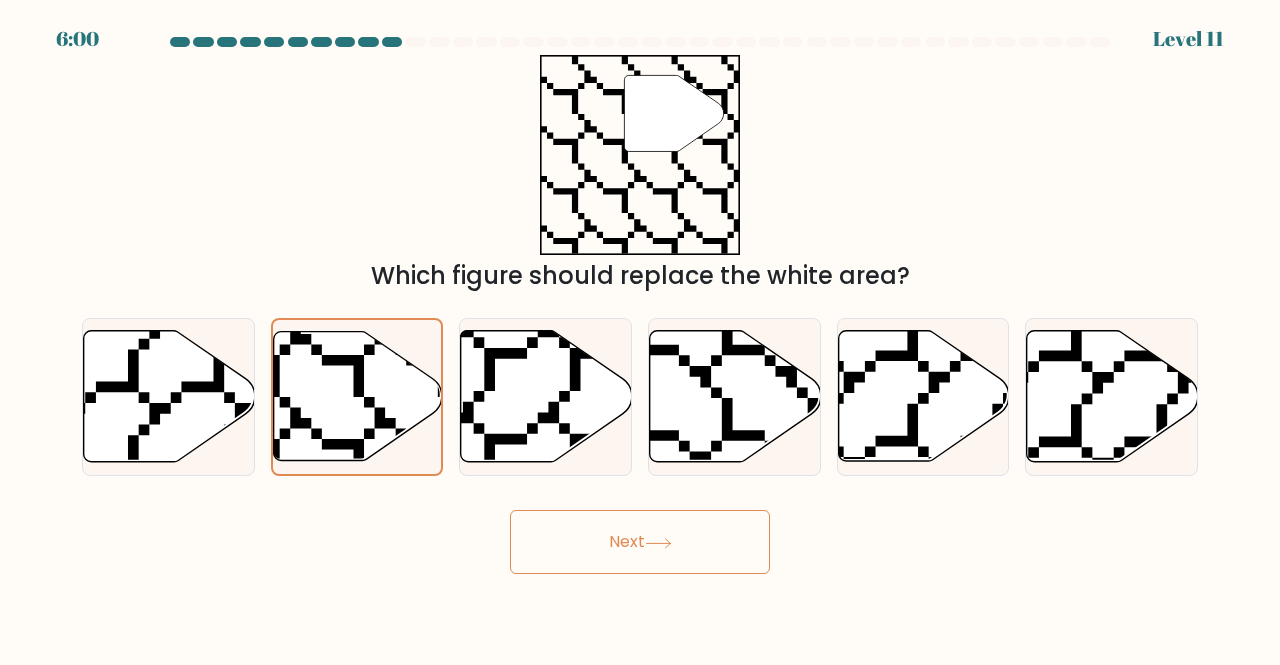 click on "Next" at bounding box center (640, 542) 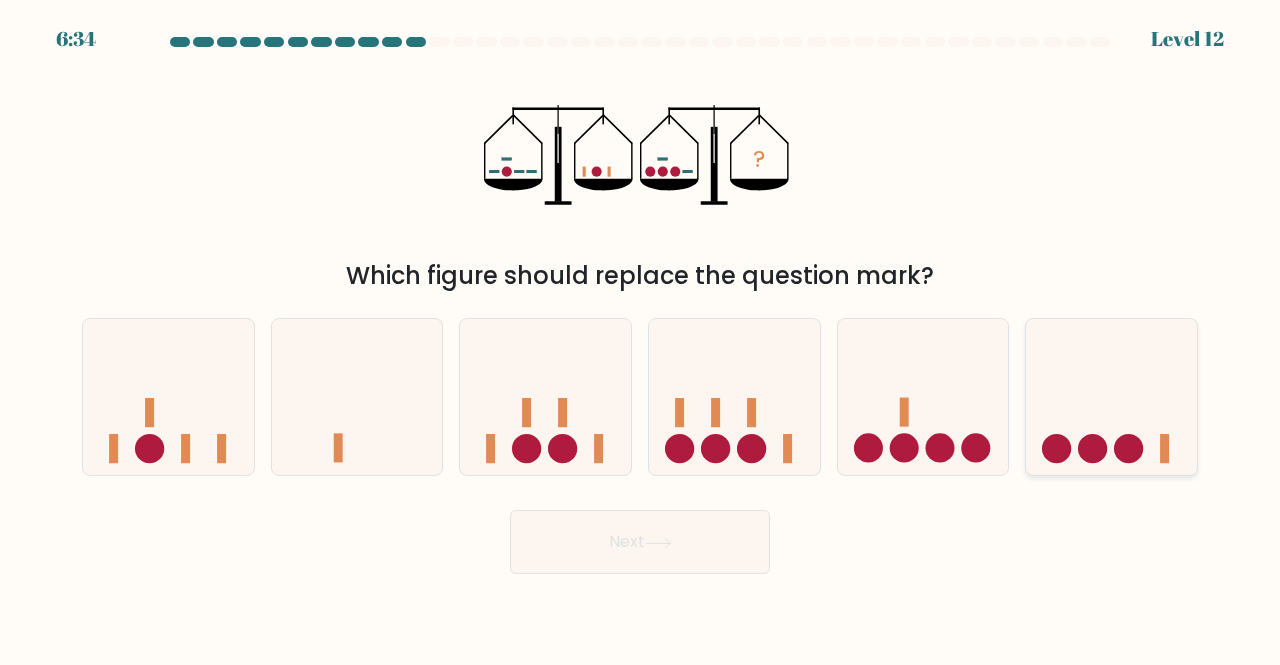 click at bounding box center (1111, 396) 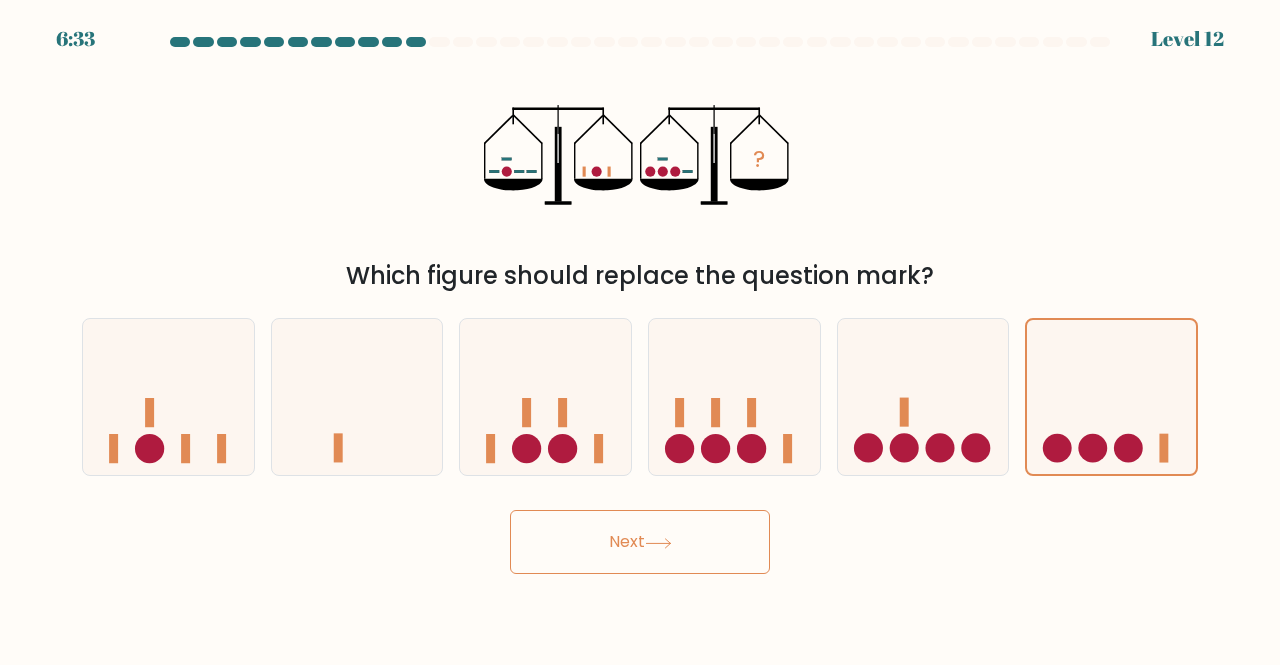 click on "Next" at bounding box center [640, 542] 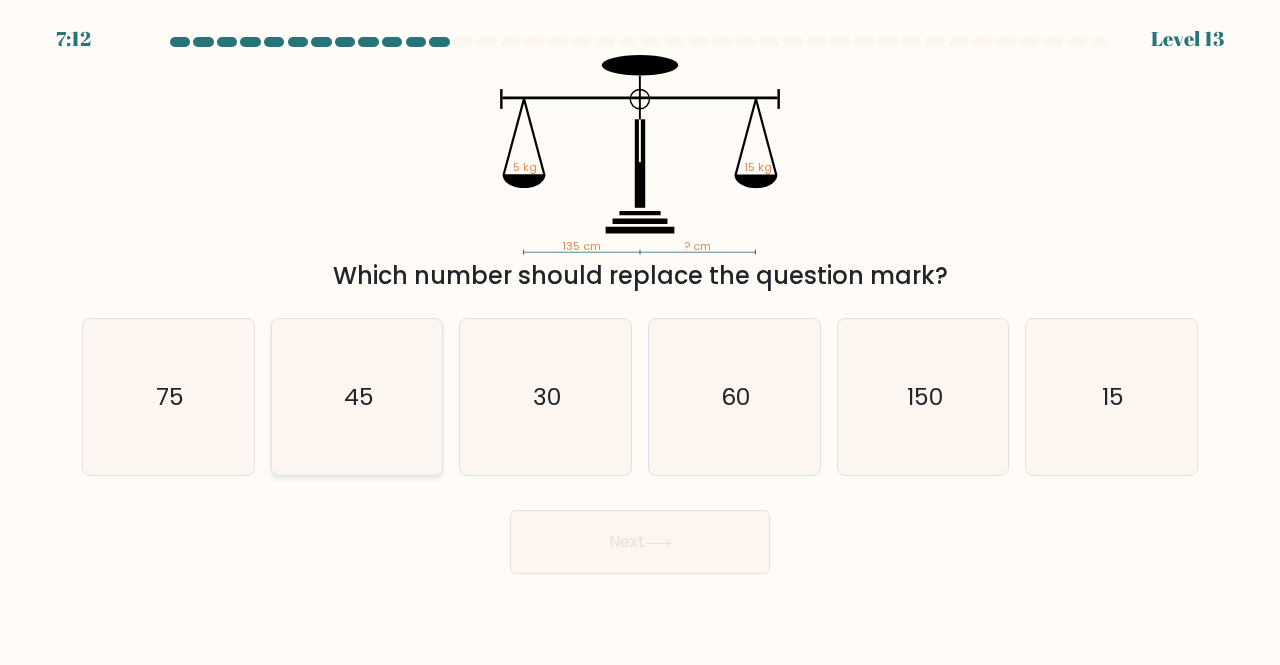 click on "45" at bounding box center [357, 397] 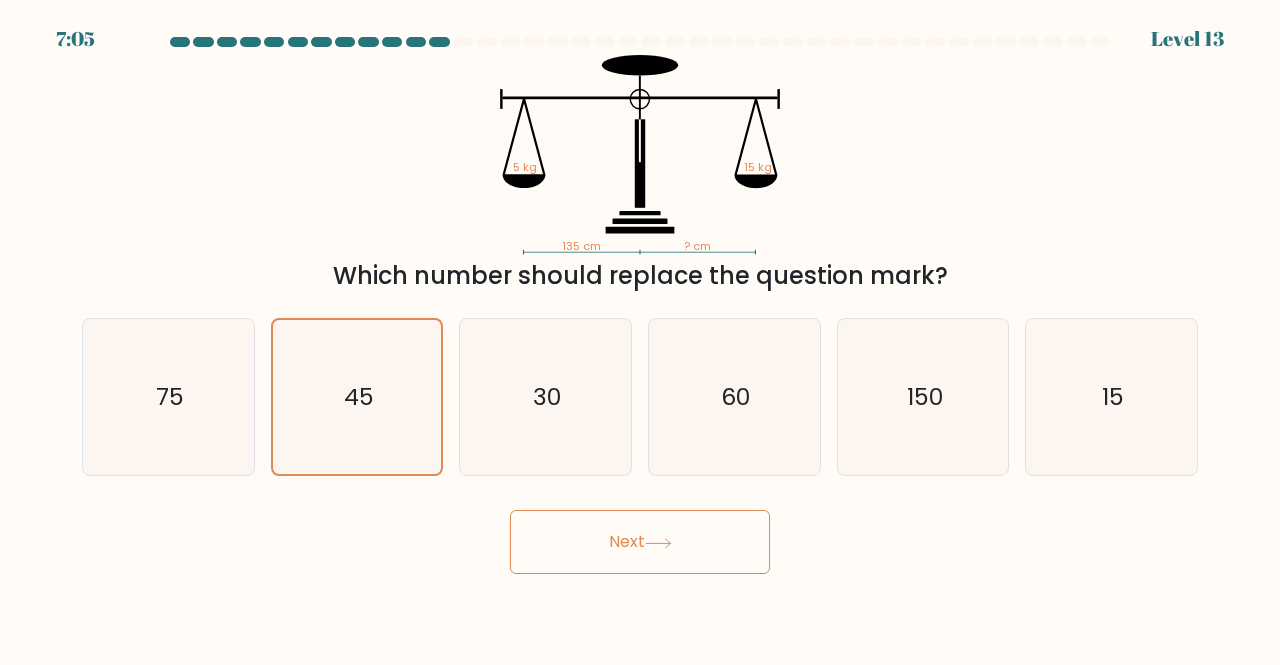 click on "Next" at bounding box center [640, 542] 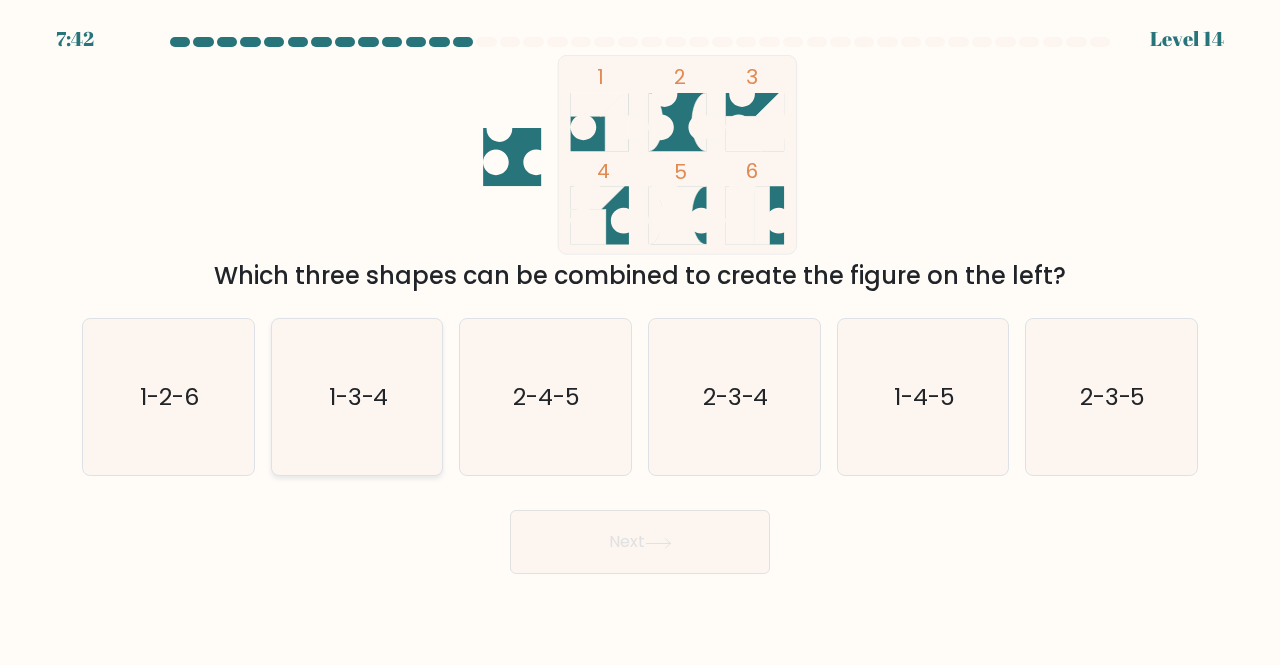 click on "1-3-4" at bounding box center [359, 396] 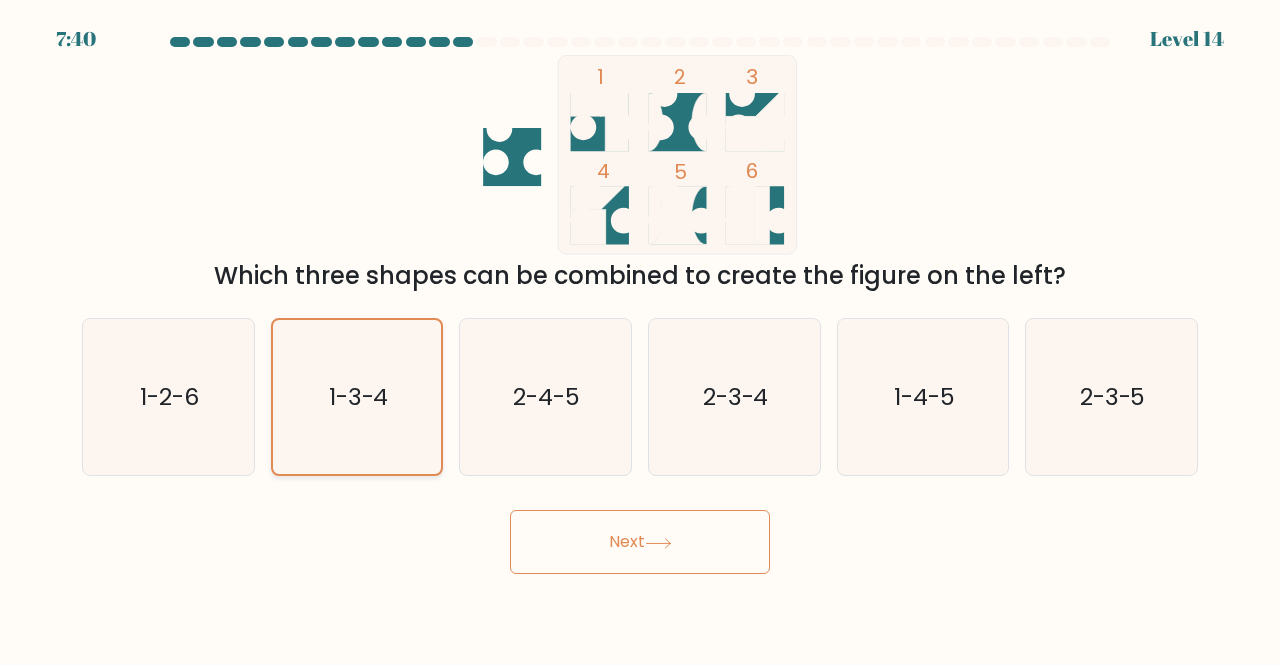 click on "Next" at bounding box center [640, 542] 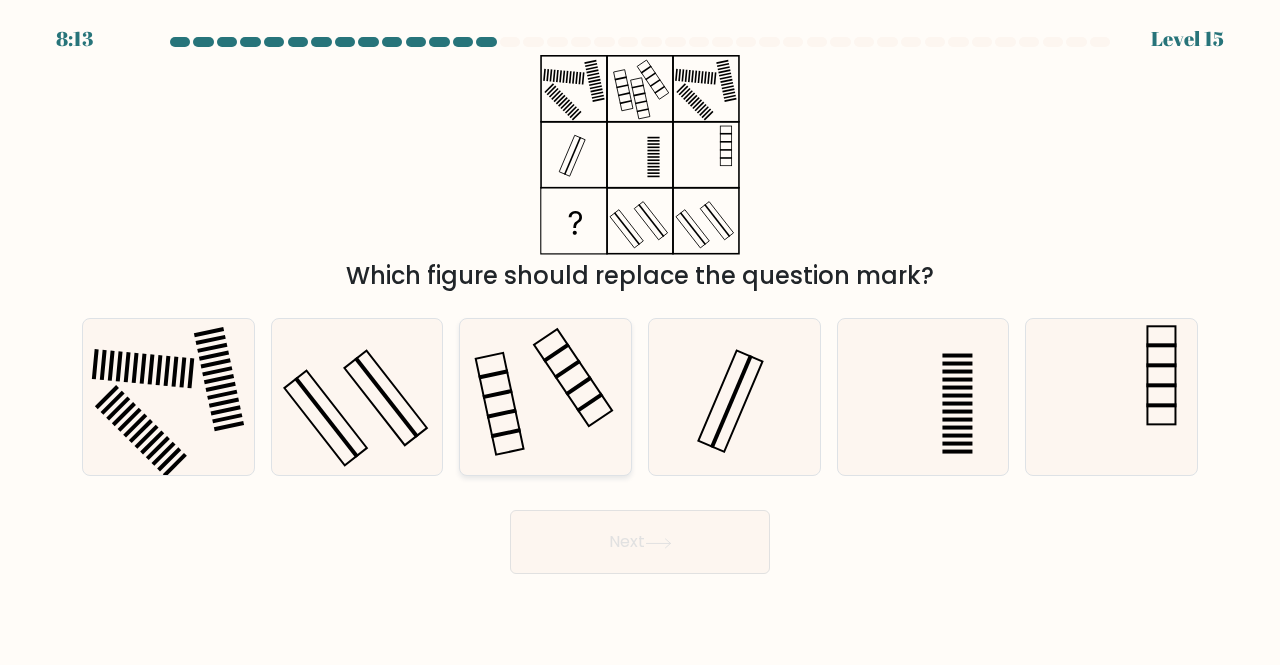 click at bounding box center [545, 397] 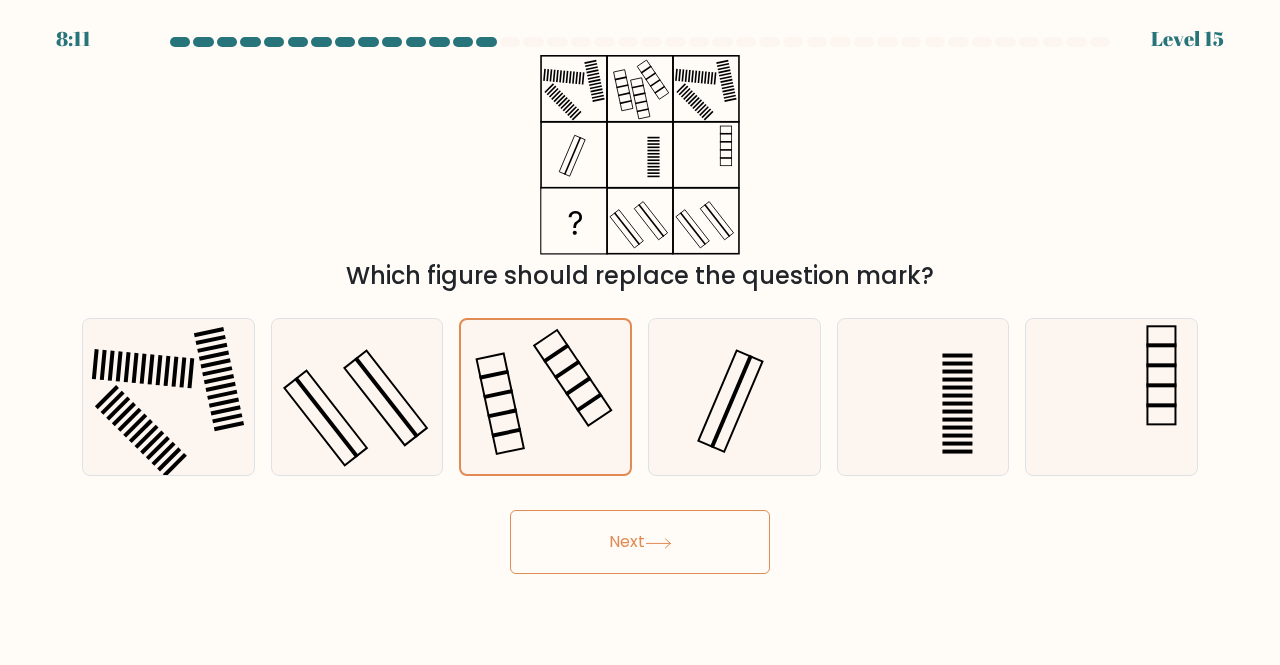 click on "Next" at bounding box center [640, 542] 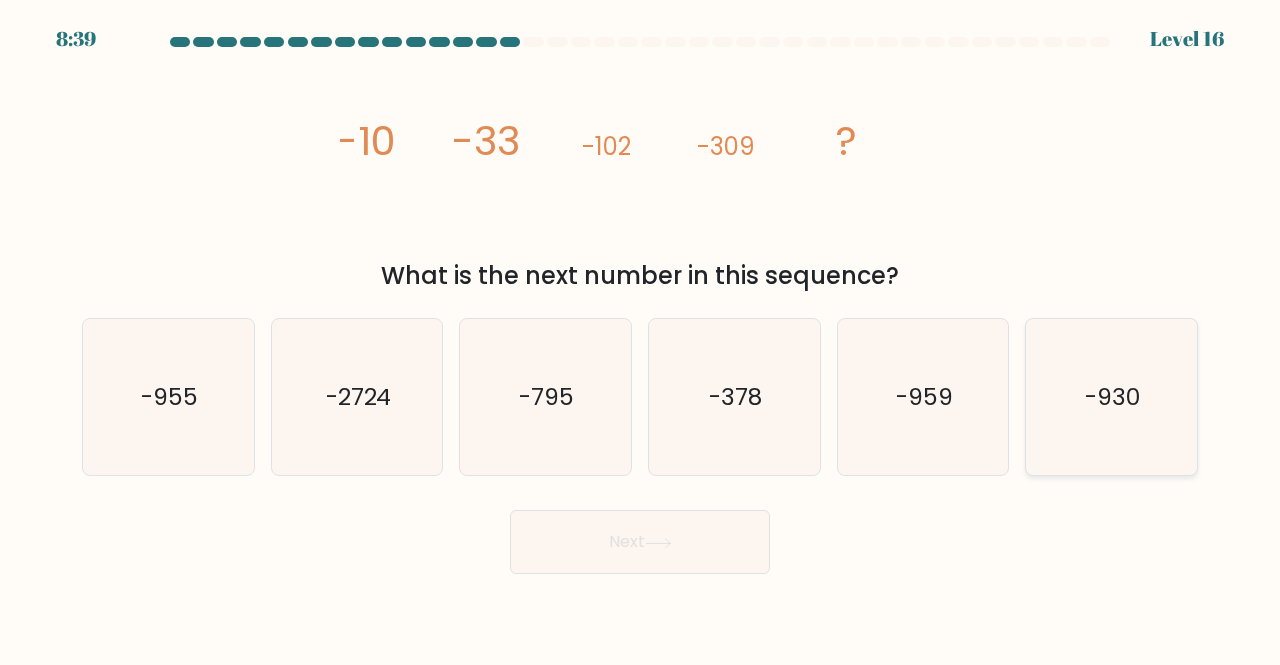click on "-930" at bounding box center (1113, 396) 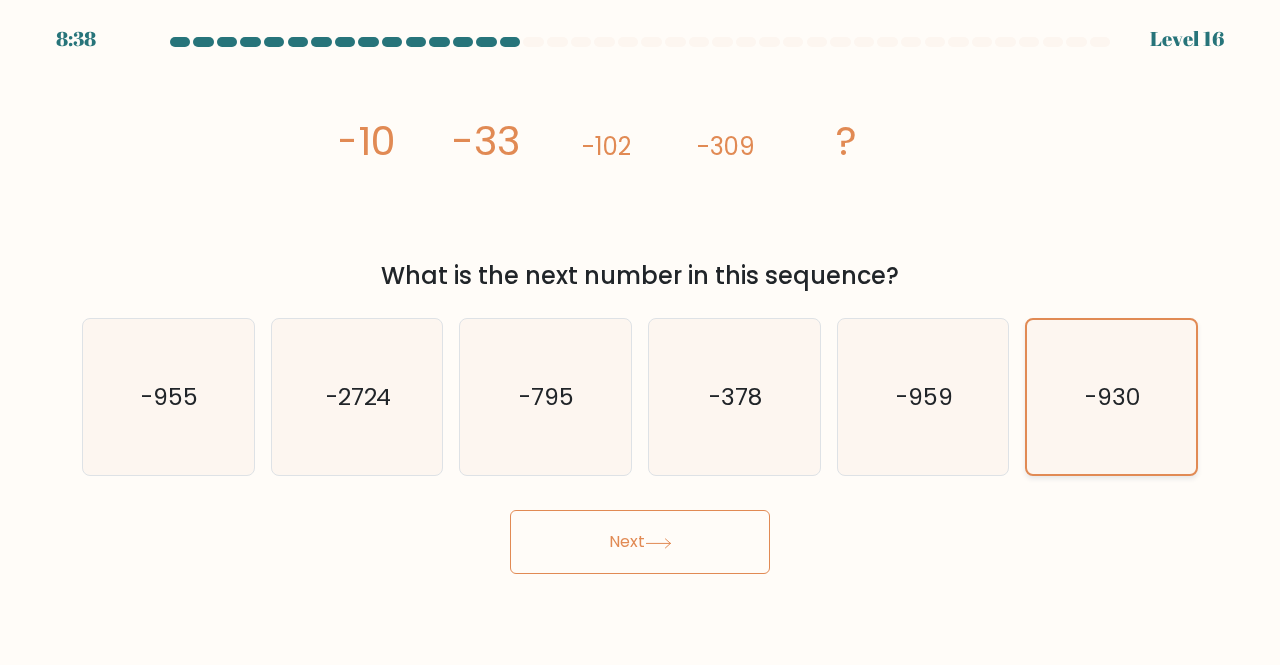 click on "Next" at bounding box center [640, 542] 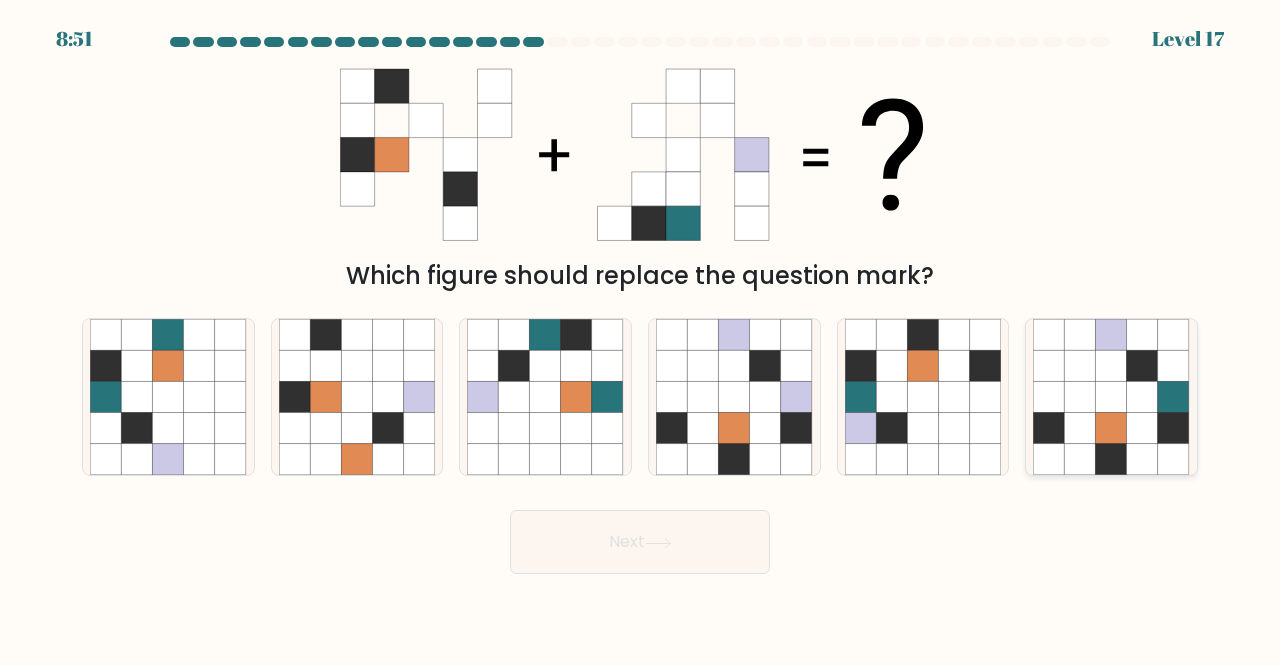 click at bounding box center [1080, 428] 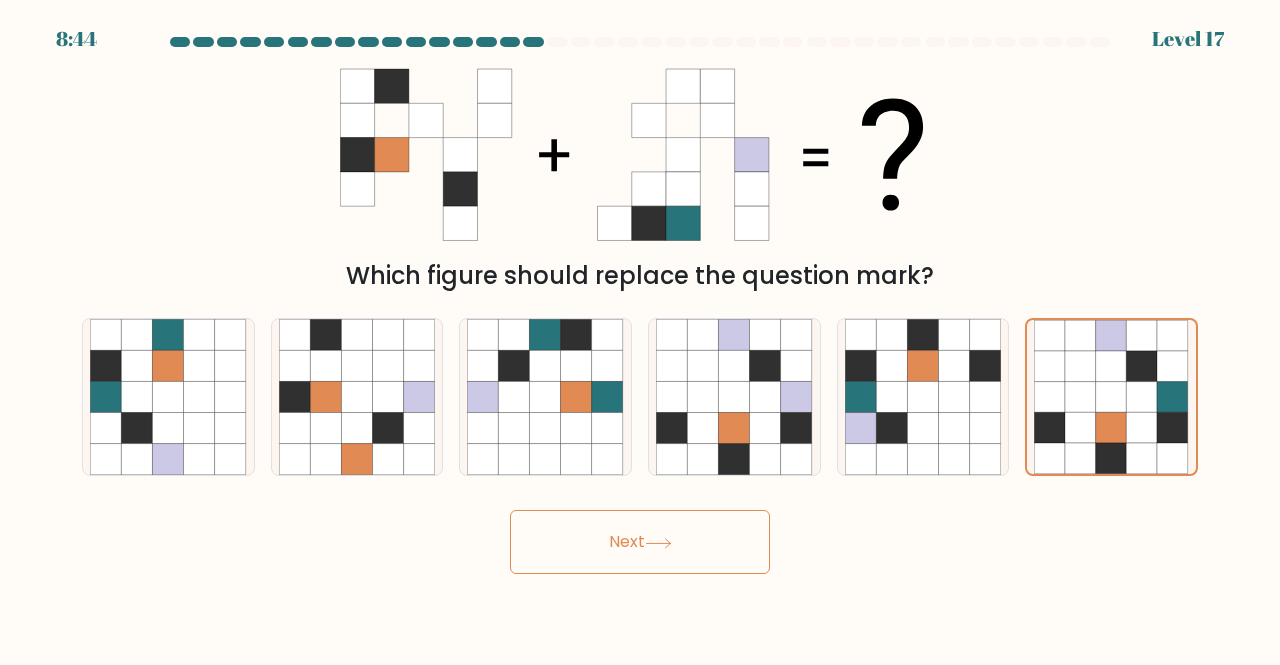 click on "Next" at bounding box center (640, 542) 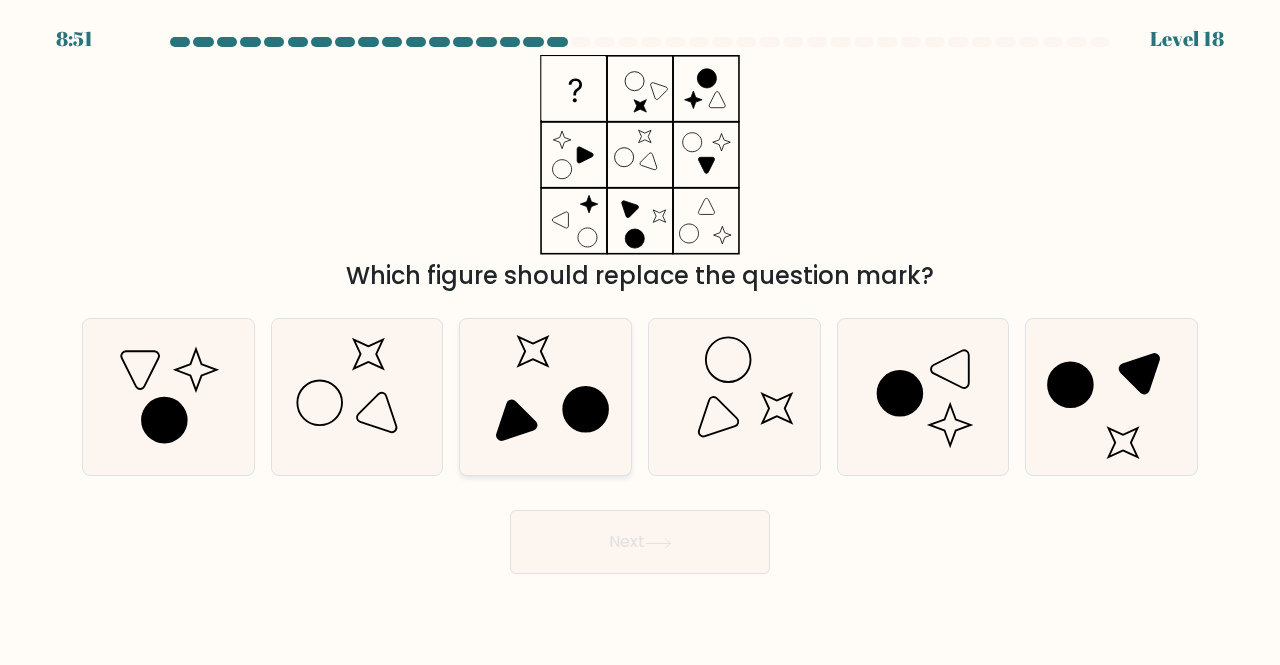 click at bounding box center [545, 397] 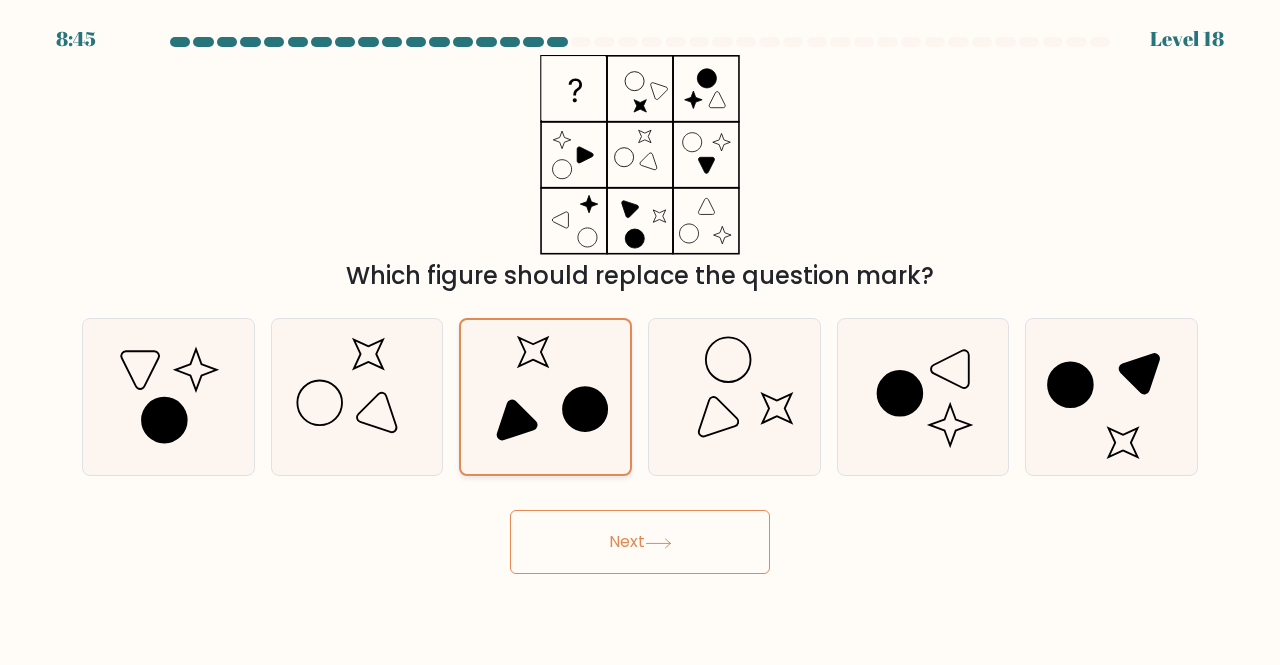click at bounding box center [734, 397] 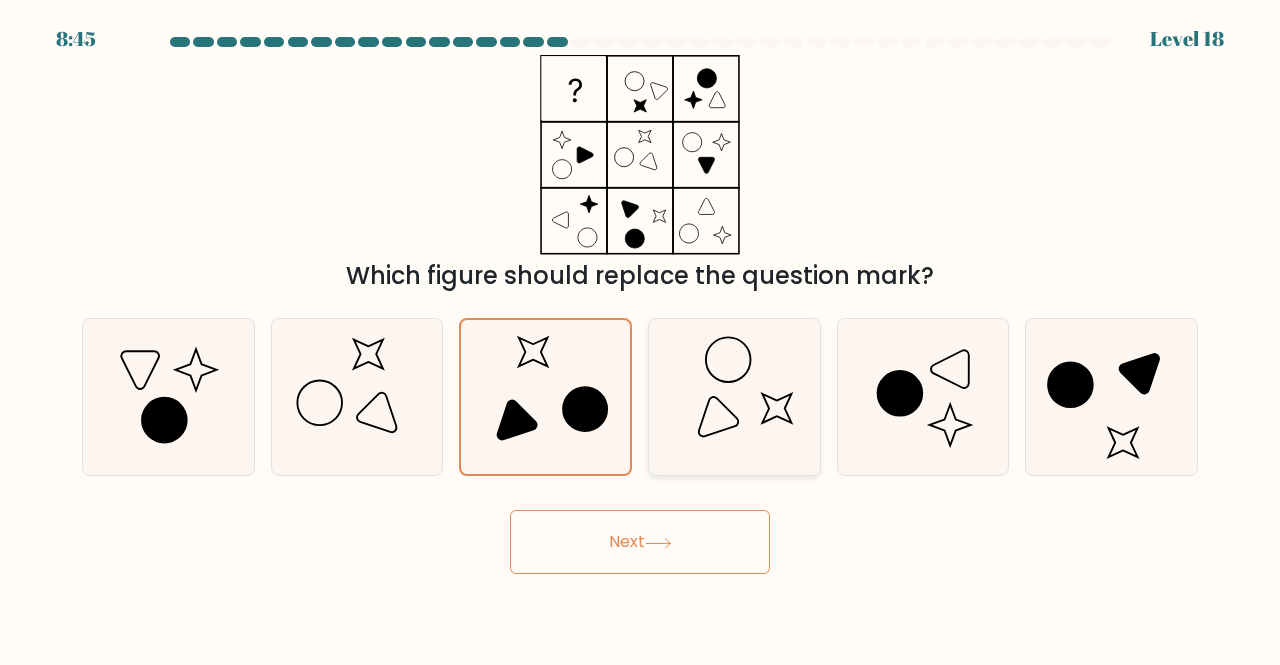 click on "d." at bounding box center (640, 335) 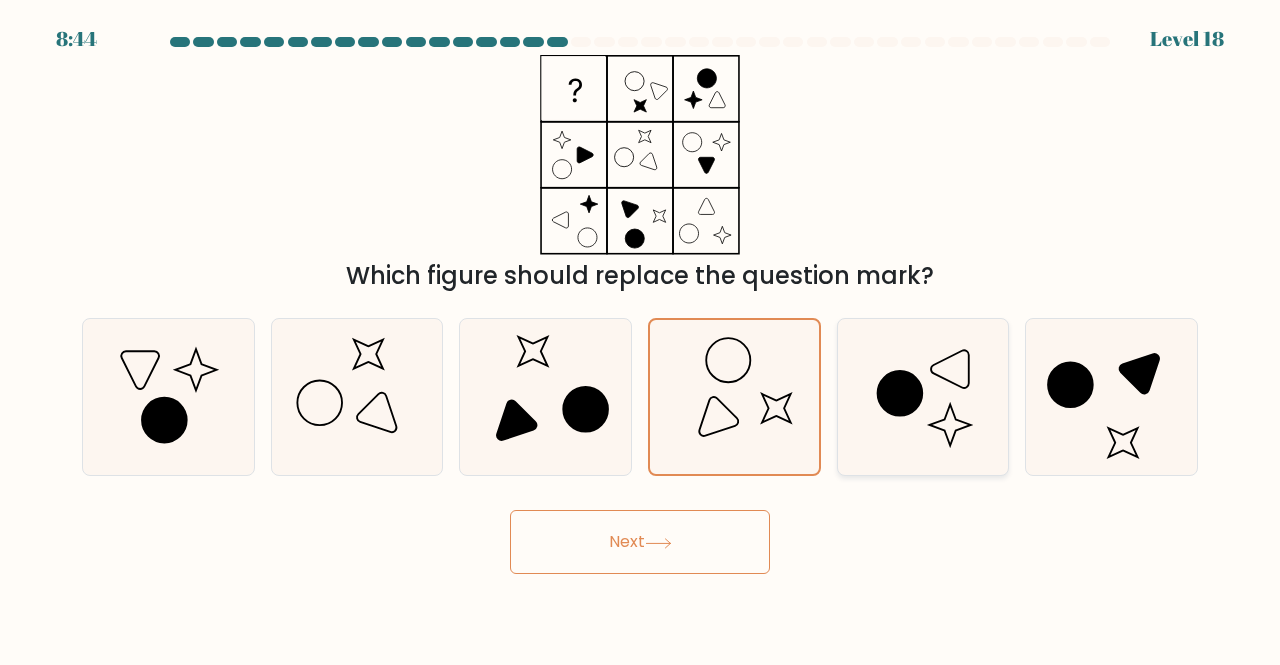 click at bounding box center (923, 397) 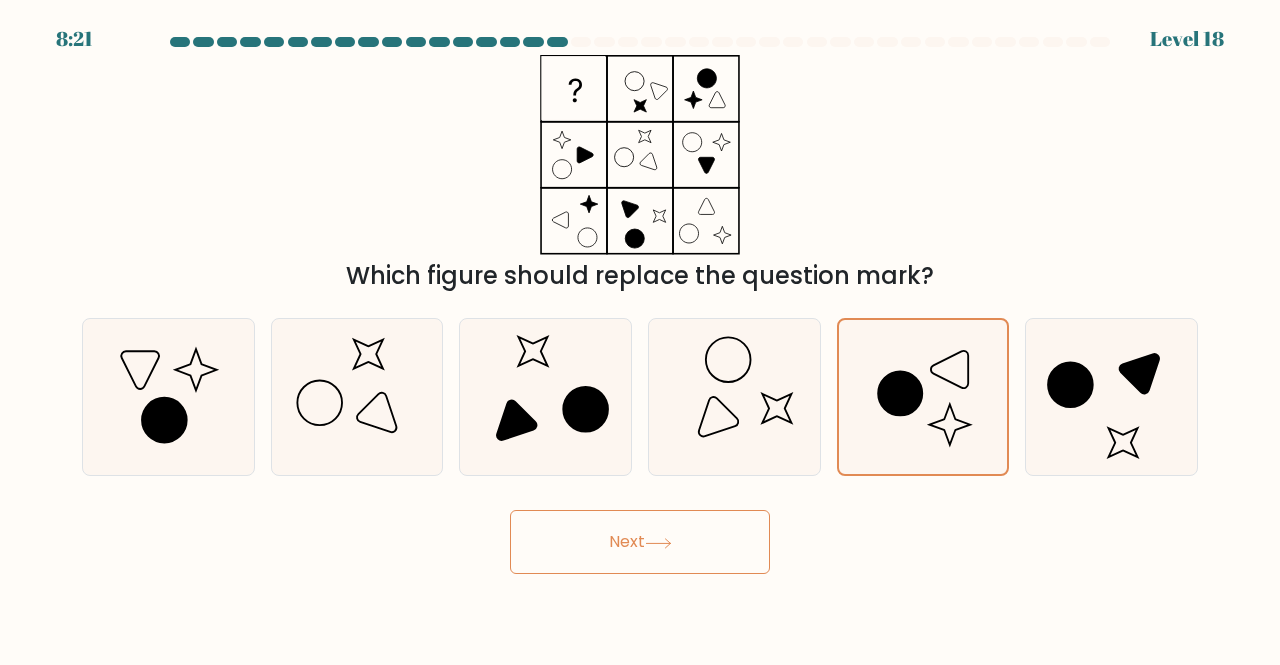 click on "Next" at bounding box center [640, 542] 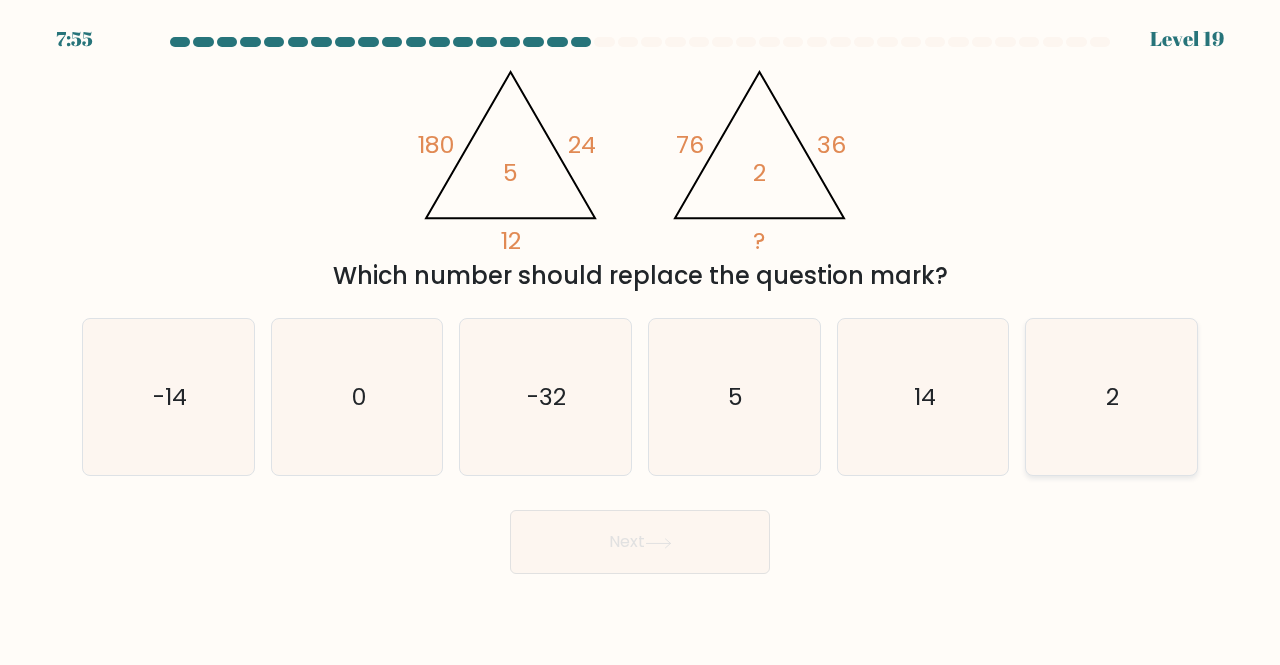 click on "2" at bounding box center (1111, 397) 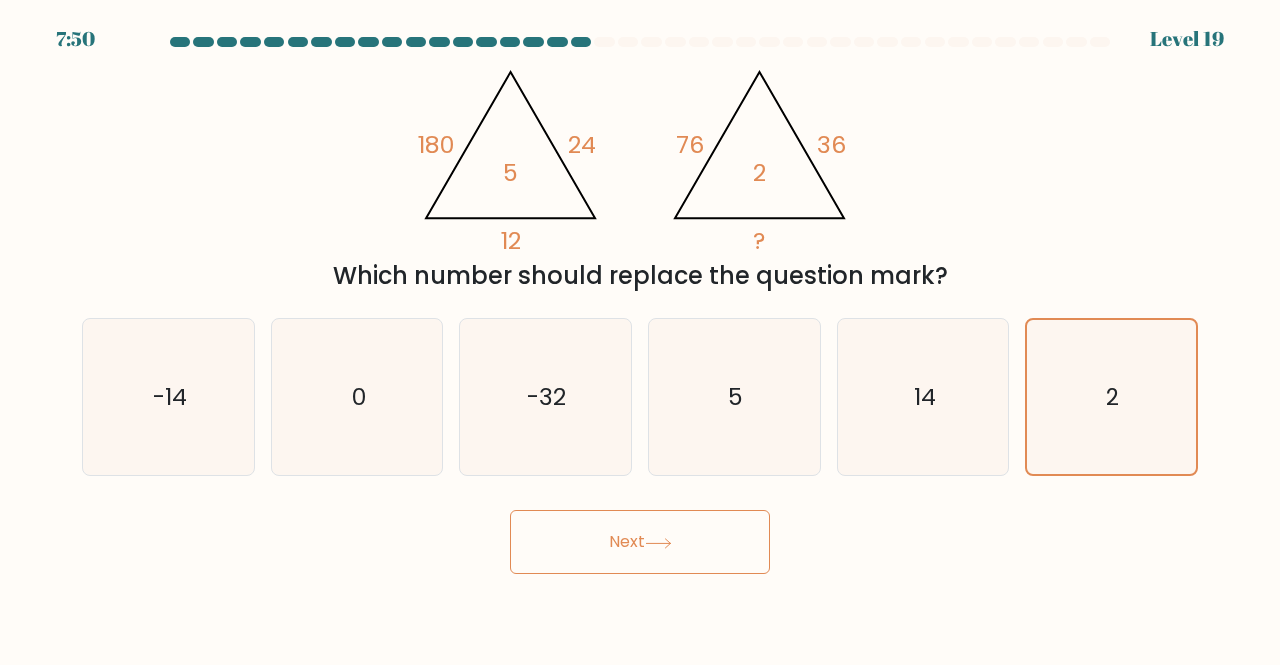 click on "Next" at bounding box center [640, 542] 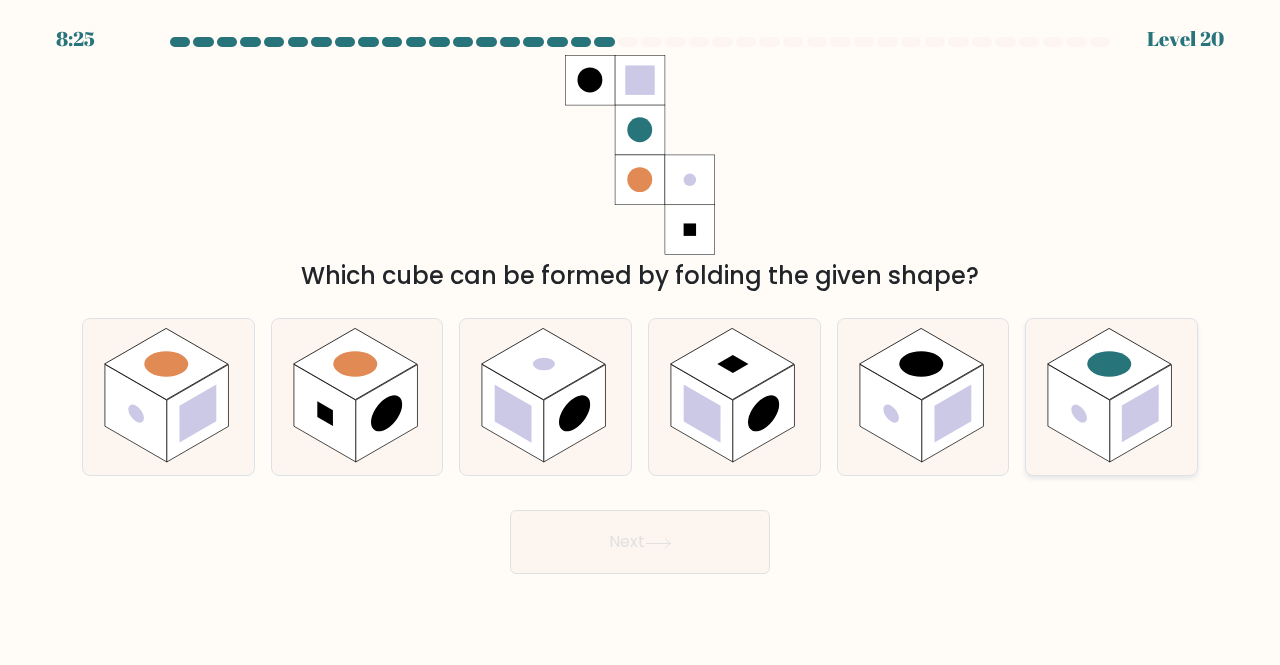 click at bounding box center [1110, 364] 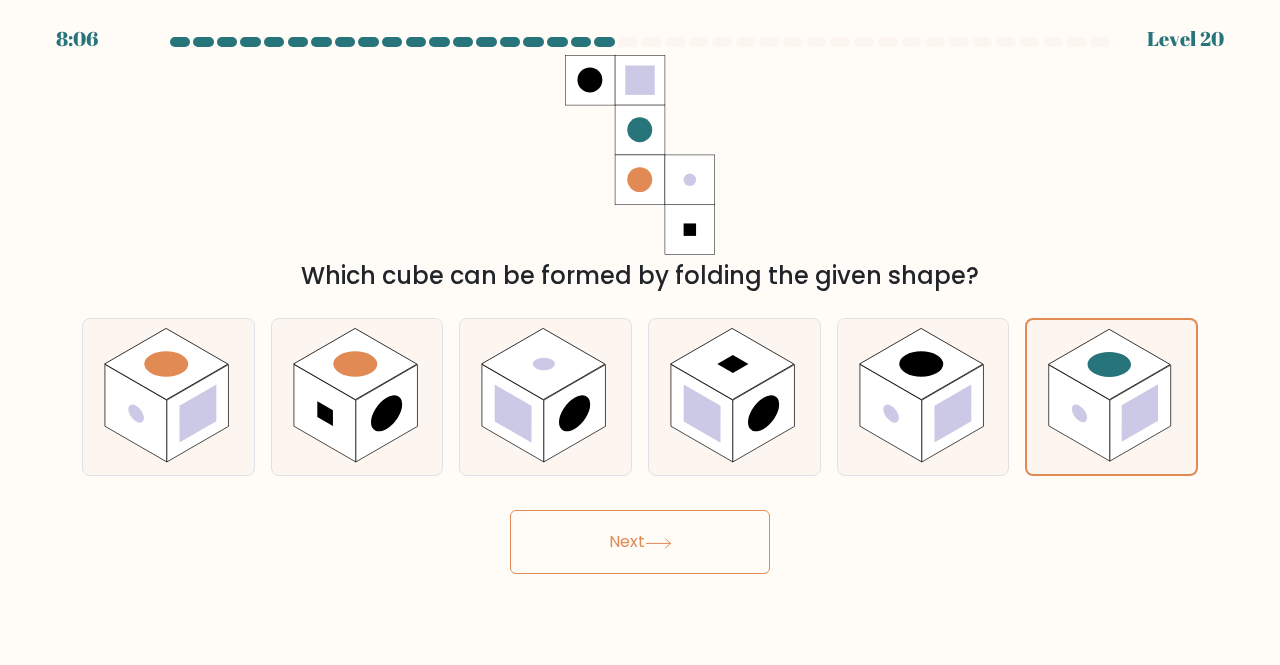 click on "Next" at bounding box center [640, 542] 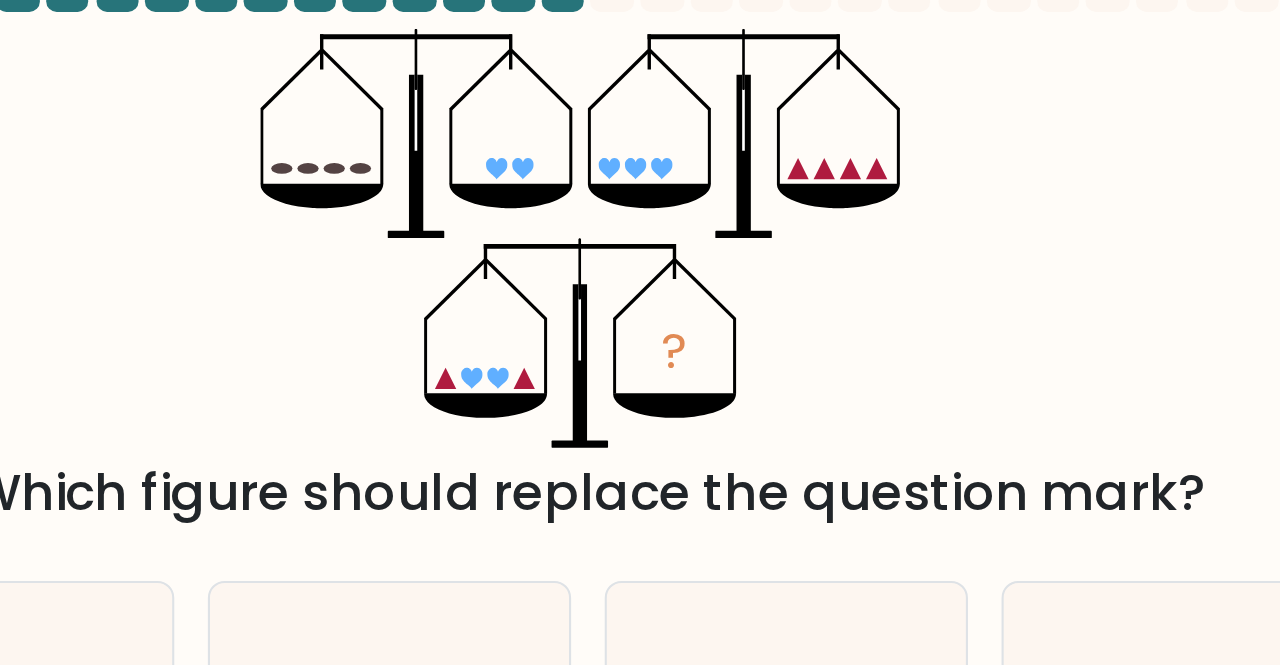 click at bounding box center [603, 135] 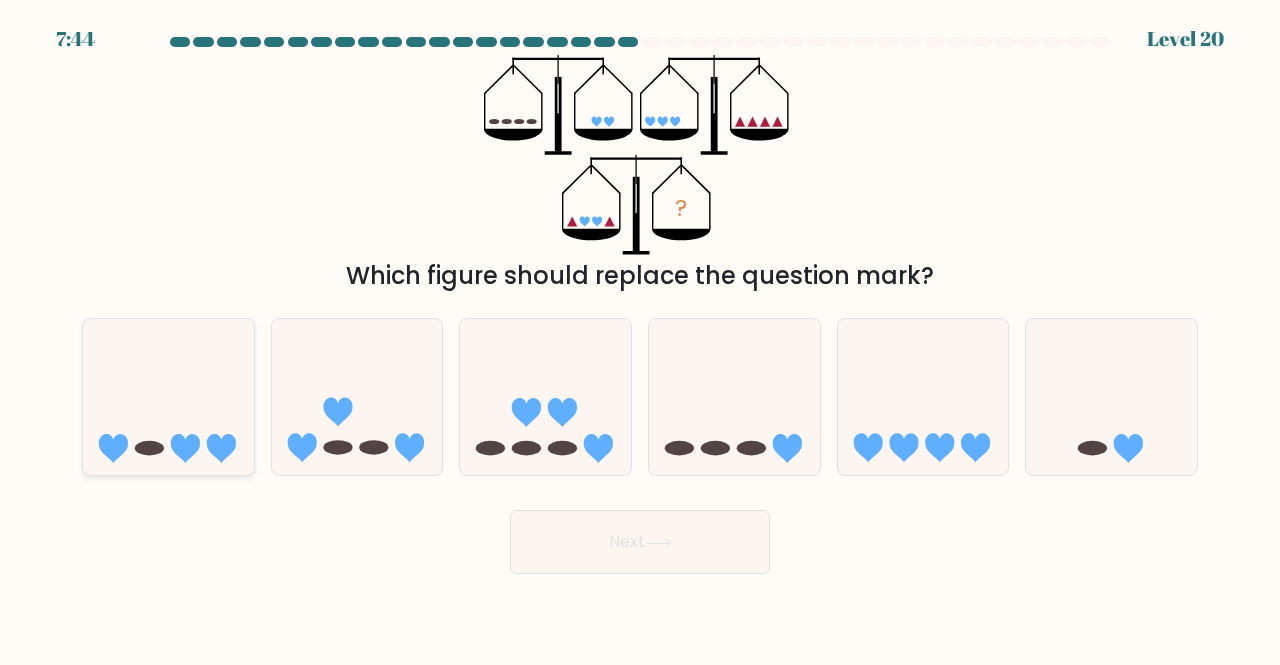 click at bounding box center [168, 396] 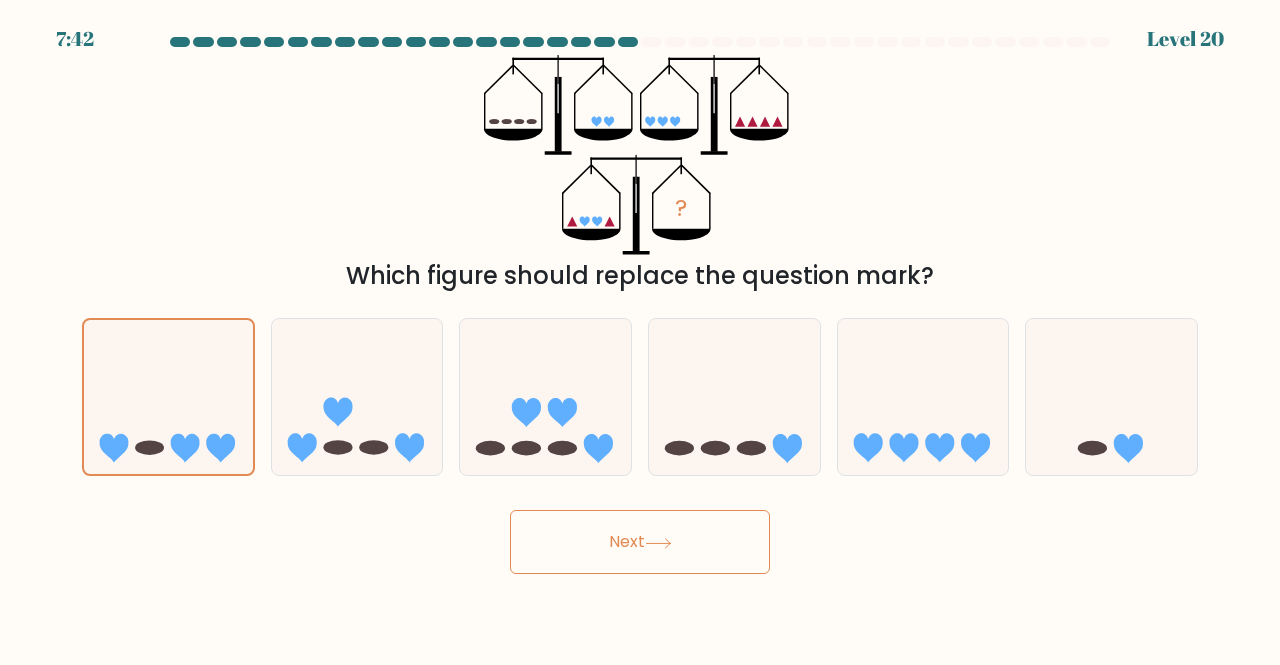 click on "Next" at bounding box center (640, 542) 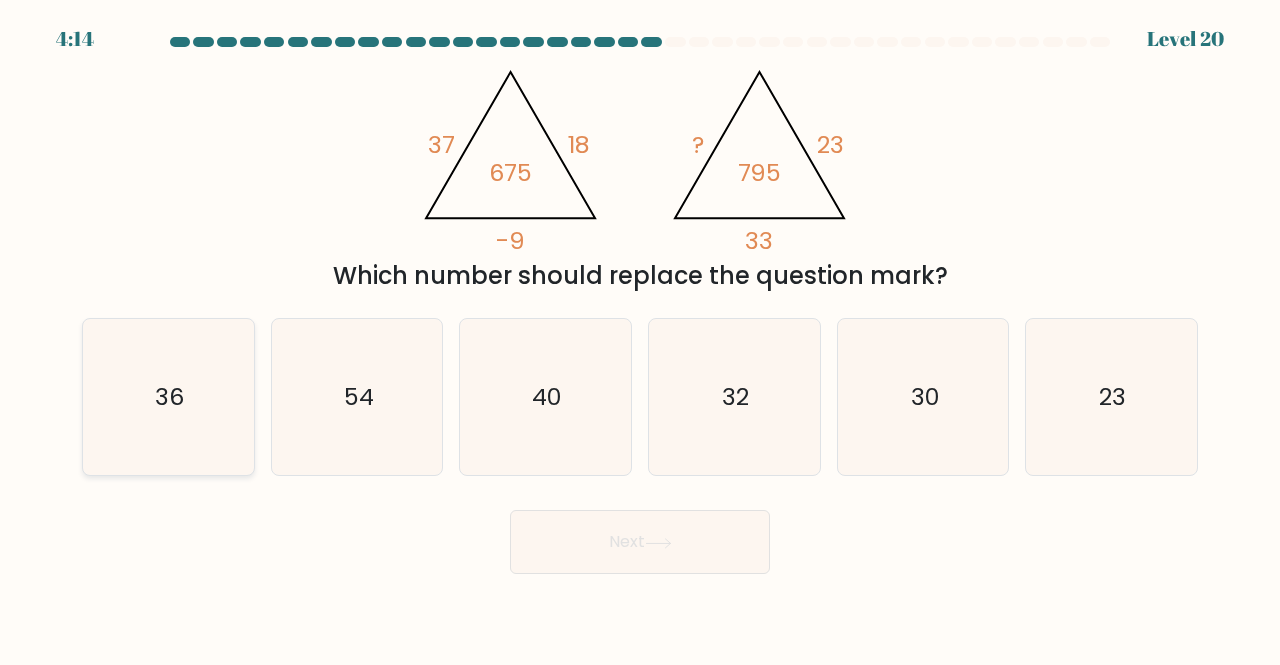 click on "36" at bounding box center [169, 396] 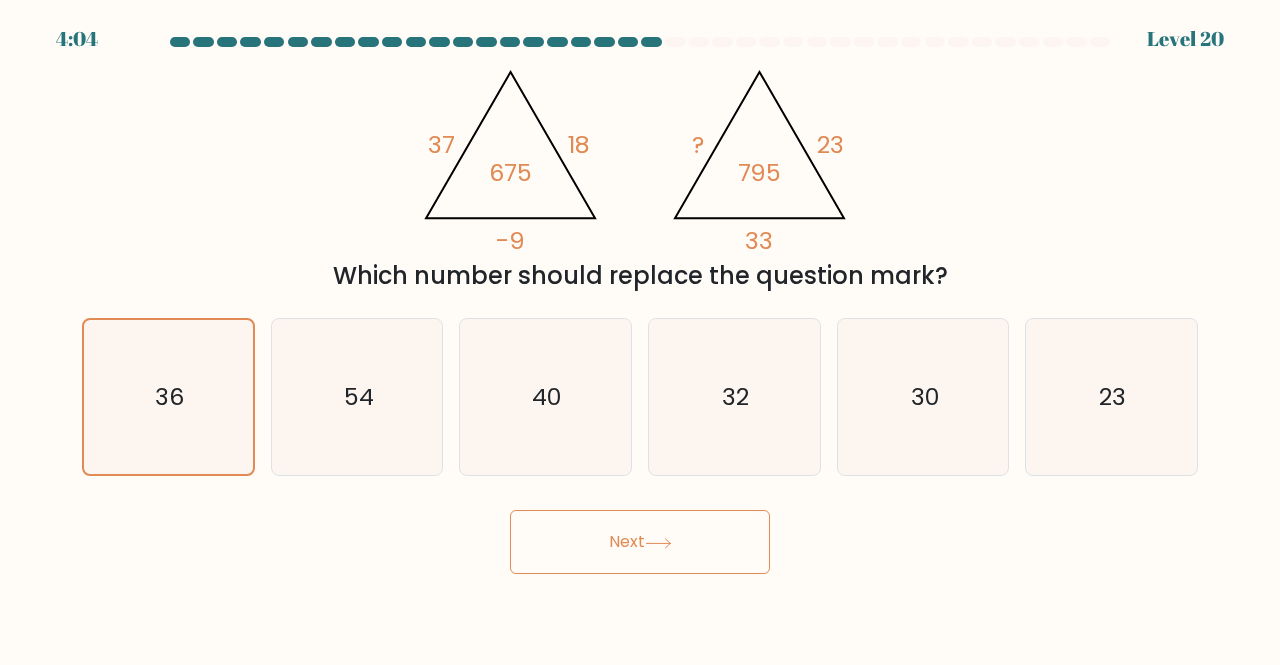 click on "Next" at bounding box center [640, 542] 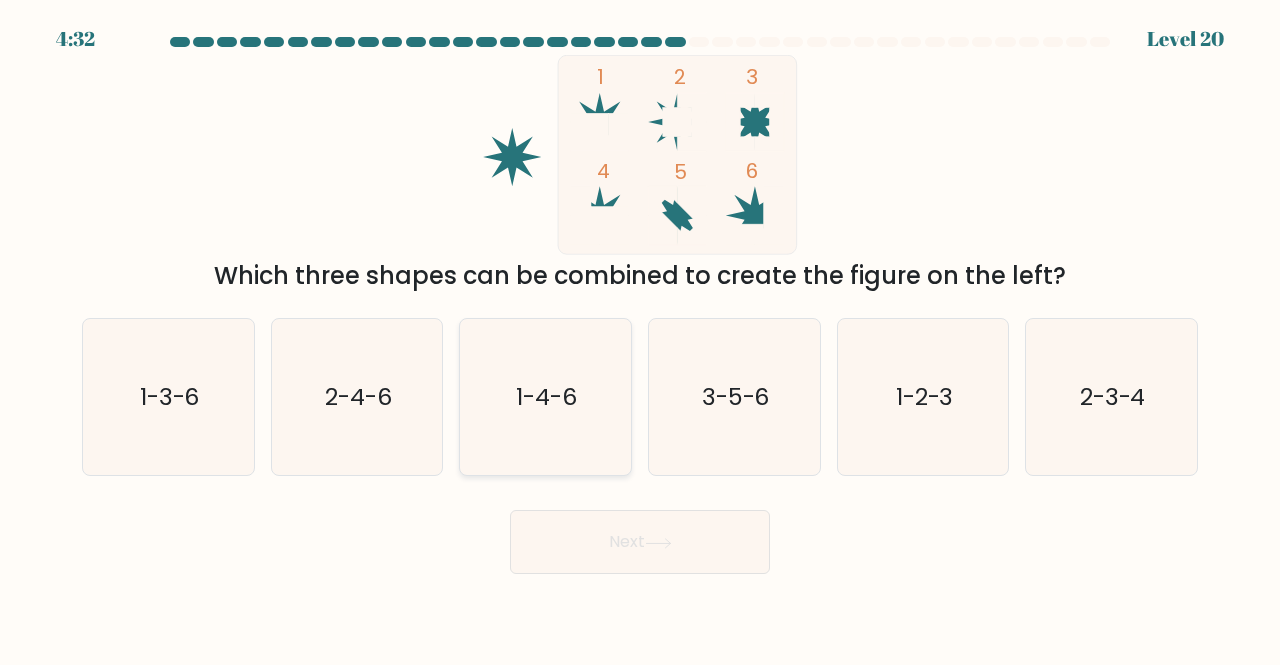 click on "1-4-6" at bounding box center (545, 397) 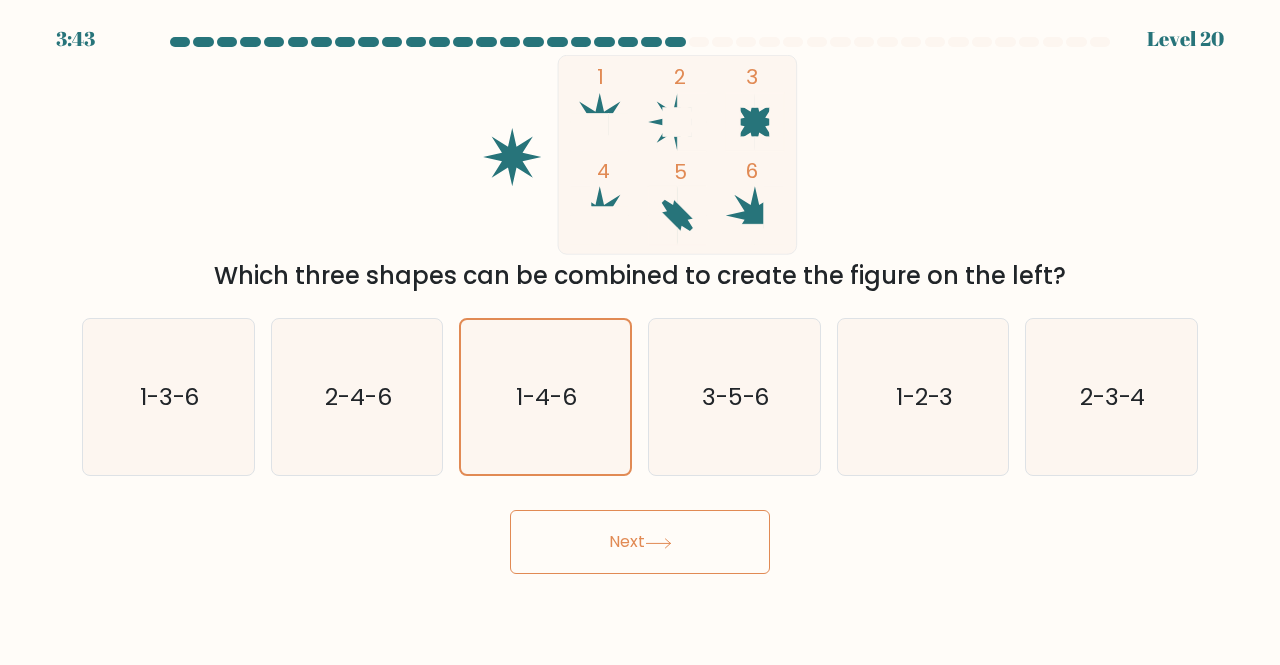 click at bounding box center (677, 154) 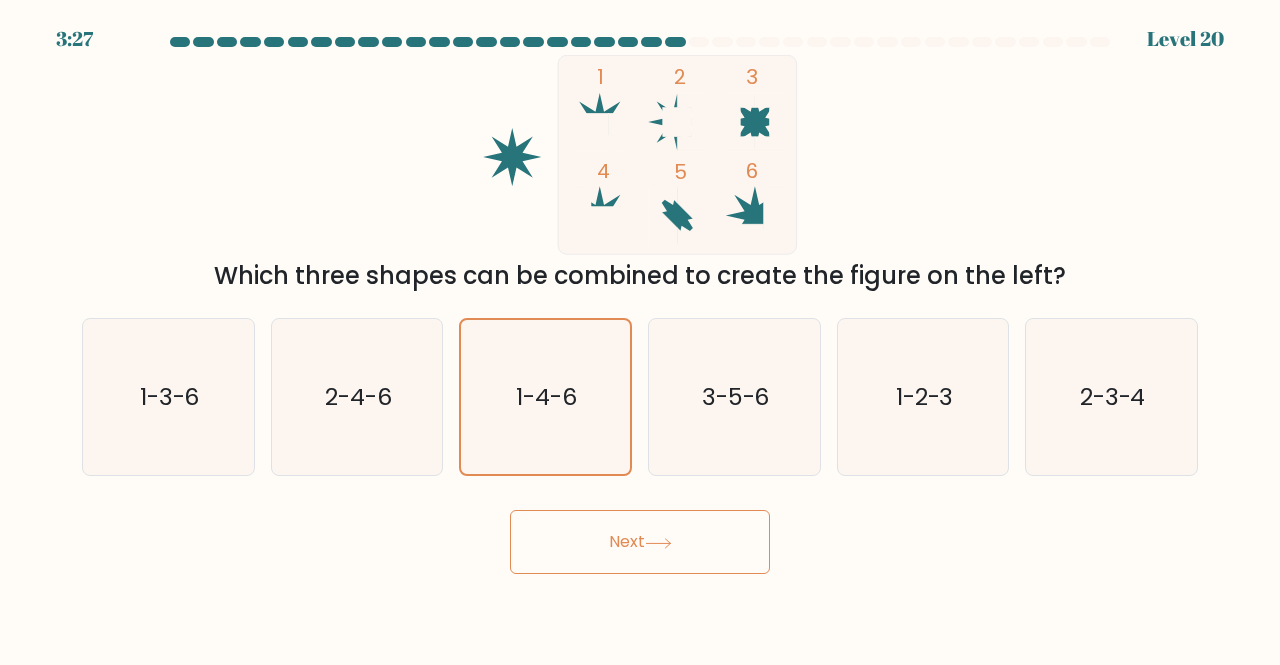 click on "Next" at bounding box center [640, 542] 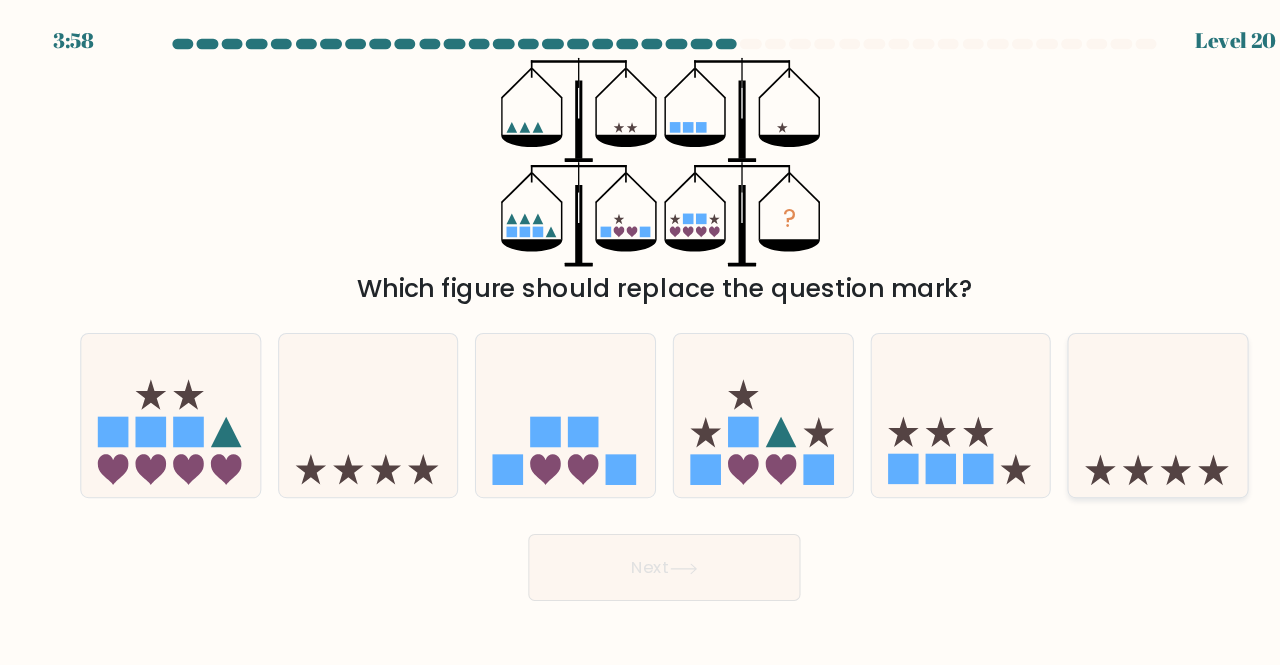 click at bounding box center (1111, 396) 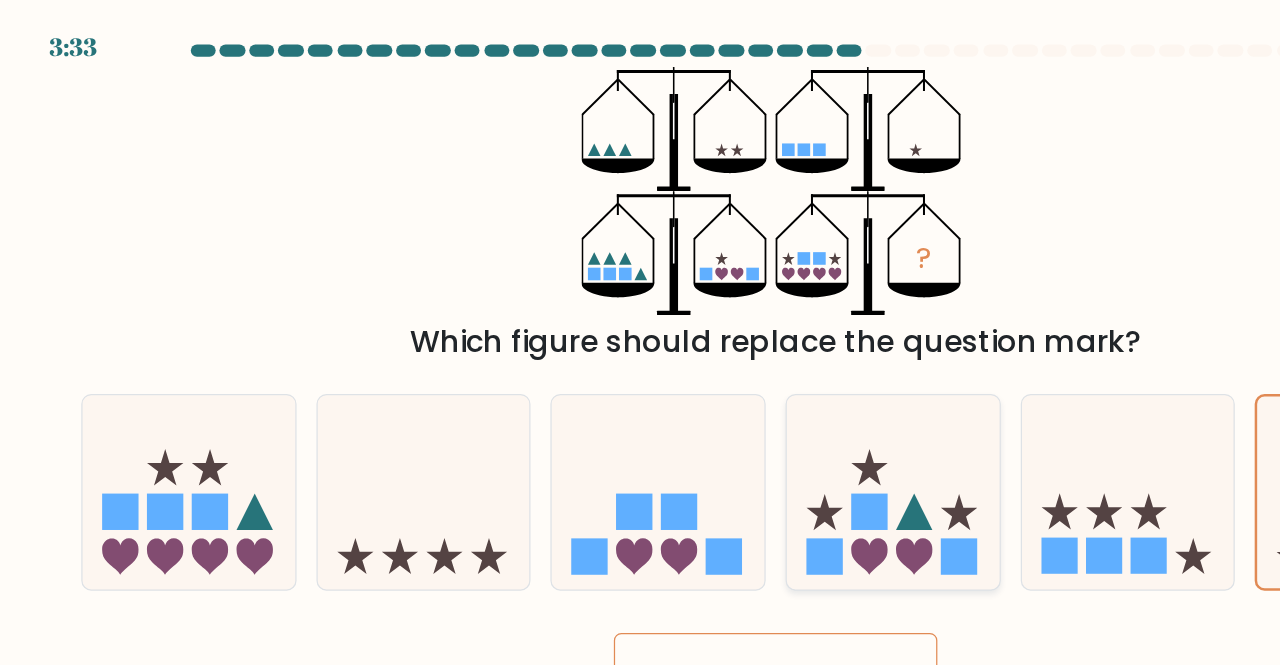 click at bounding box center (734, 396) 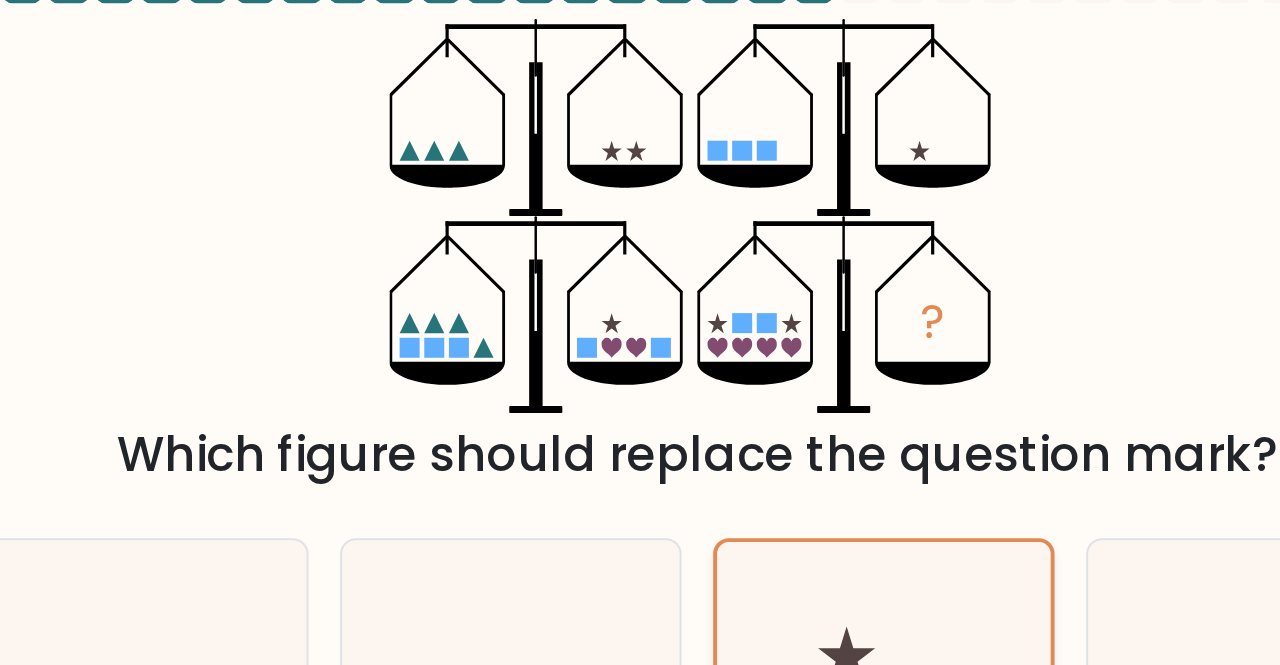click on "?
Which figure should replace the question mark?" at bounding box center (640, 174) 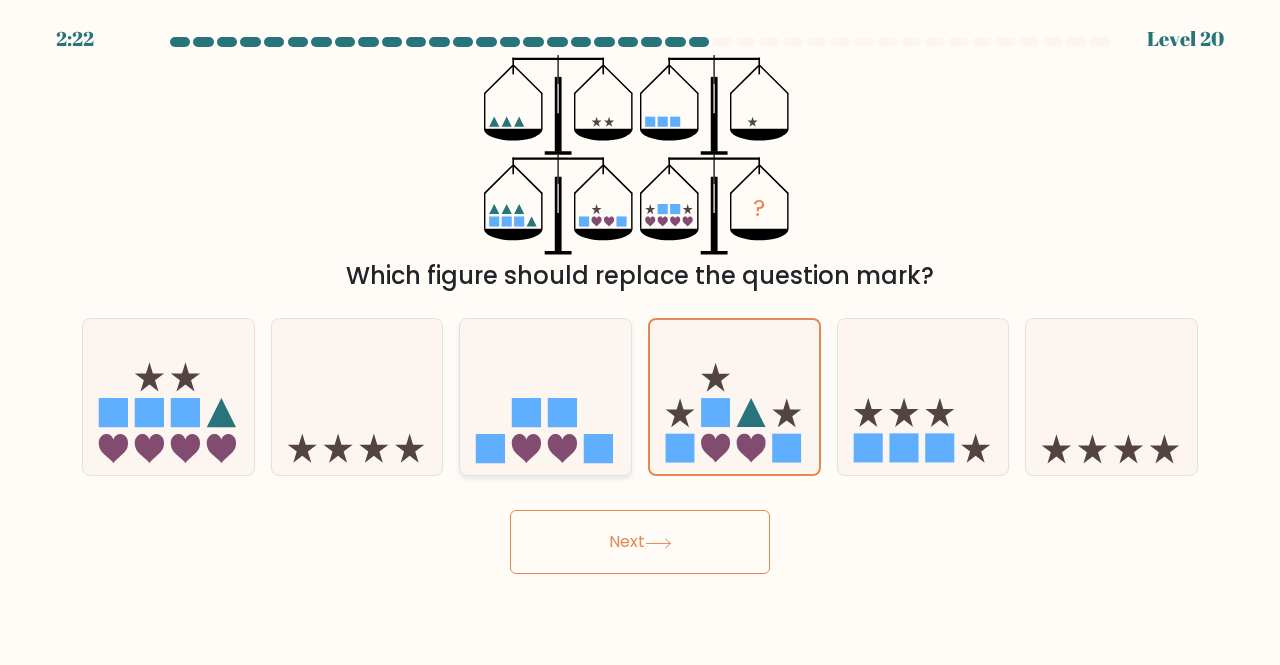 click at bounding box center [545, 396] 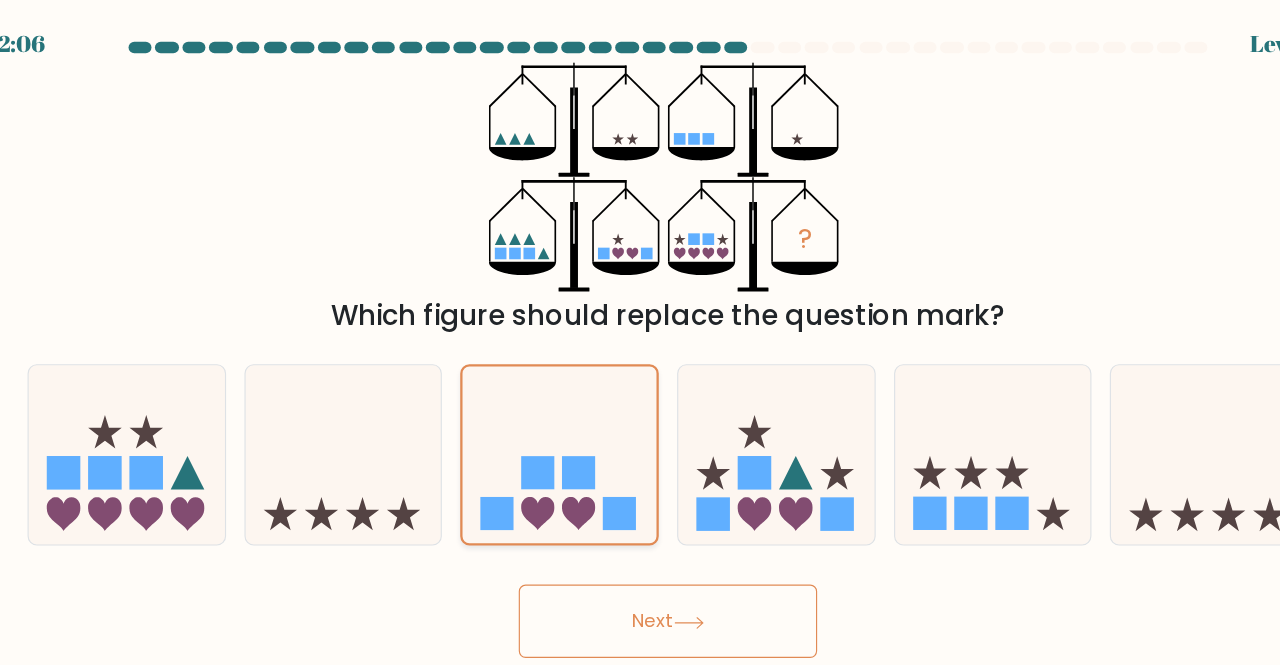 click at bounding box center [734, 396] 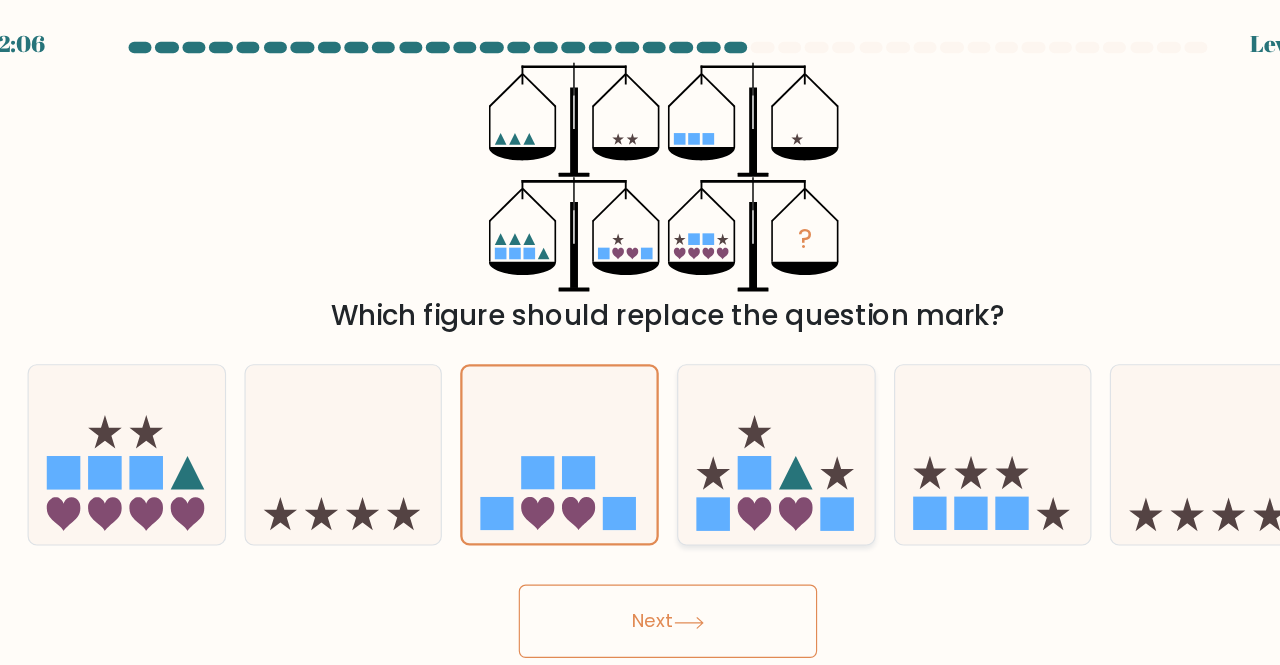 click on "d." at bounding box center (640, 335) 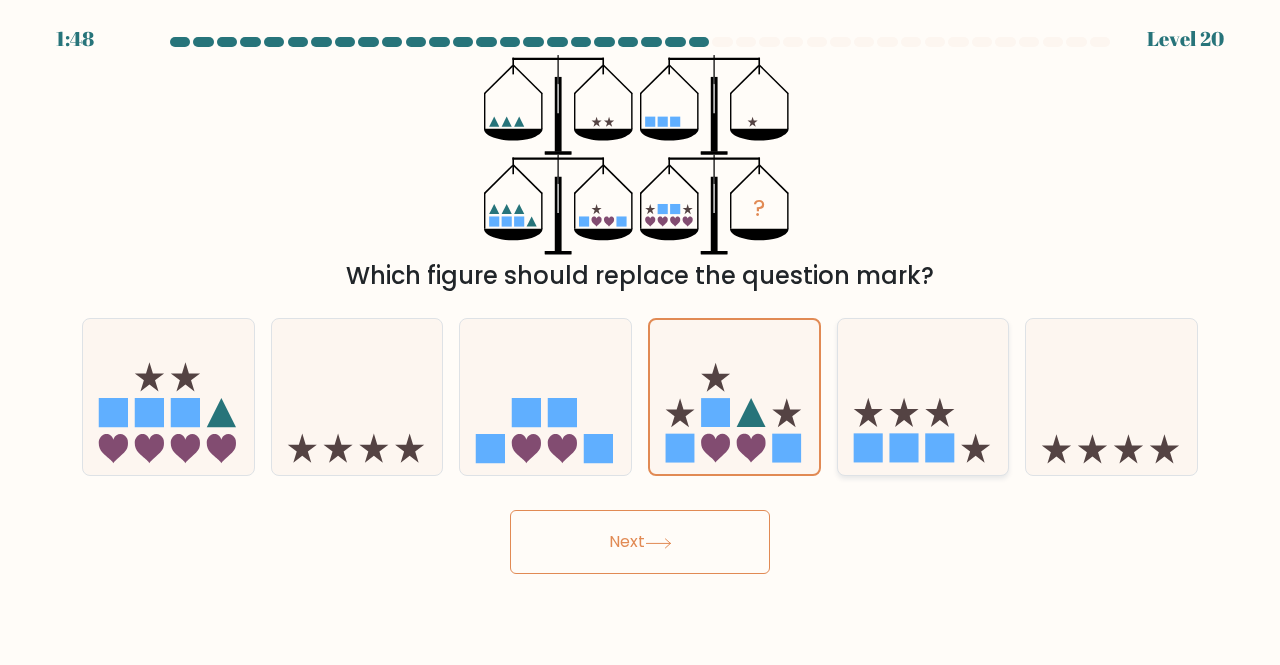 click at bounding box center [903, 448] 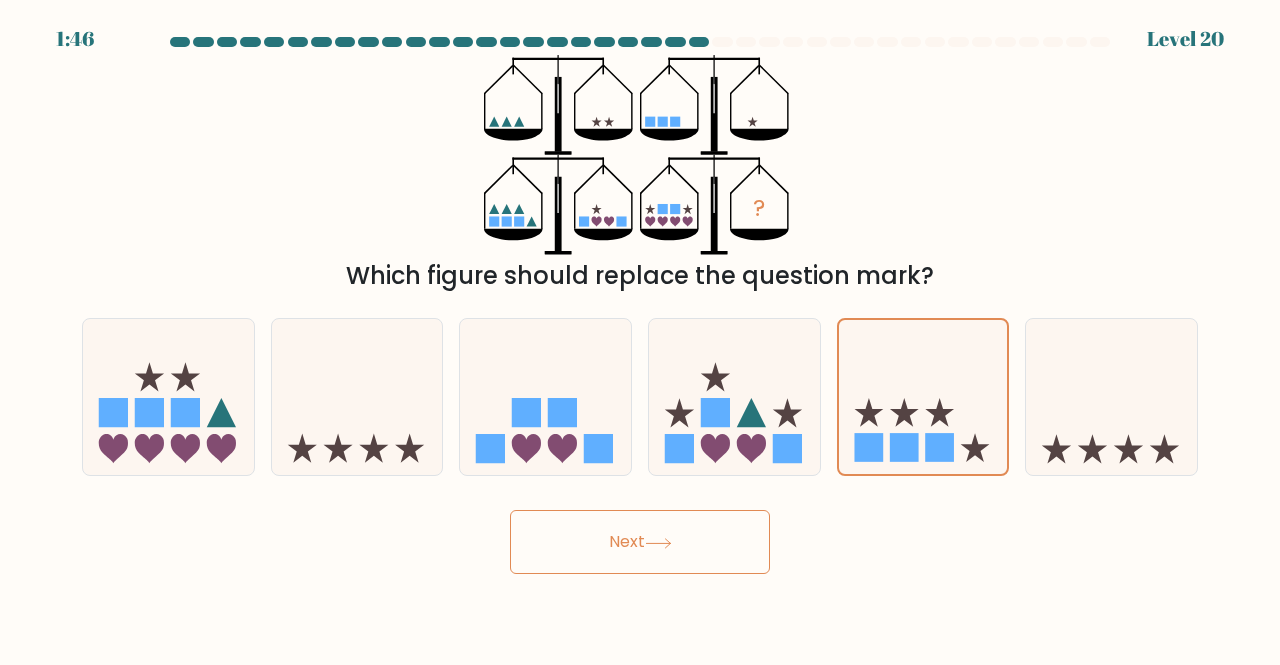 click on "Next" at bounding box center [640, 542] 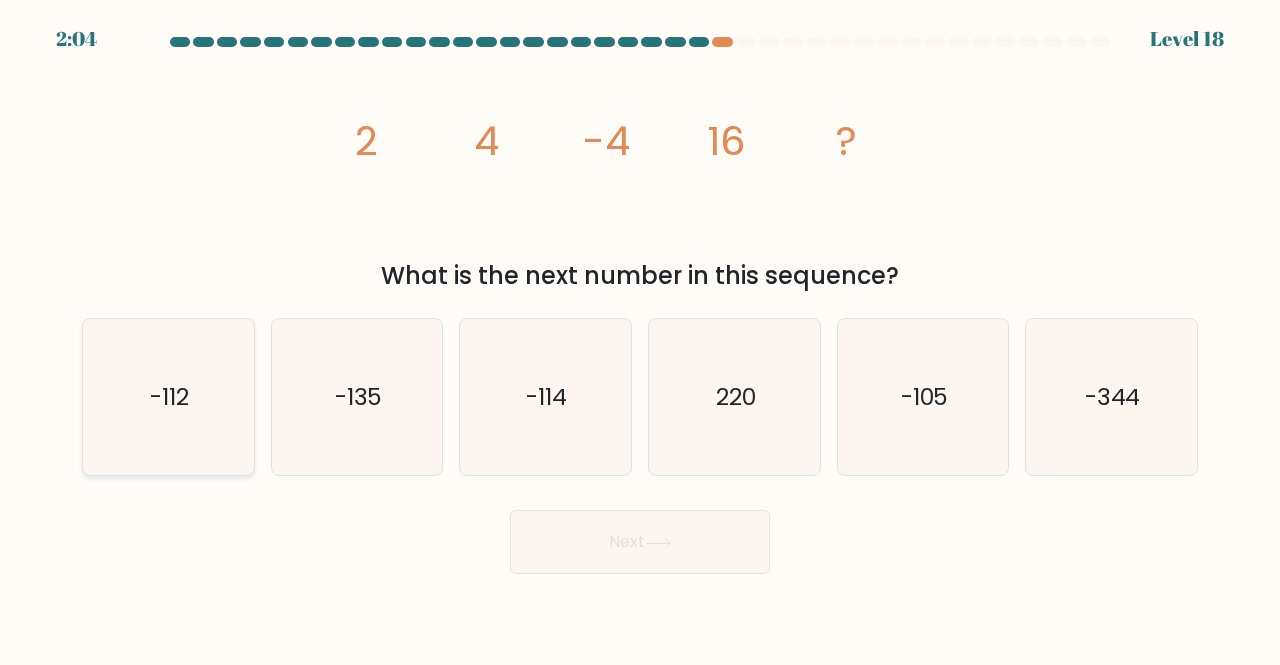 click on "-112" at bounding box center (168, 397) 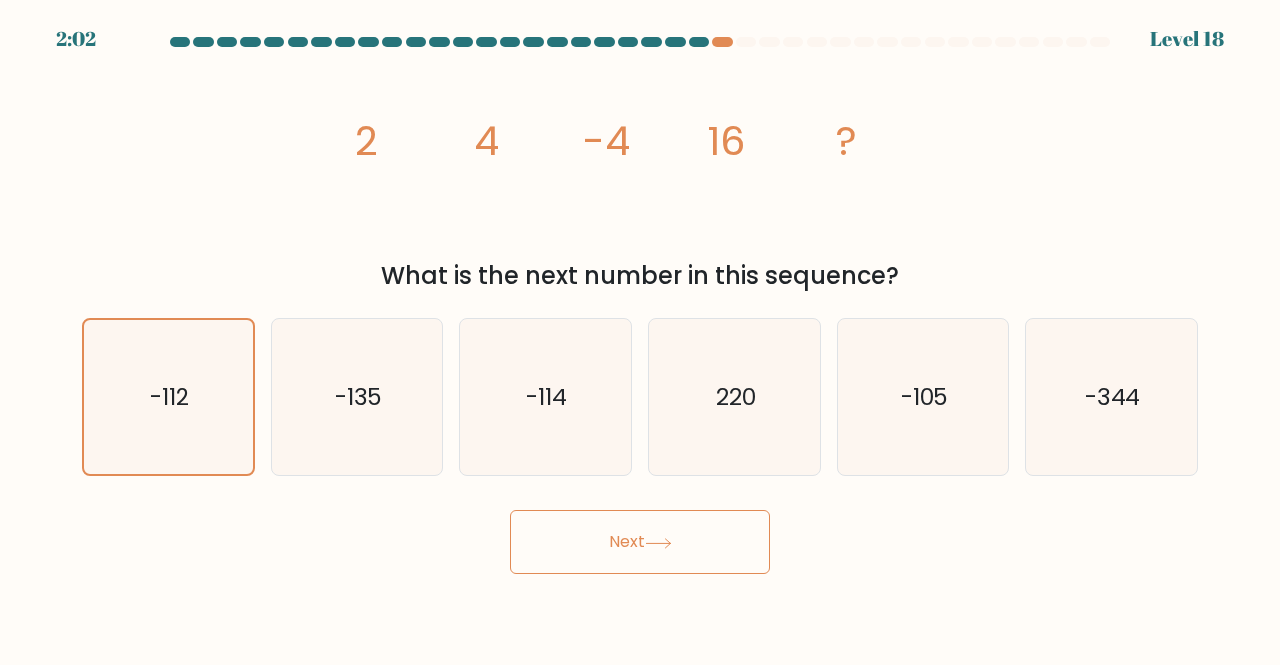 click at bounding box center [658, 543] 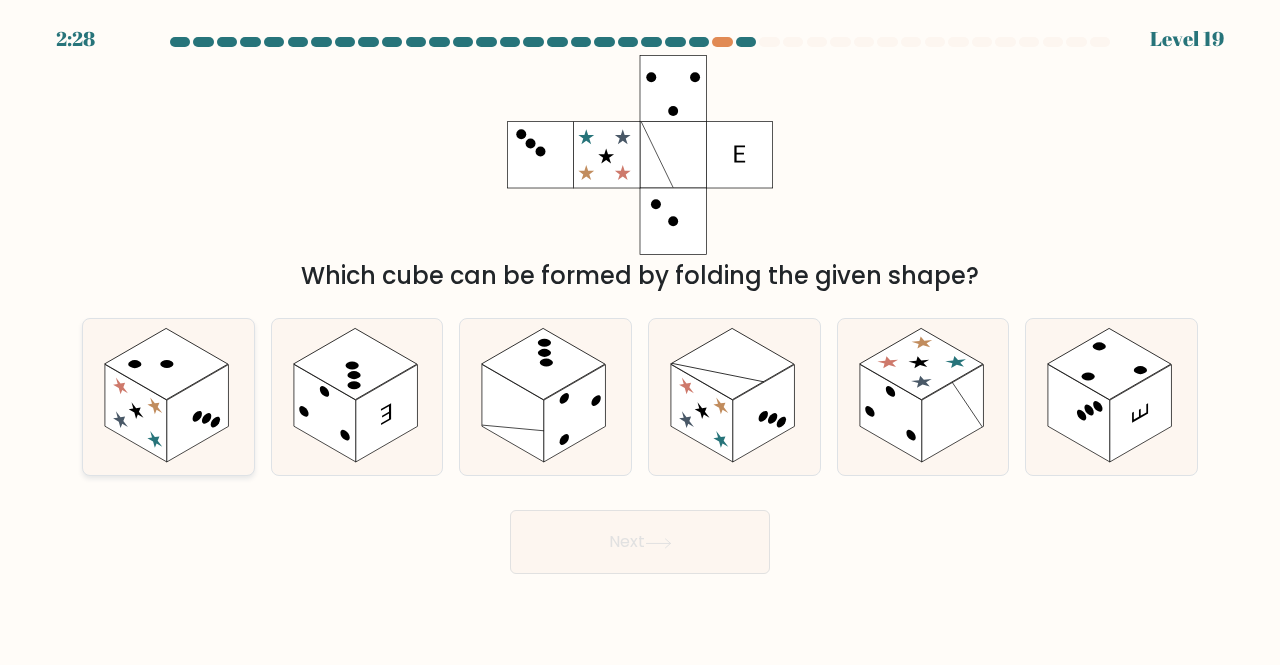 click at bounding box center (136, 413) 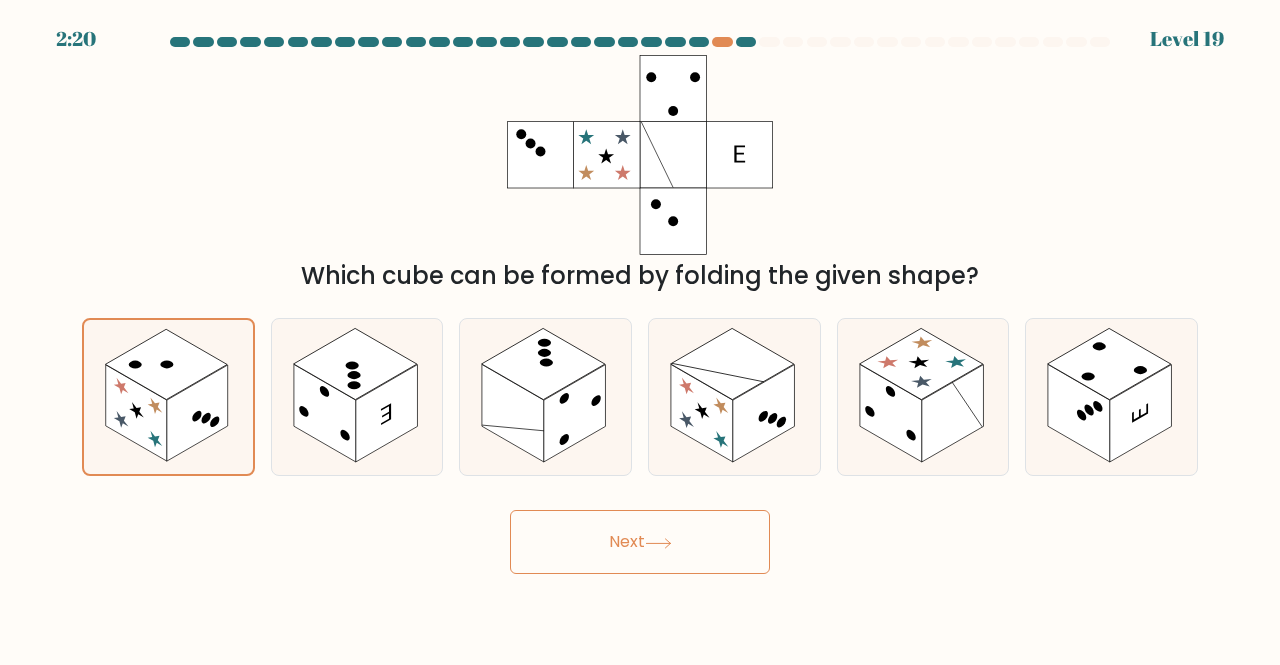 click on "Next" at bounding box center (640, 542) 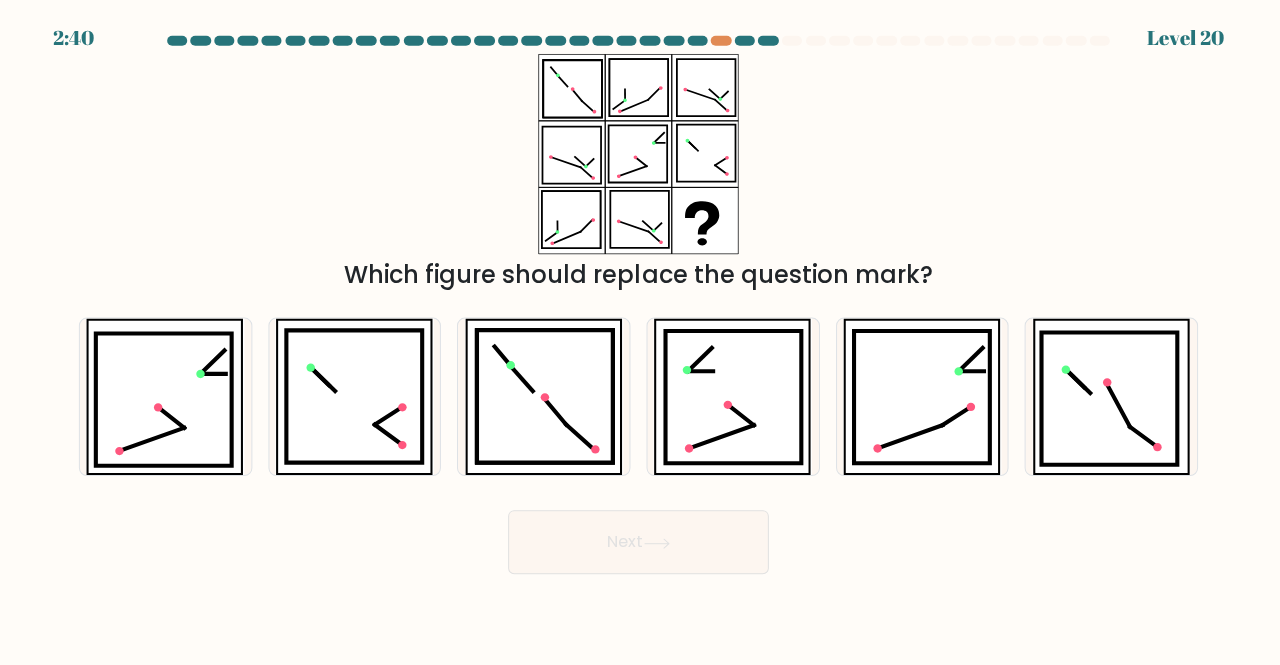 scroll, scrollTop: 0, scrollLeft: 0, axis: both 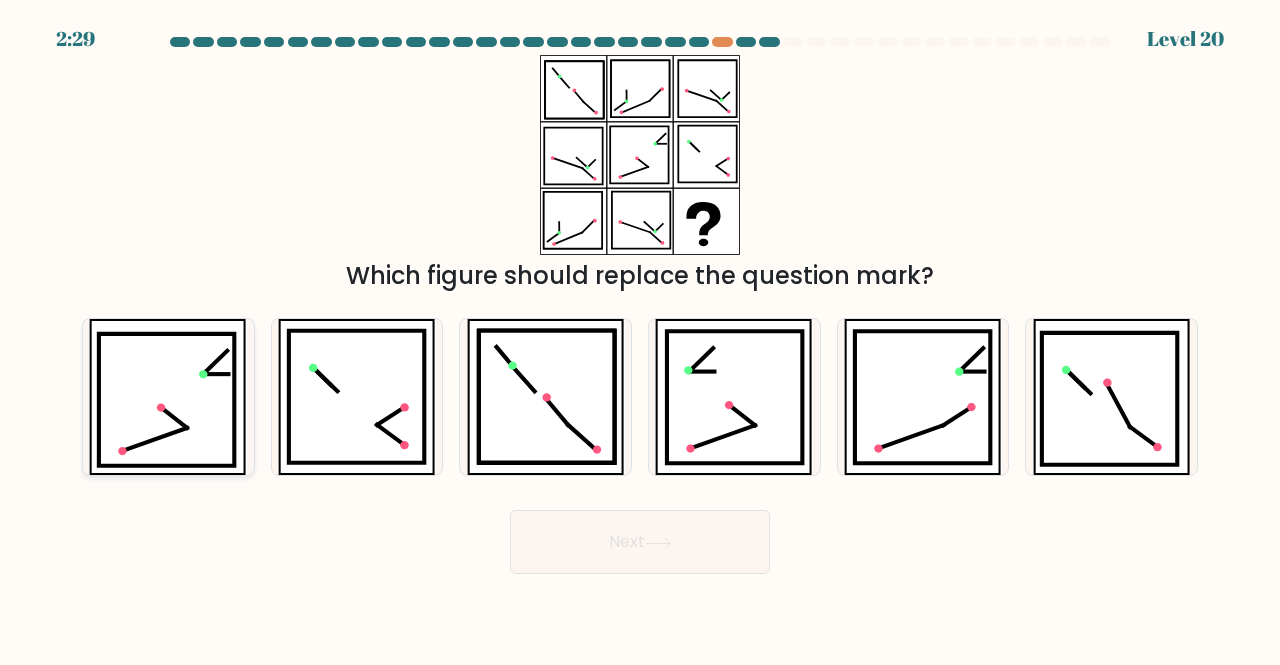 click at bounding box center [167, 400] 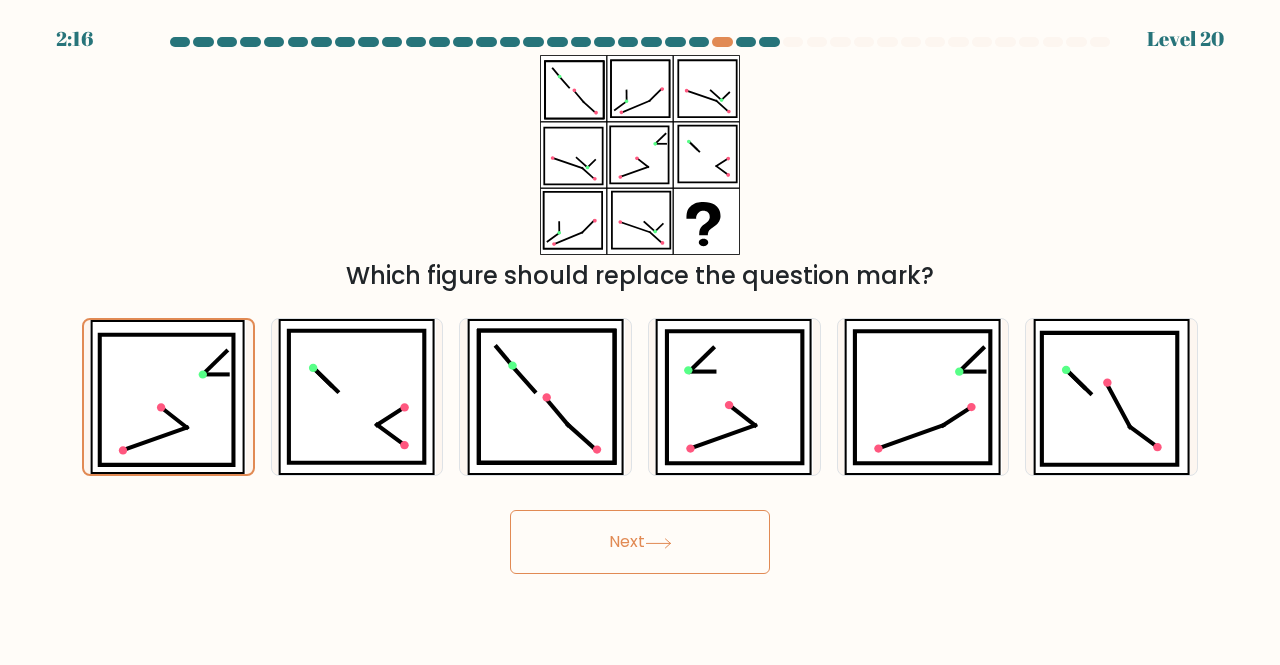 click on "Next" at bounding box center (640, 542) 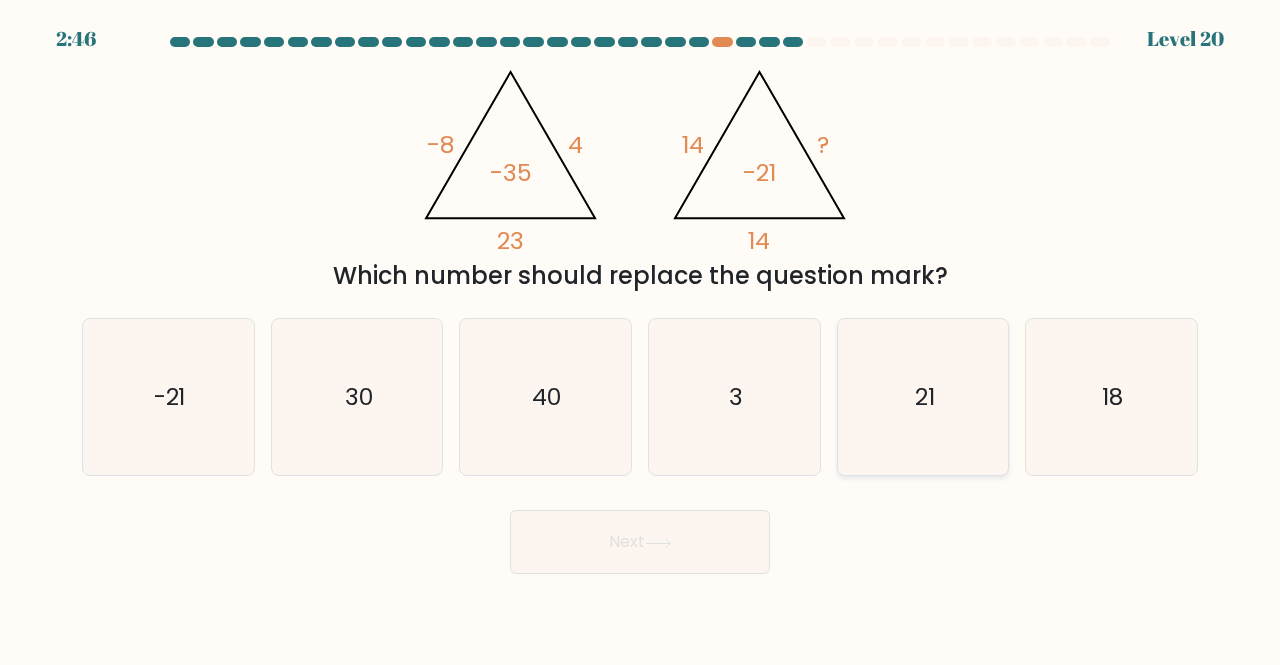 click on "21" at bounding box center (923, 397) 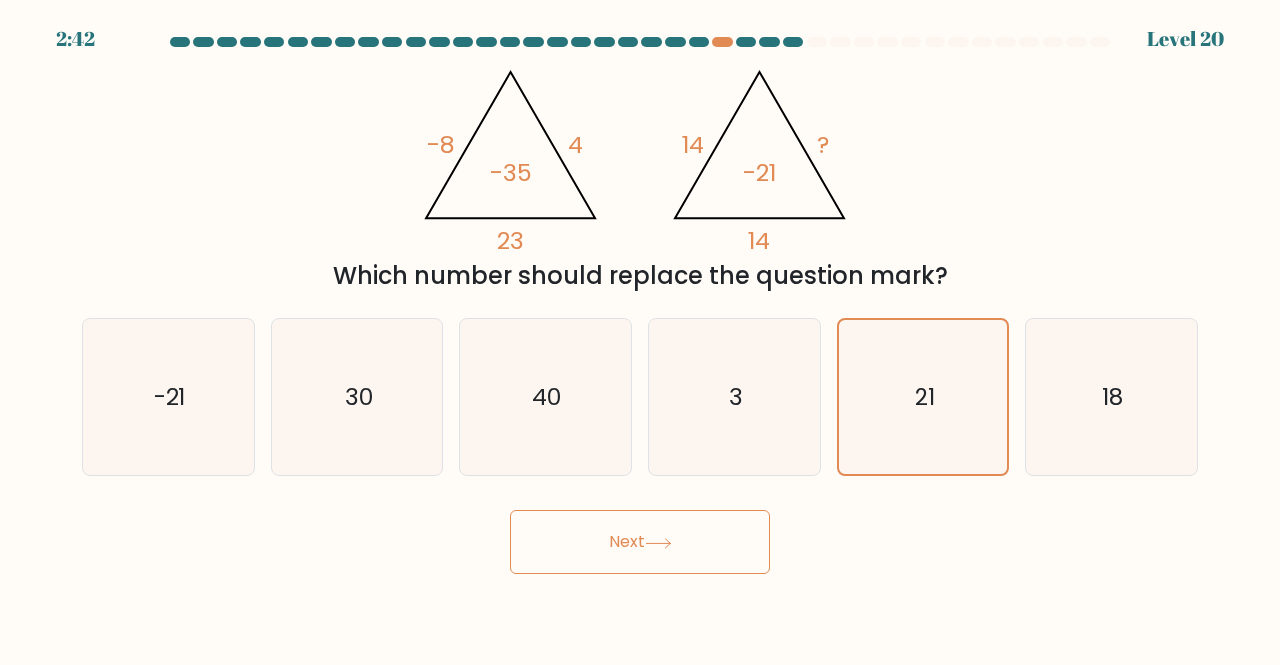 click on "Next" at bounding box center [640, 542] 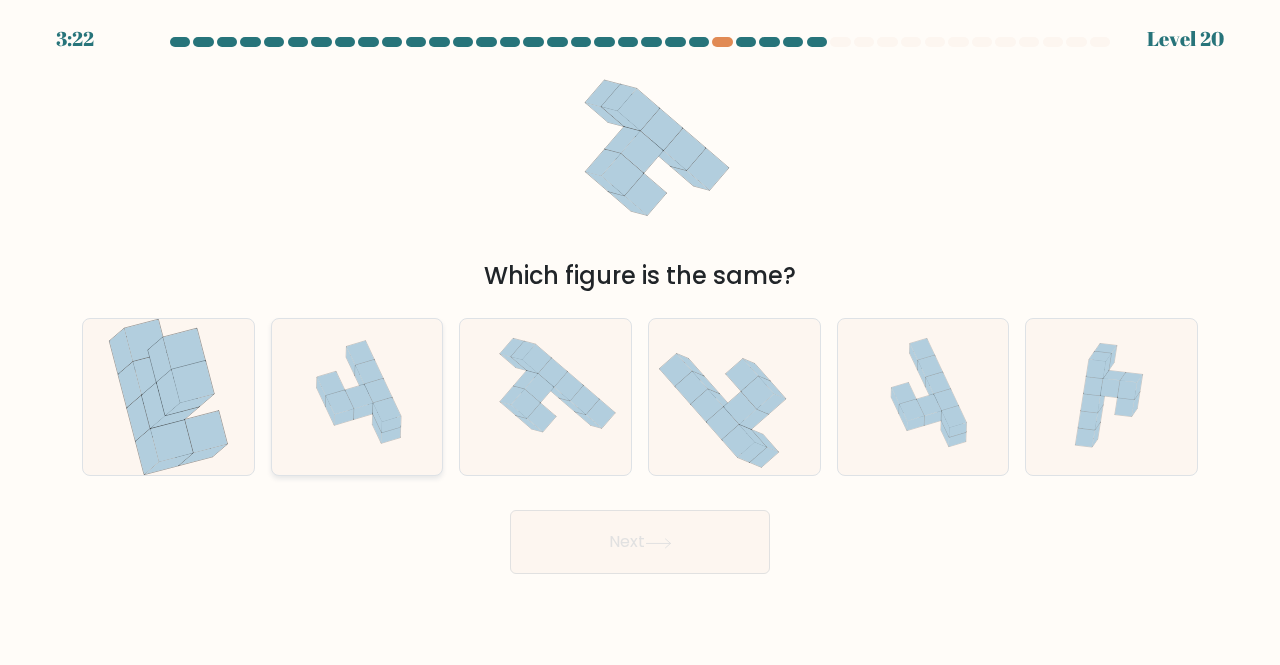 click at bounding box center [387, 420] 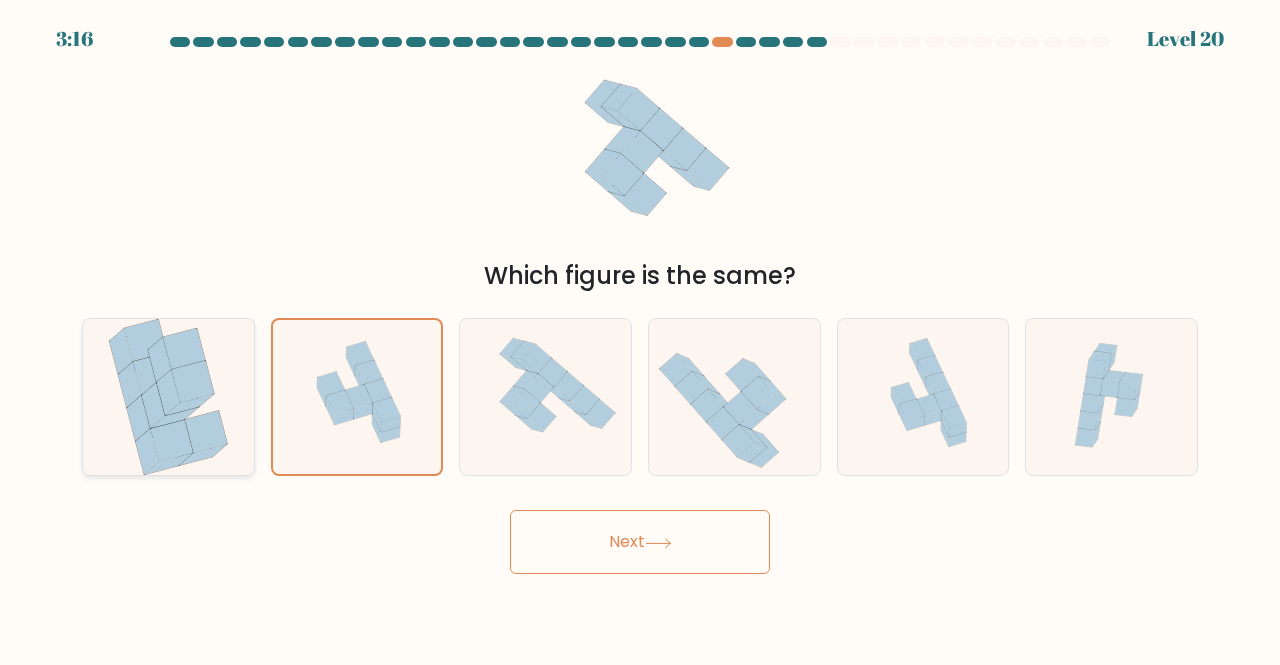 click at bounding box center (175, 417) 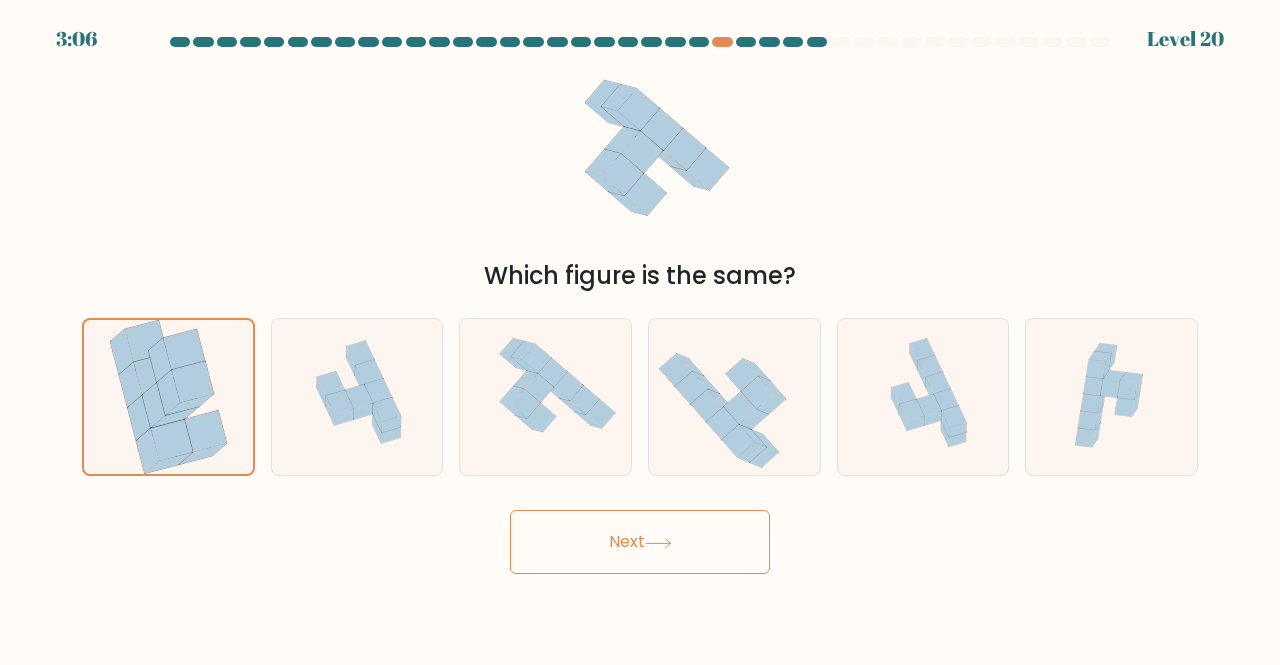 click on "Next" at bounding box center [640, 542] 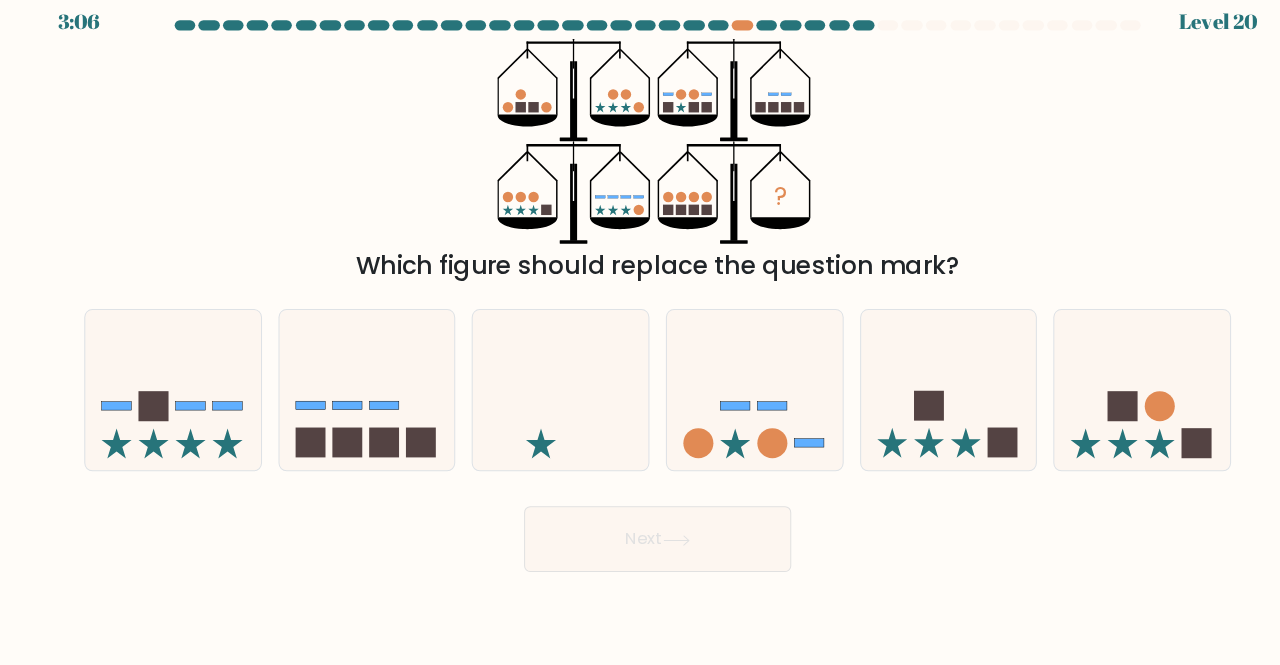 scroll, scrollTop: 0, scrollLeft: 0, axis: both 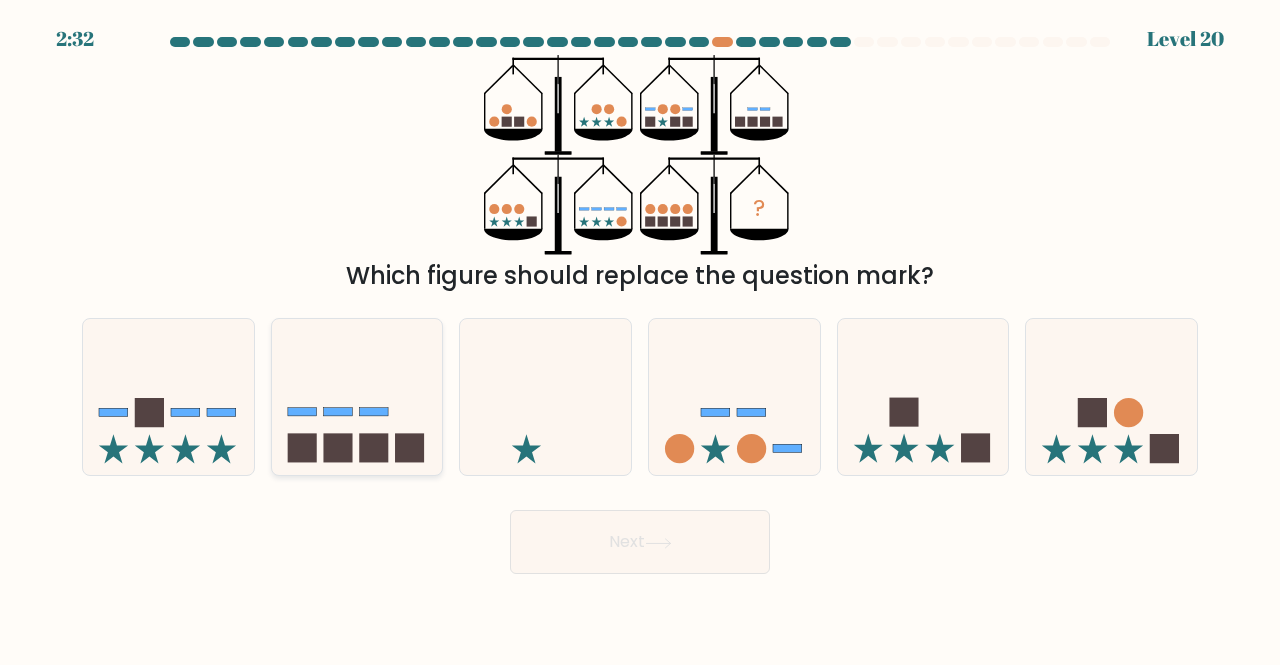 click at bounding box center (337, 448) 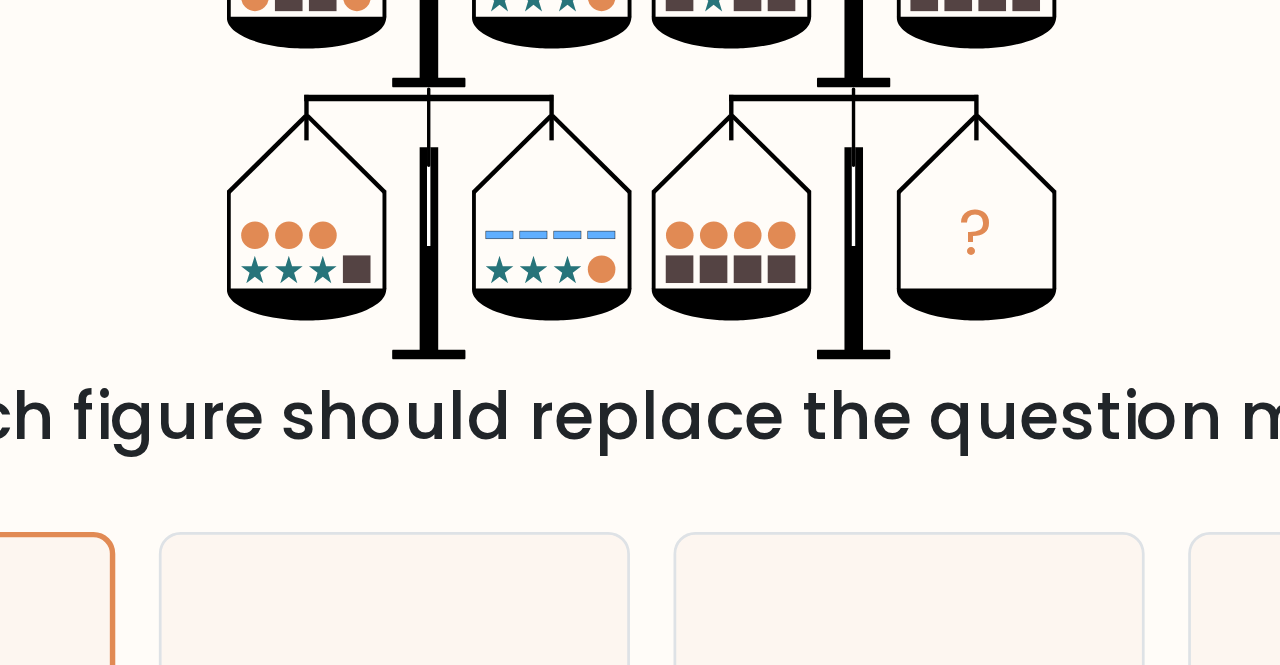 click on "?" at bounding box center (640, 155) 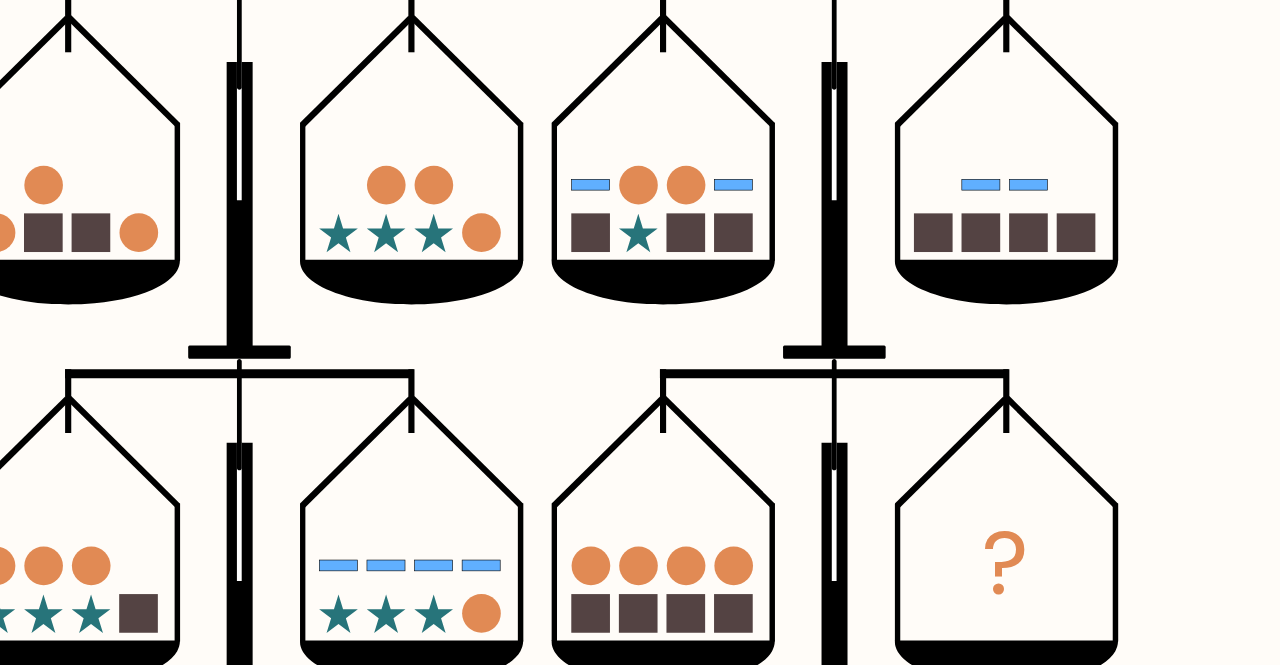 click on "?" at bounding box center [640, 155] 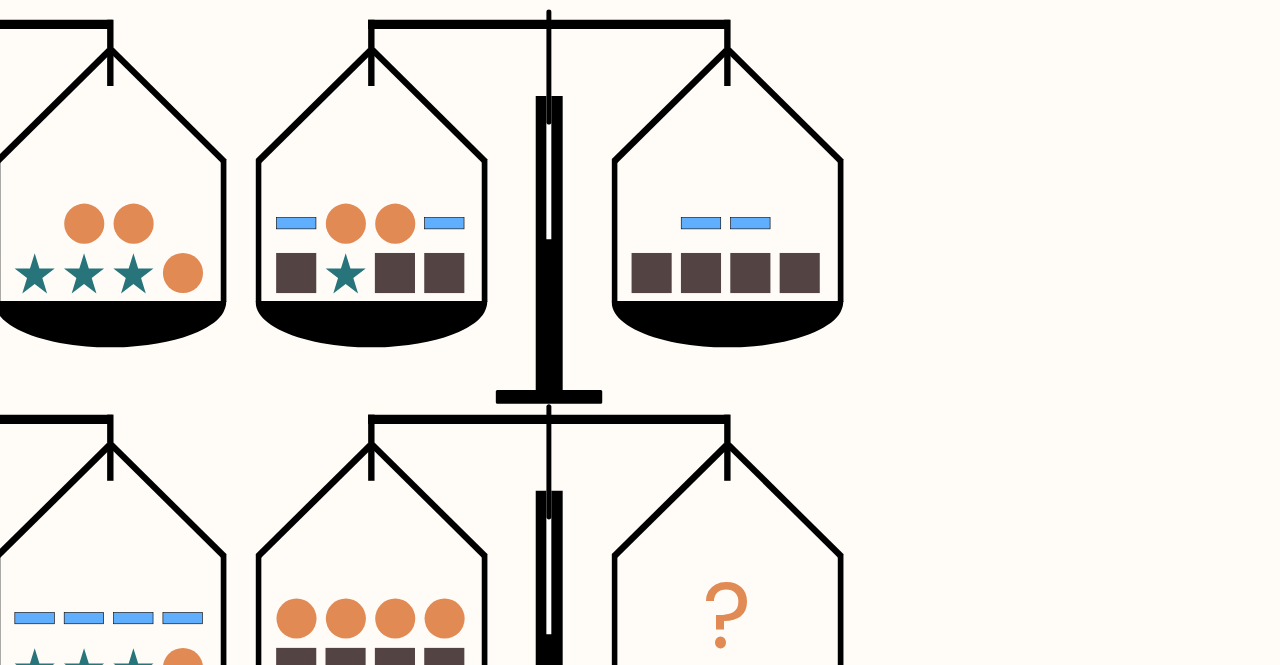 click on "?" at bounding box center [640, 155] 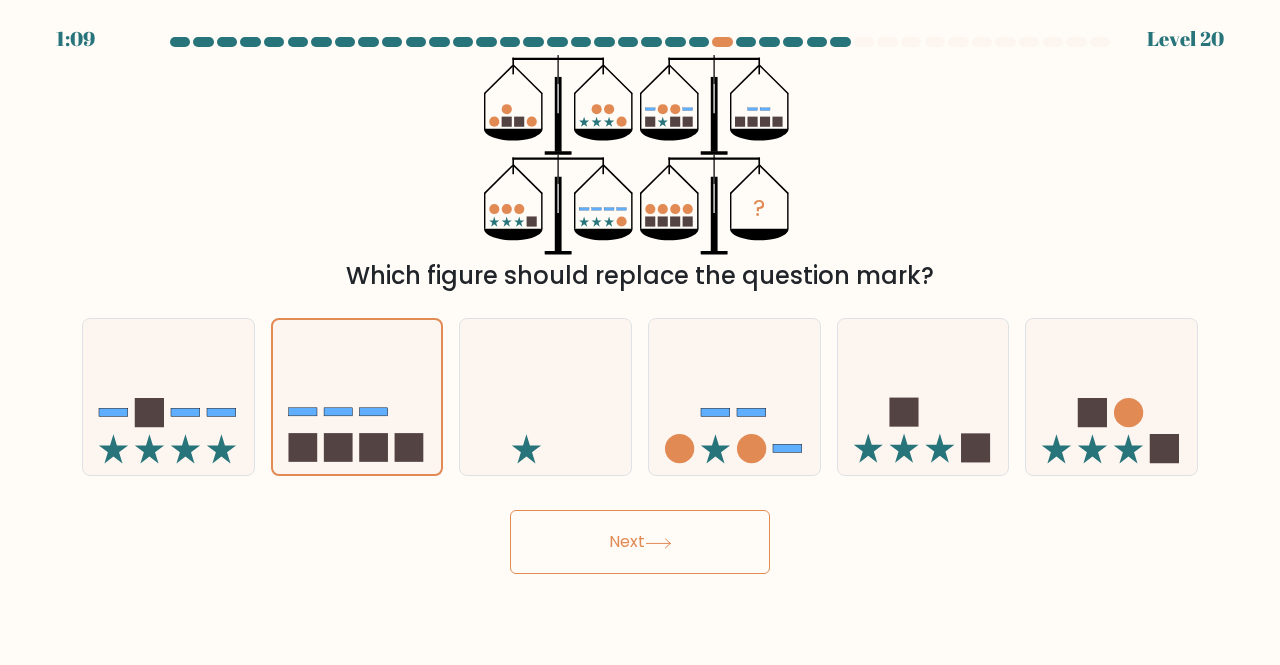 click on "Next" at bounding box center [640, 542] 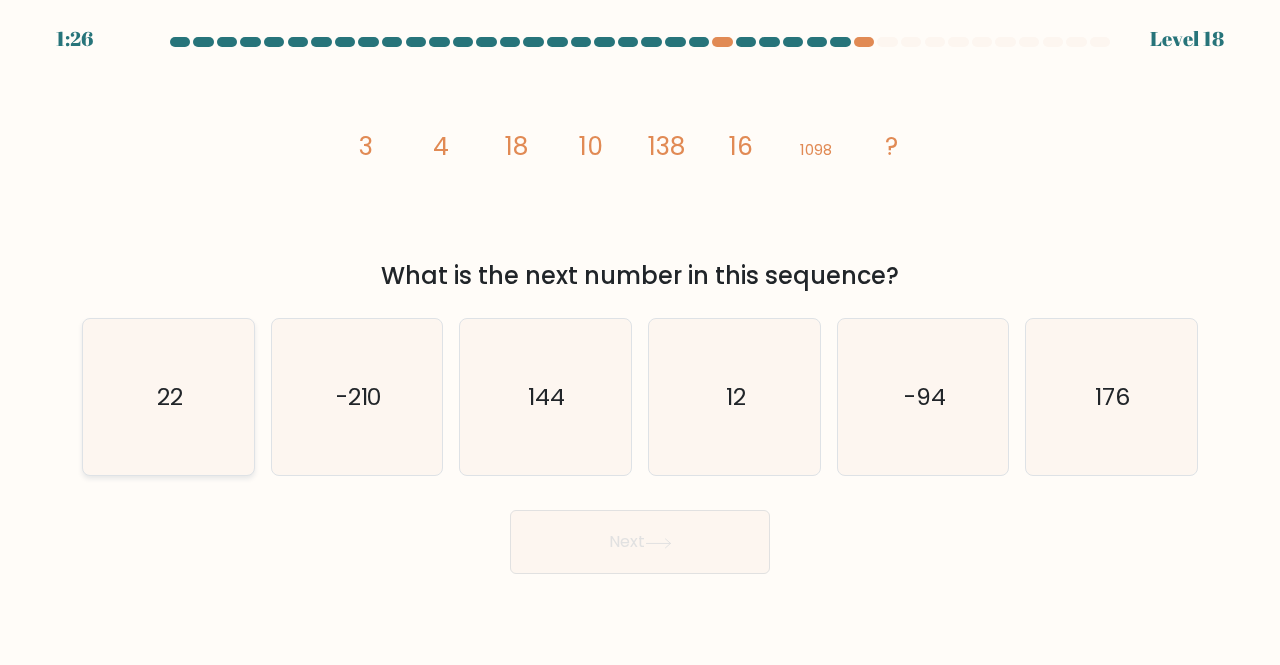 click on "22" at bounding box center [168, 397] 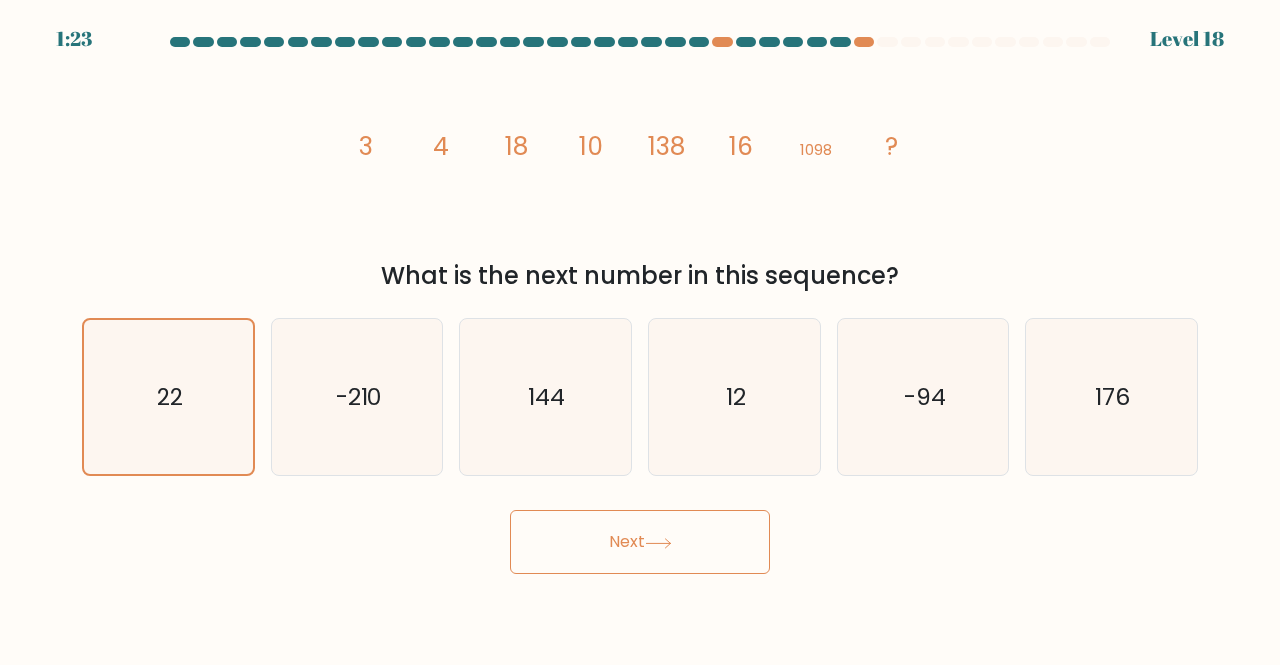 click on "Next" at bounding box center (640, 542) 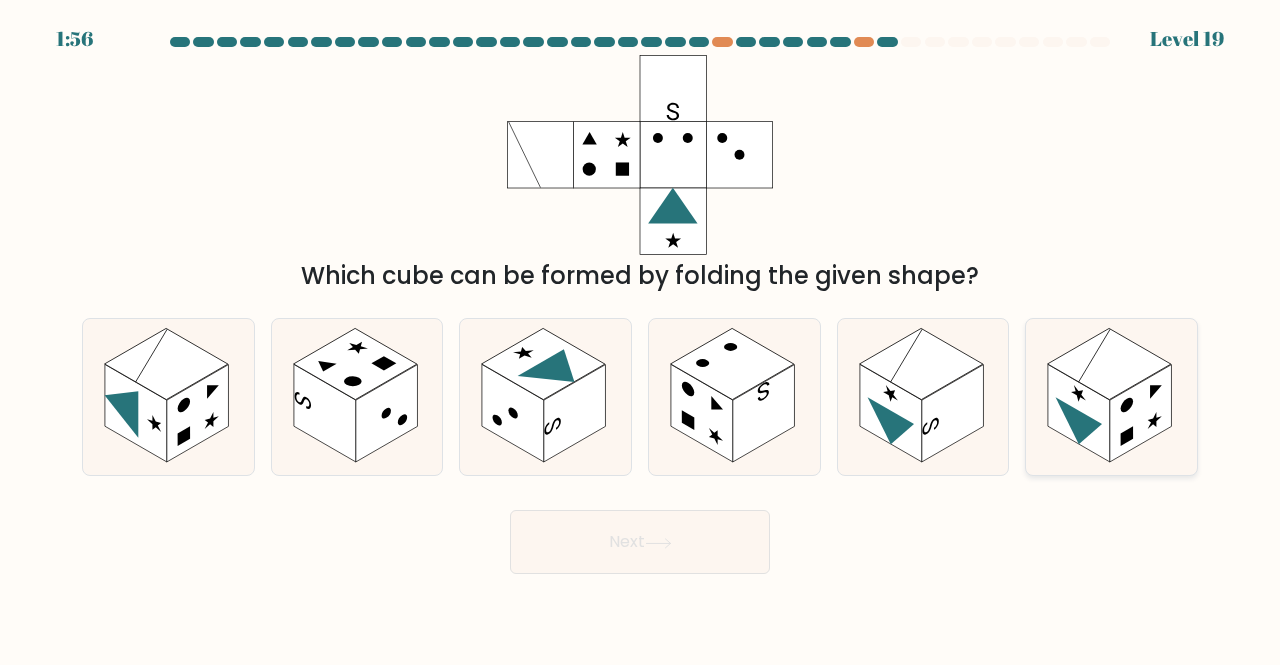 click at bounding box center (1111, 397) 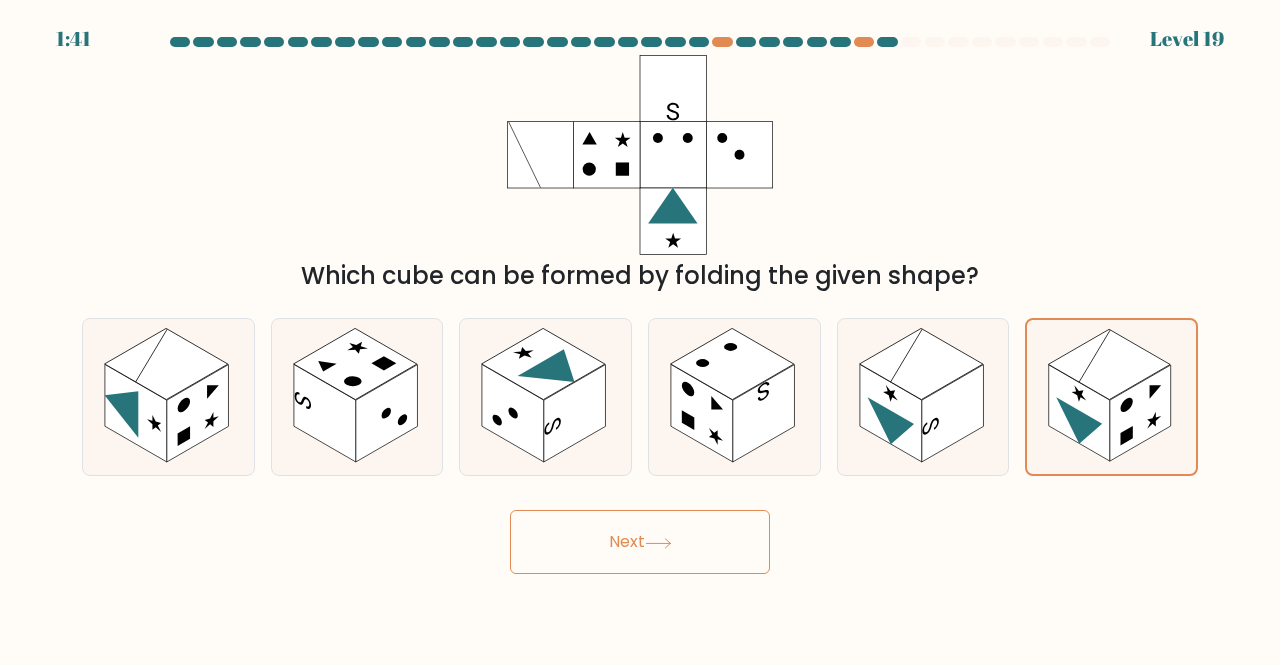 click on "Next" at bounding box center [640, 542] 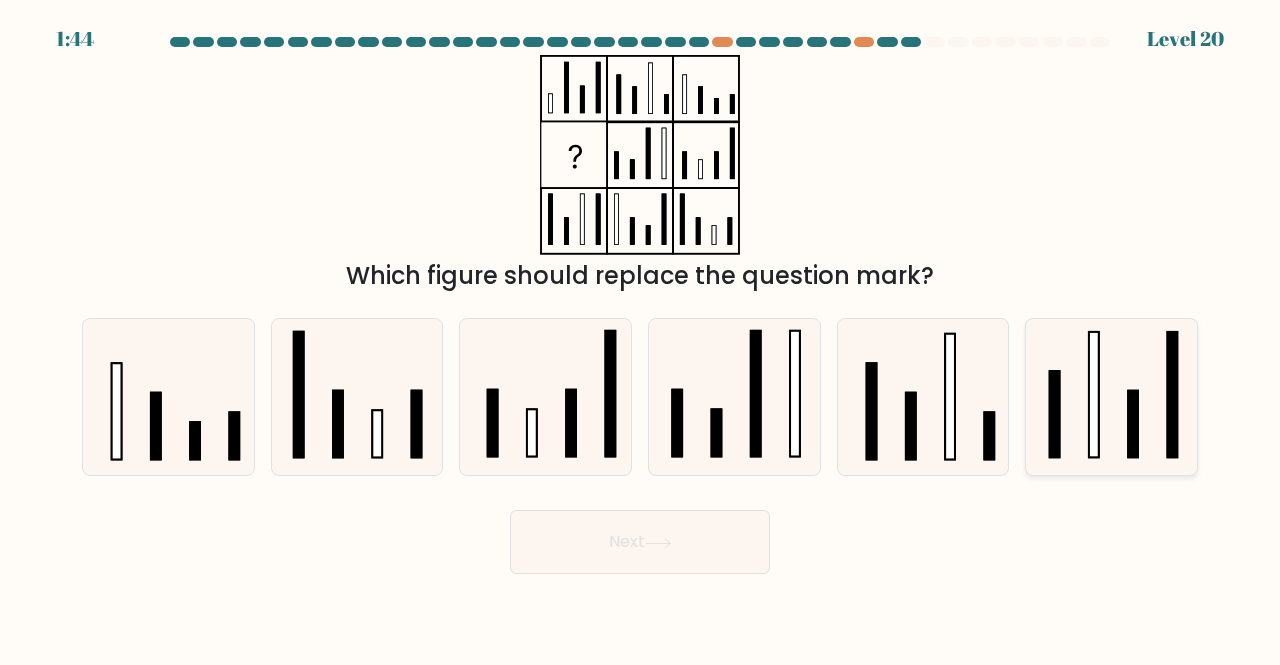 click at bounding box center (1134, 424) 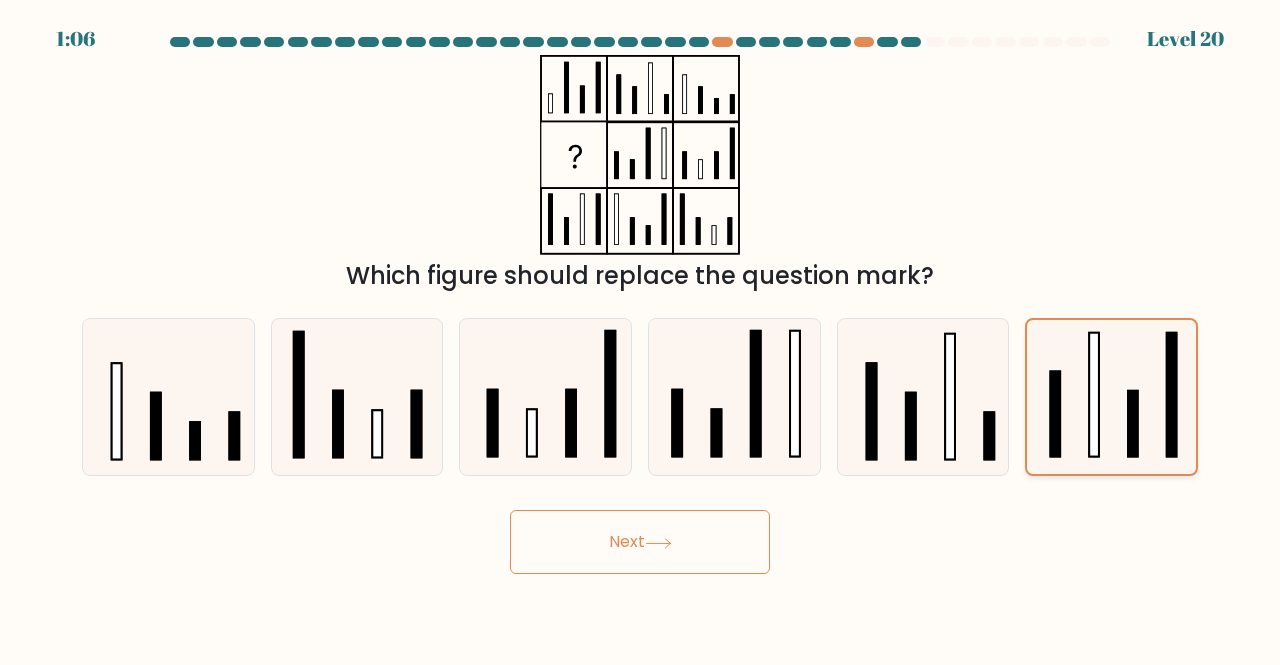 click on "Next" at bounding box center [640, 542] 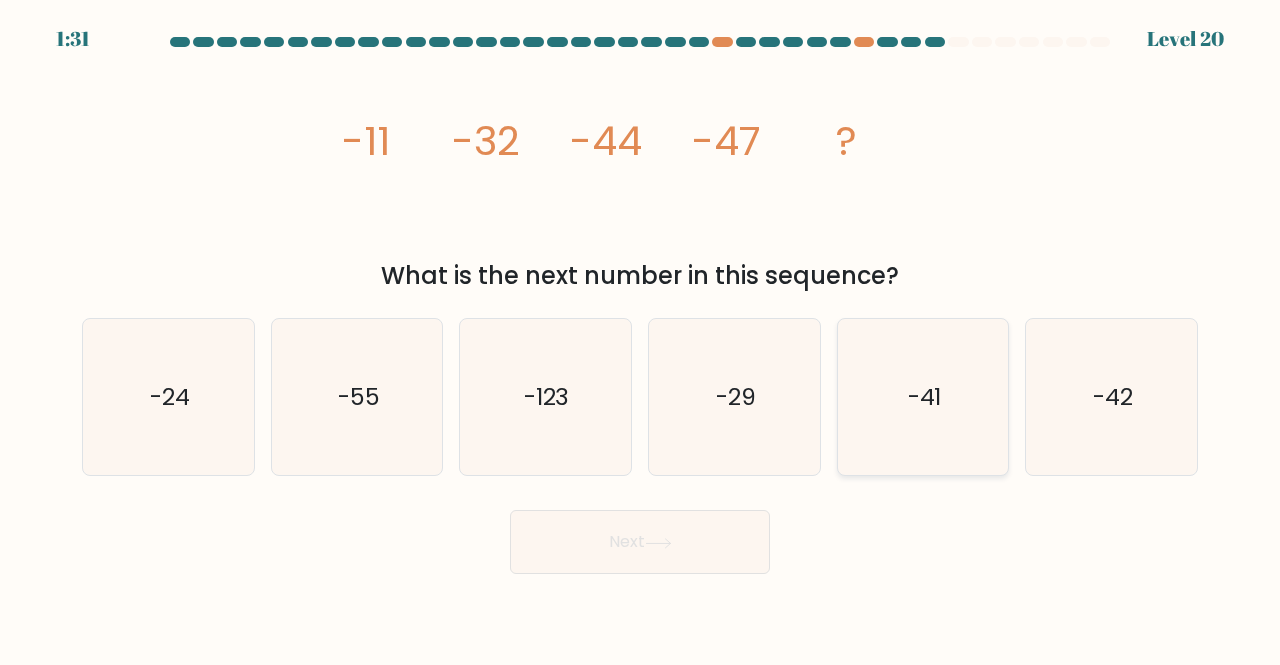 click on "-41" at bounding box center [923, 397] 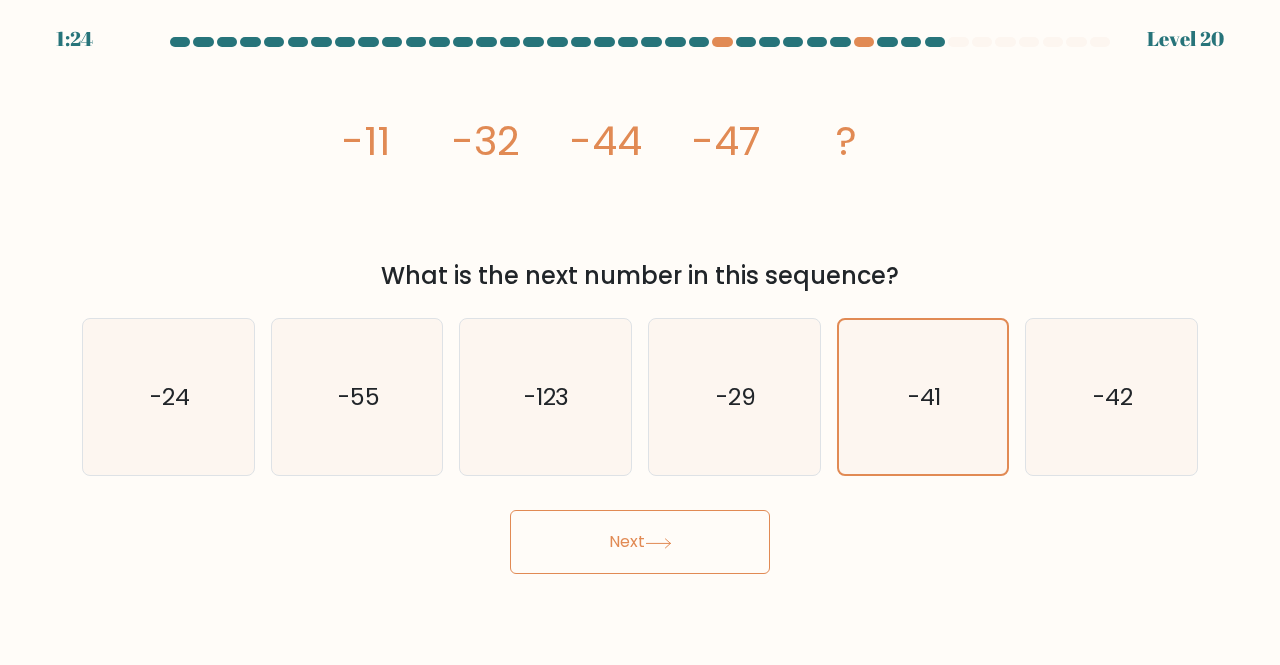 click on "Next" at bounding box center [640, 542] 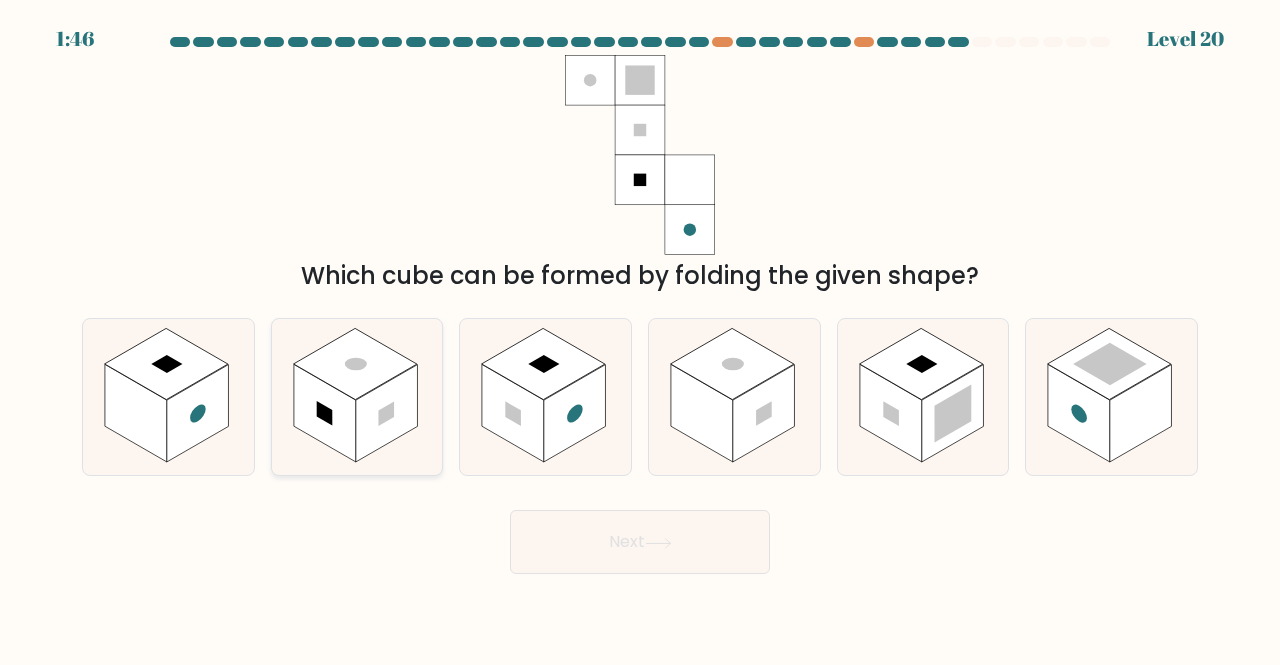 click at bounding box center [387, 413] 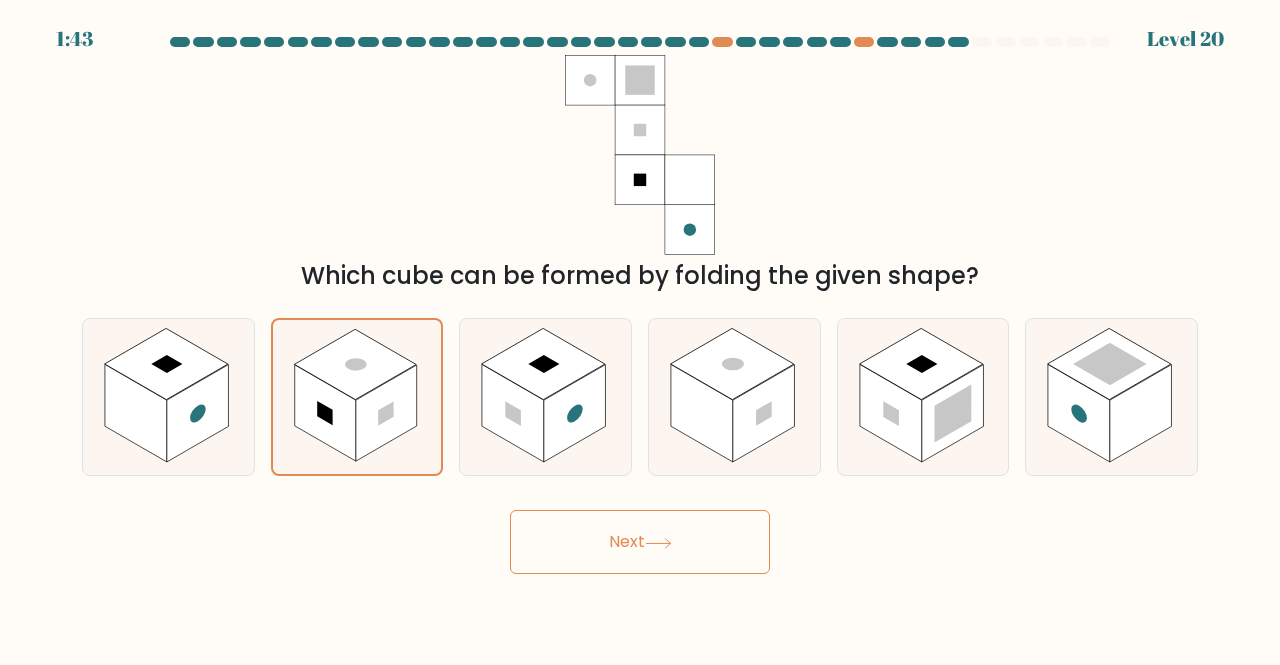 click on "Next" at bounding box center [640, 542] 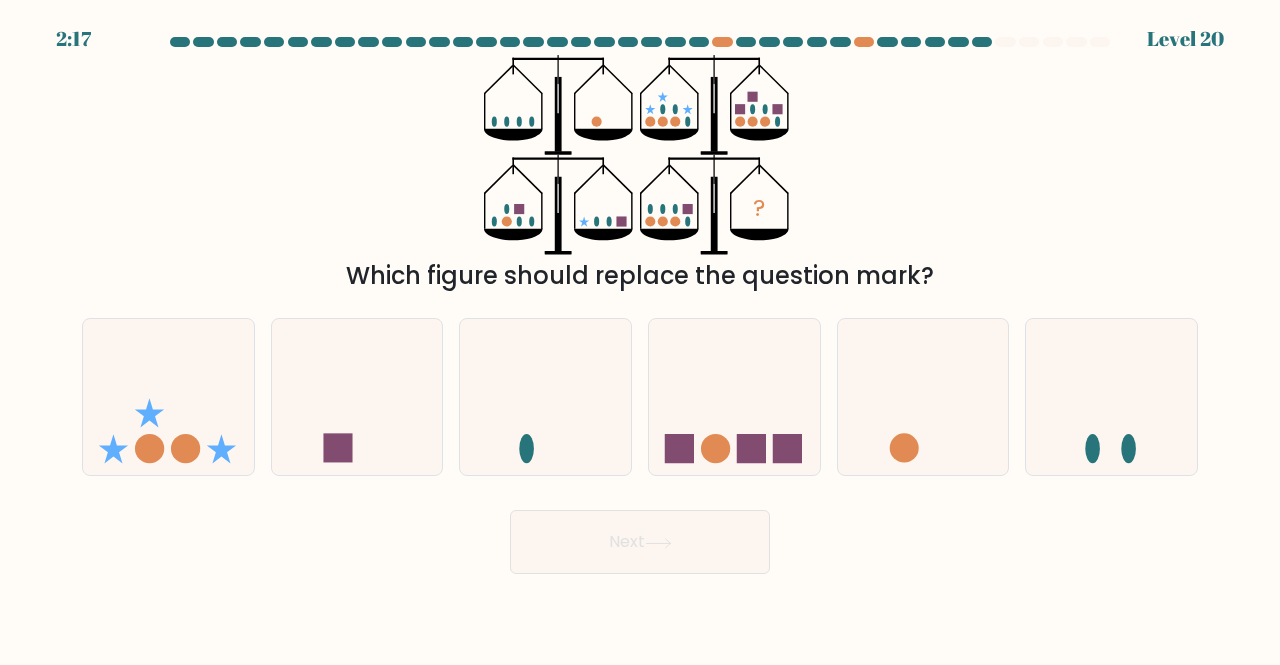 click on "Which figure should replace the question mark?" at bounding box center [640, 276] 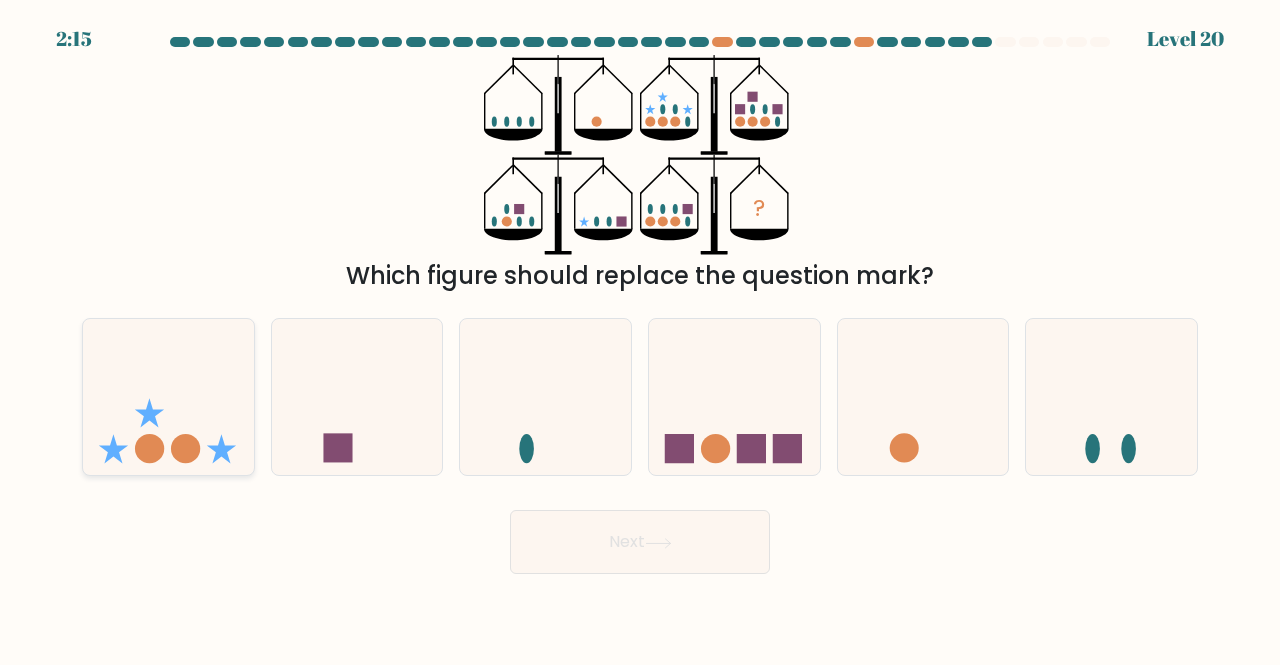 click at bounding box center (168, 396) 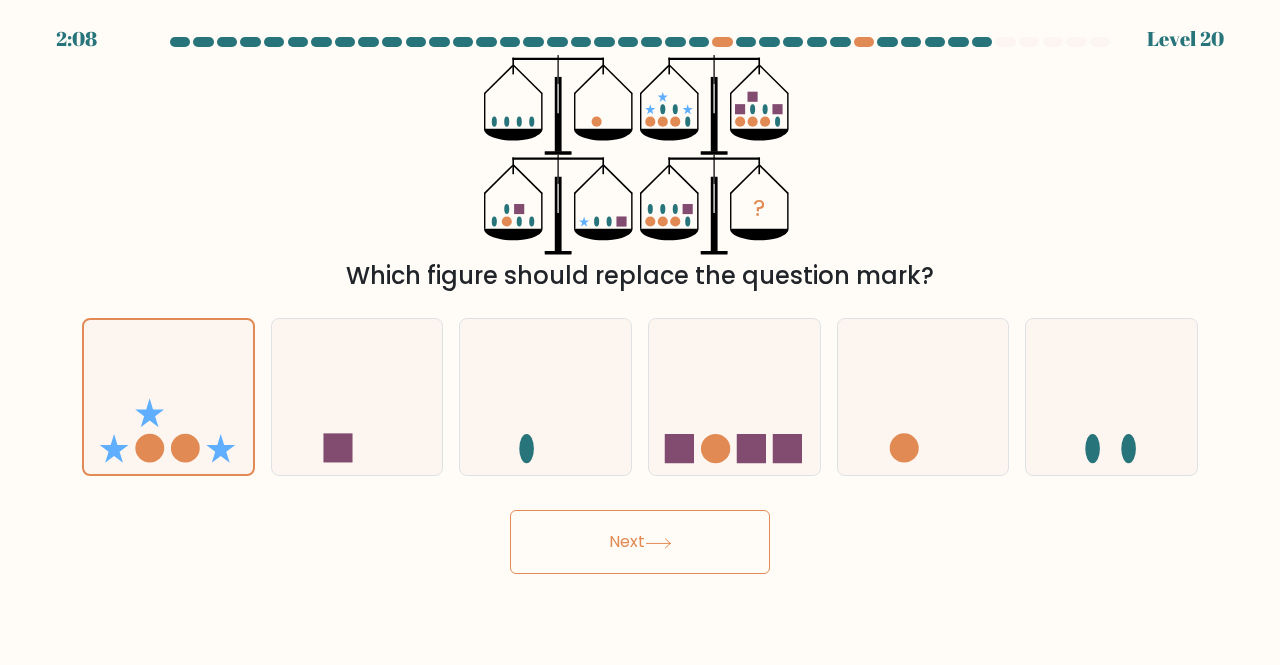 click on "Next" at bounding box center (640, 542) 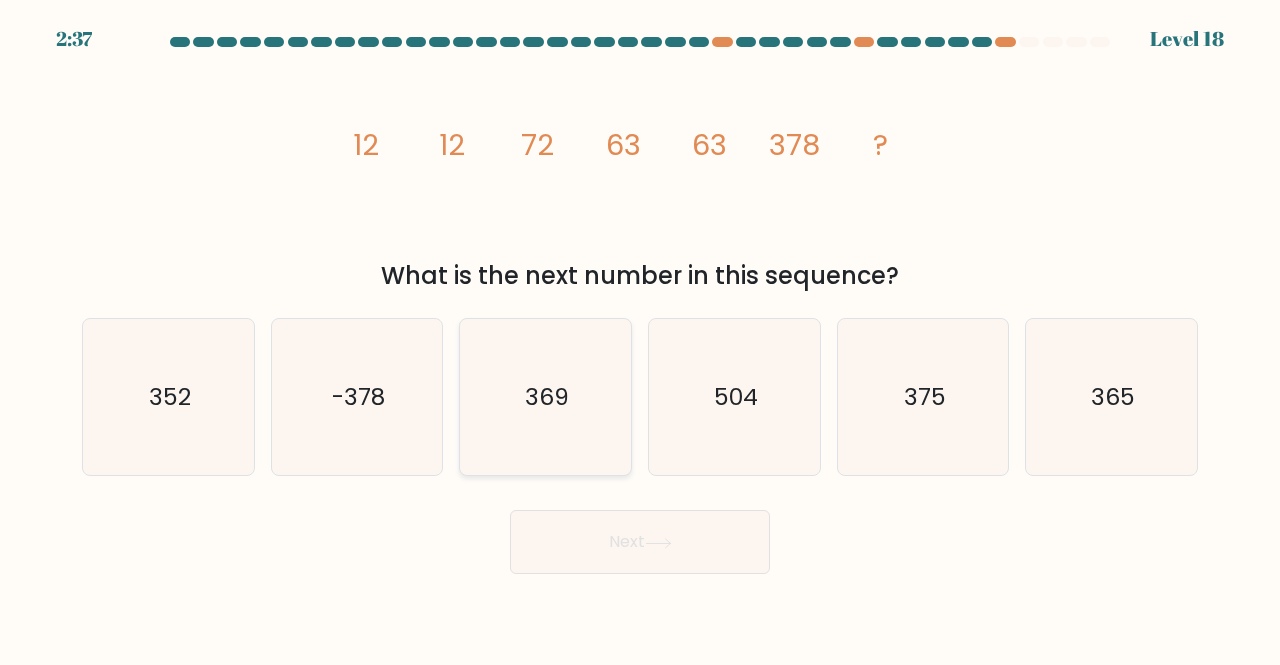 click on "369" at bounding box center (545, 397) 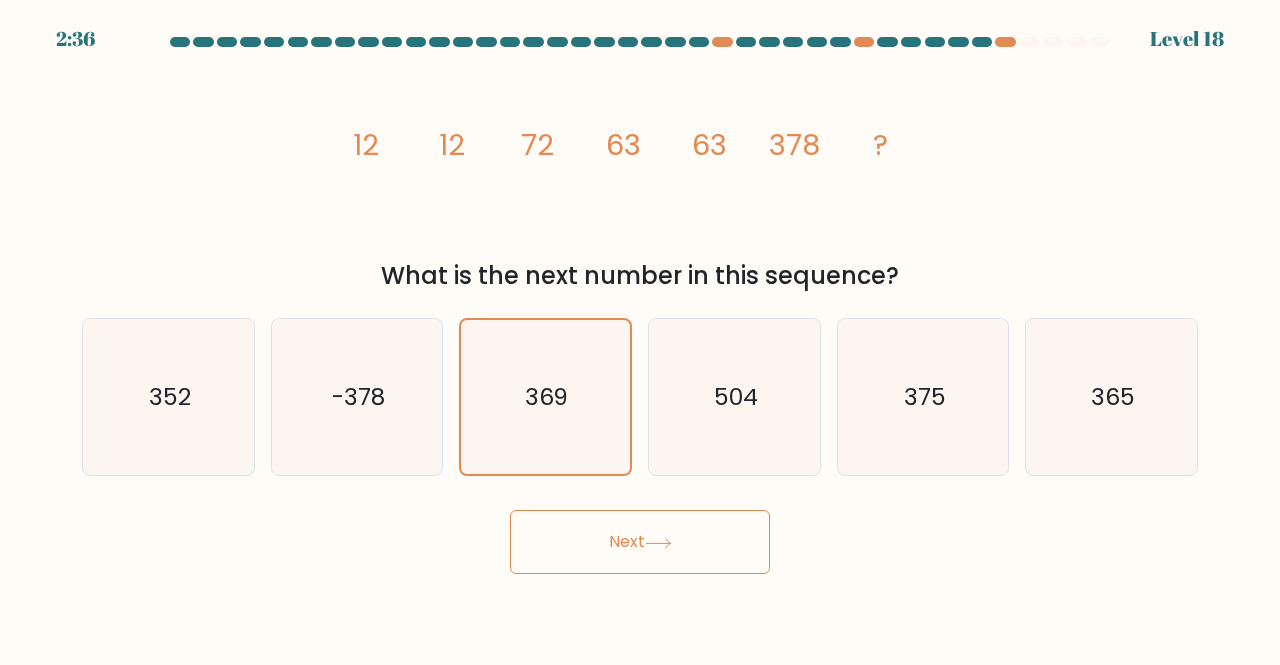 click on "Next" at bounding box center [640, 542] 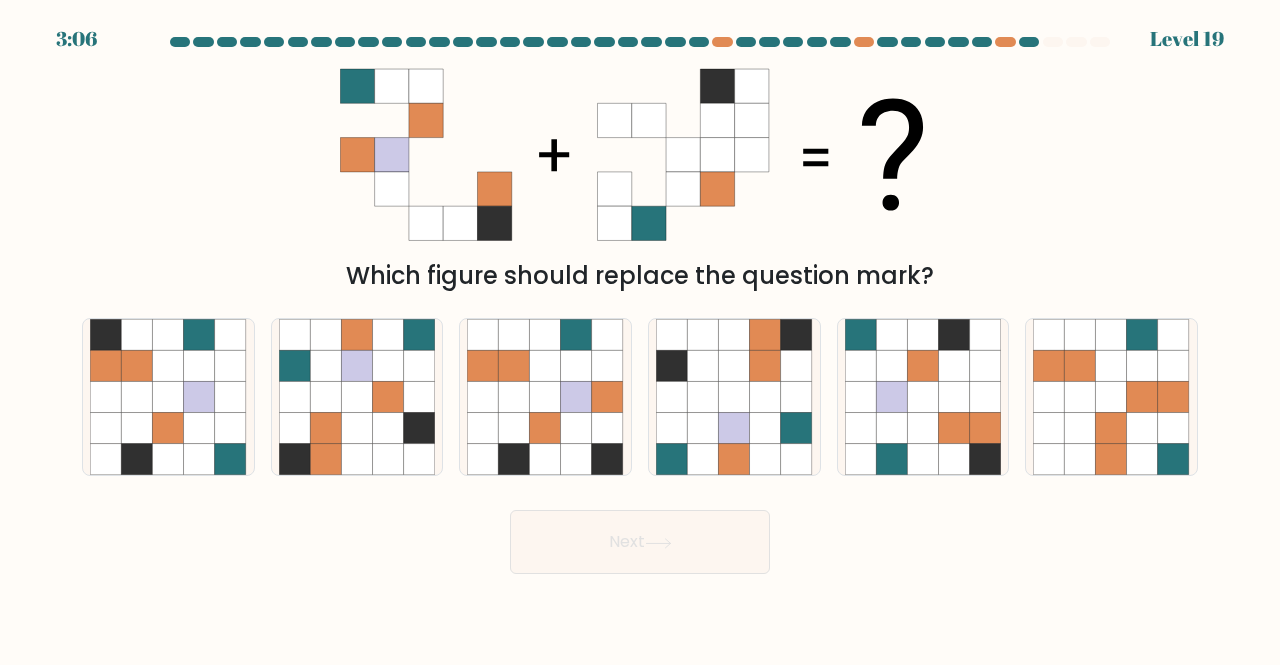 click on "Which figure should replace the question mark?" at bounding box center [640, 276] 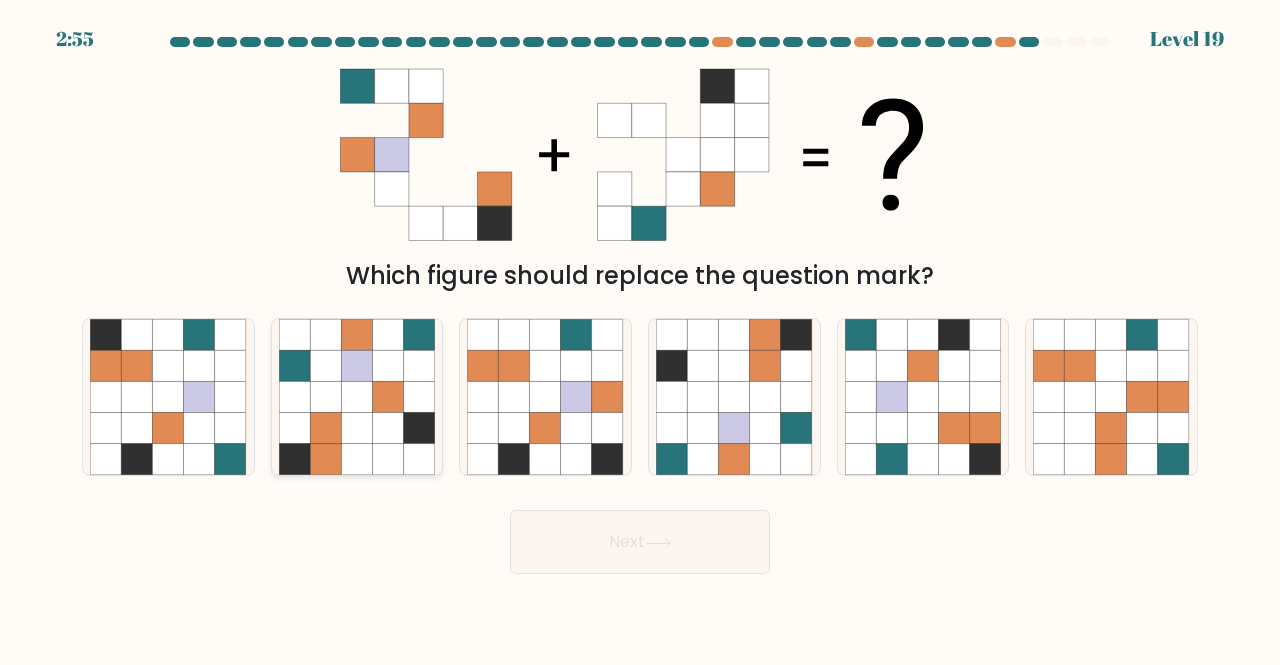 click at bounding box center [356, 428] 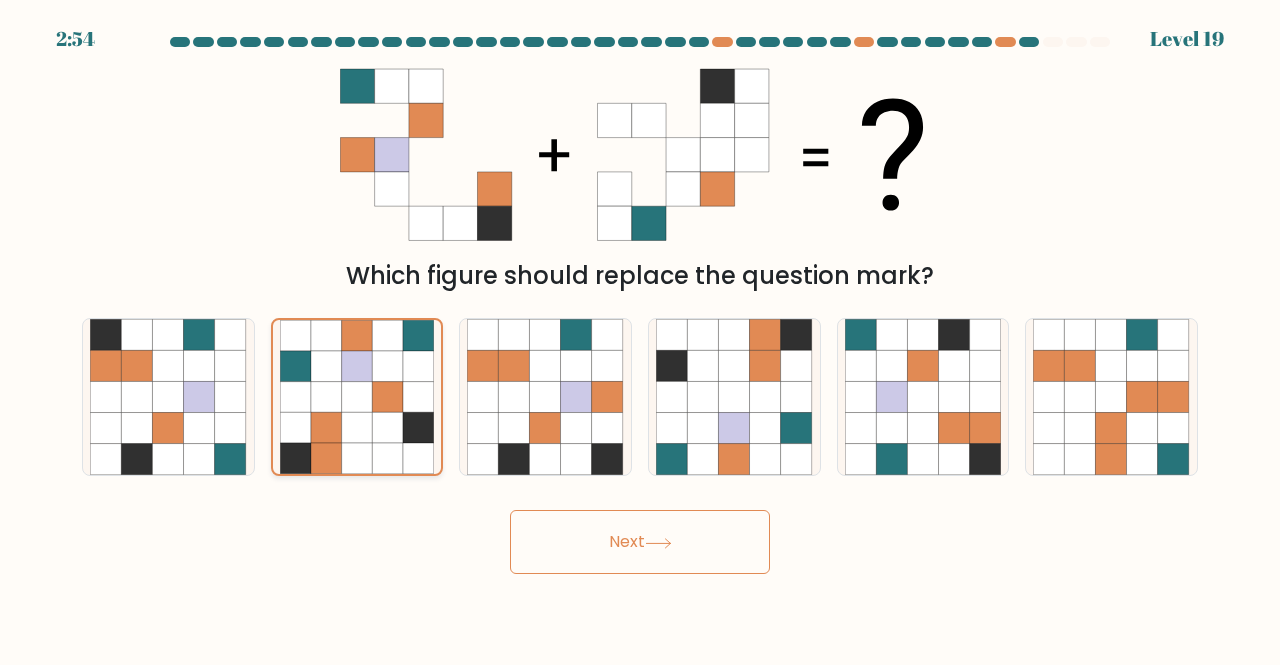 click on "Next" at bounding box center [640, 542] 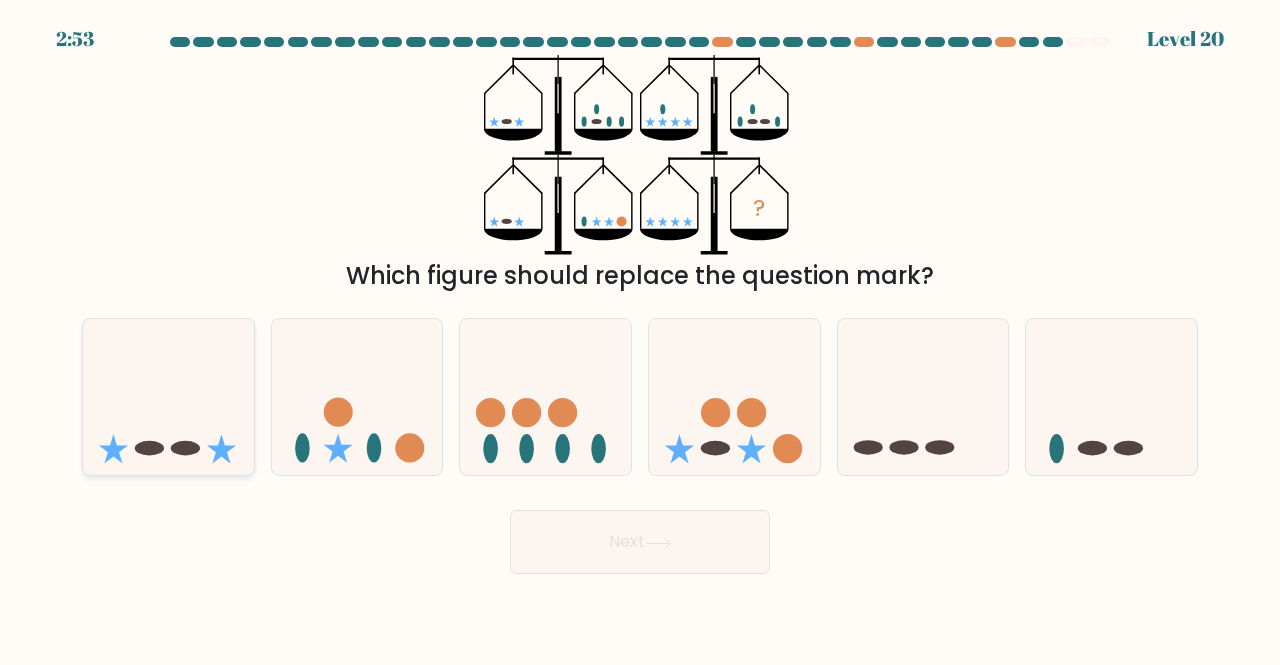 click at bounding box center [168, 396] 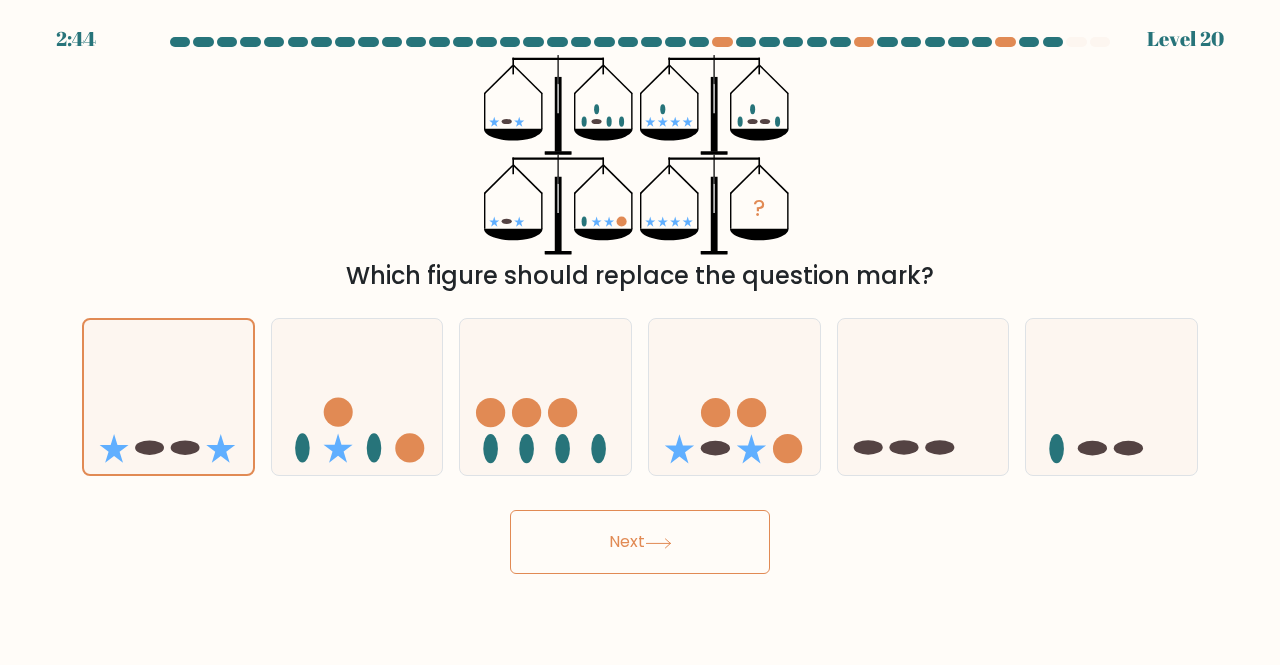 click on "Next" at bounding box center [640, 542] 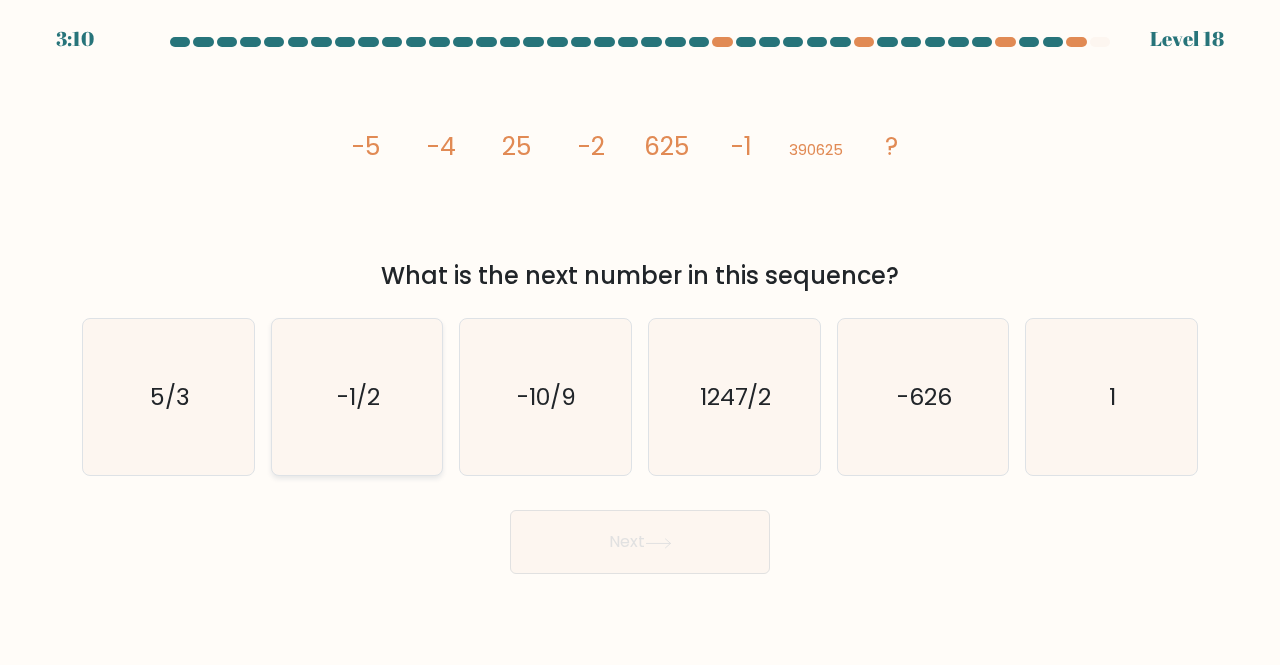 click on "-1/2" at bounding box center (357, 397) 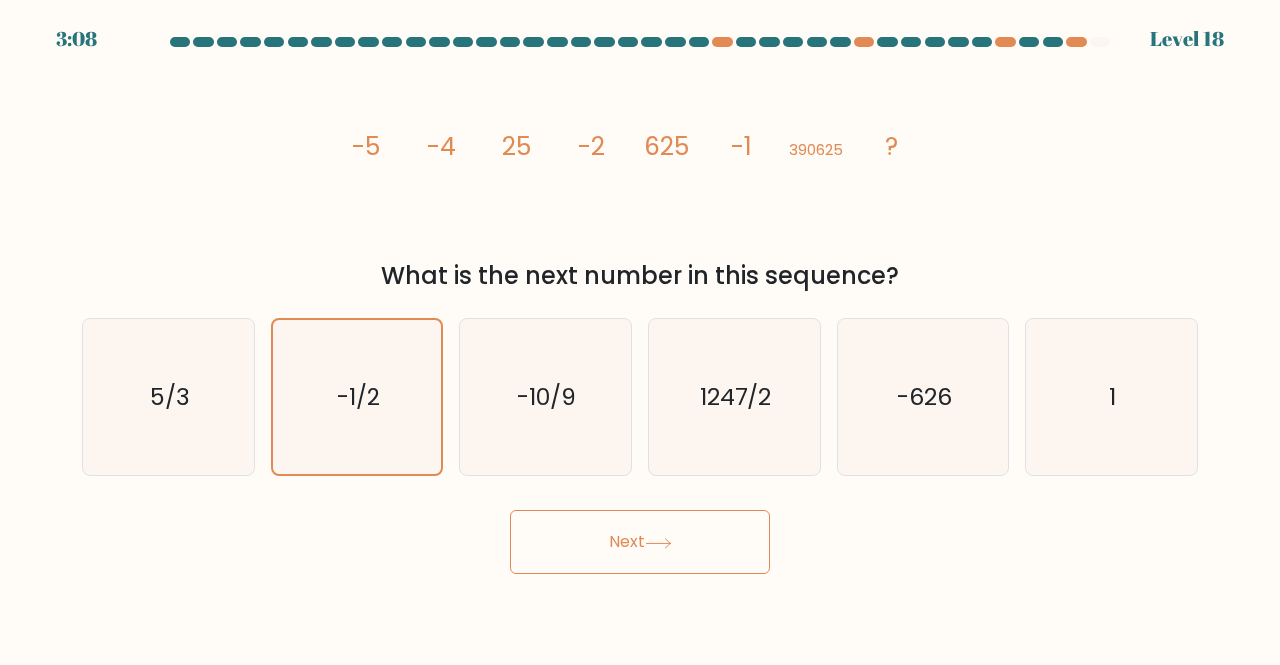 click on "Next" at bounding box center (640, 542) 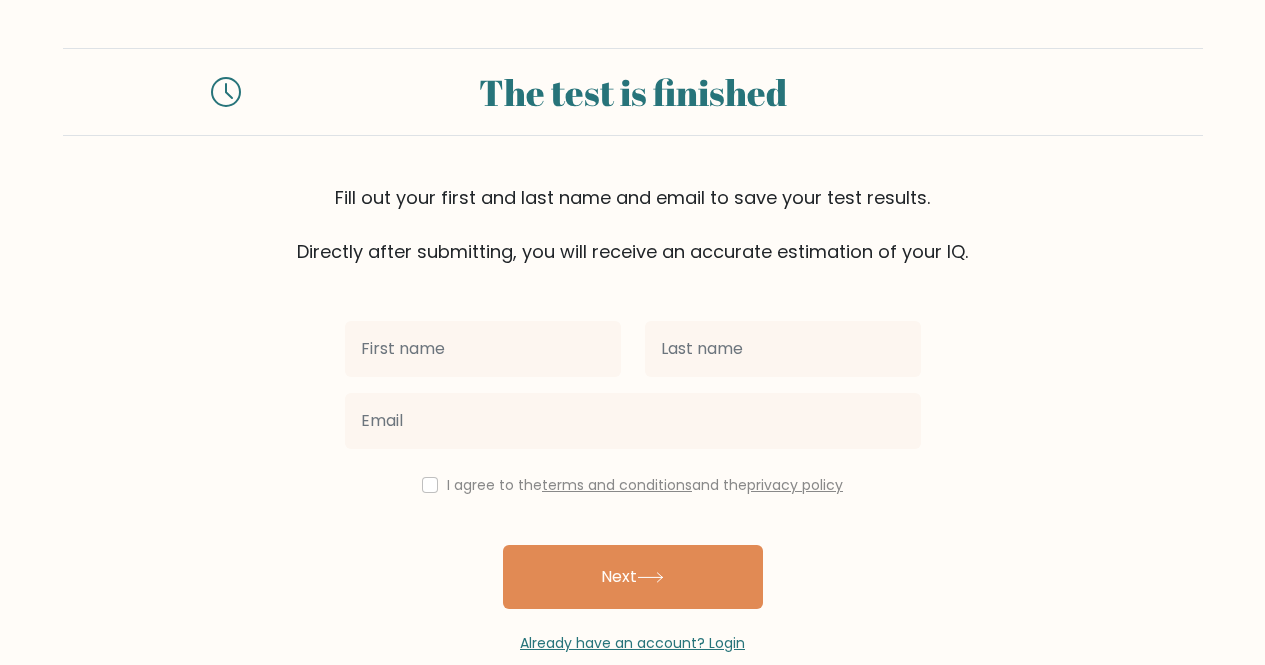 scroll, scrollTop: 0, scrollLeft: 0, axis: both 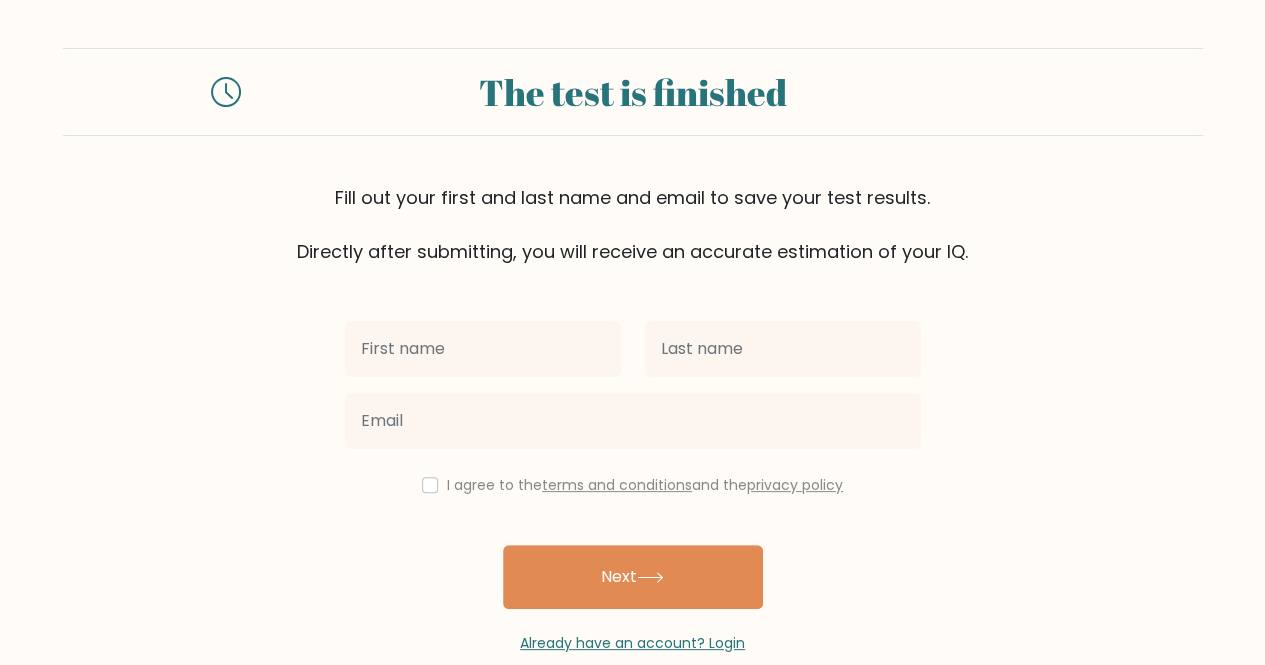 click at bounding box center [483, 349] 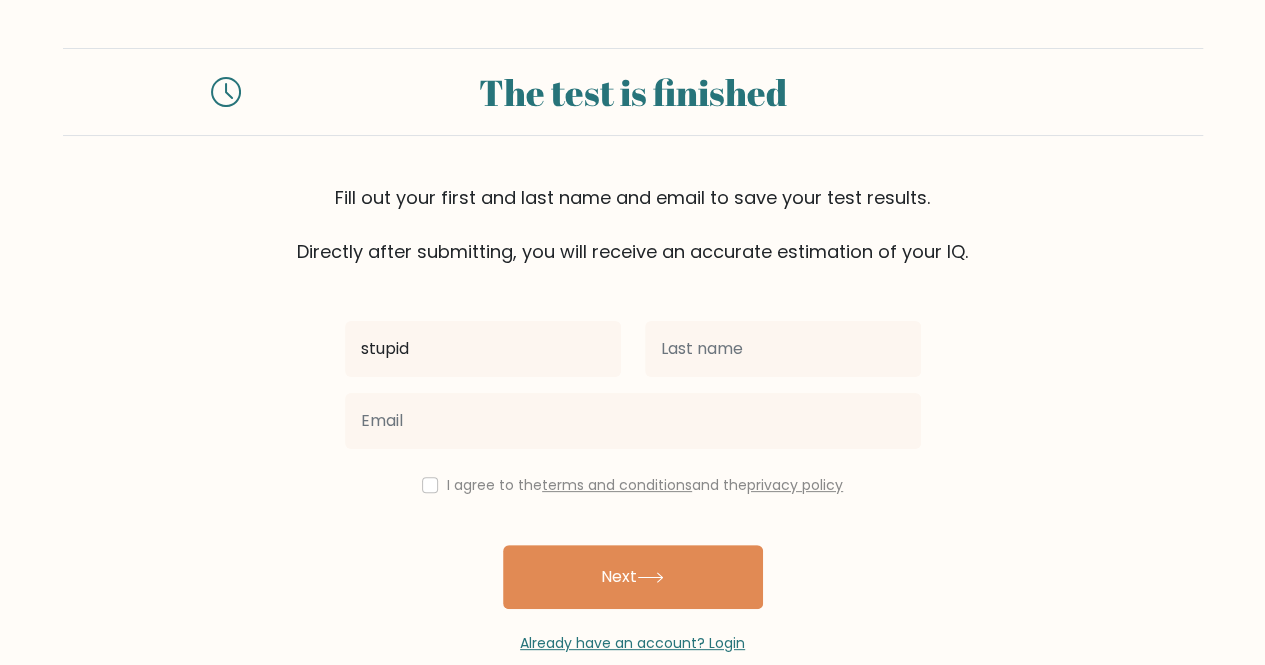 type on "stupid" 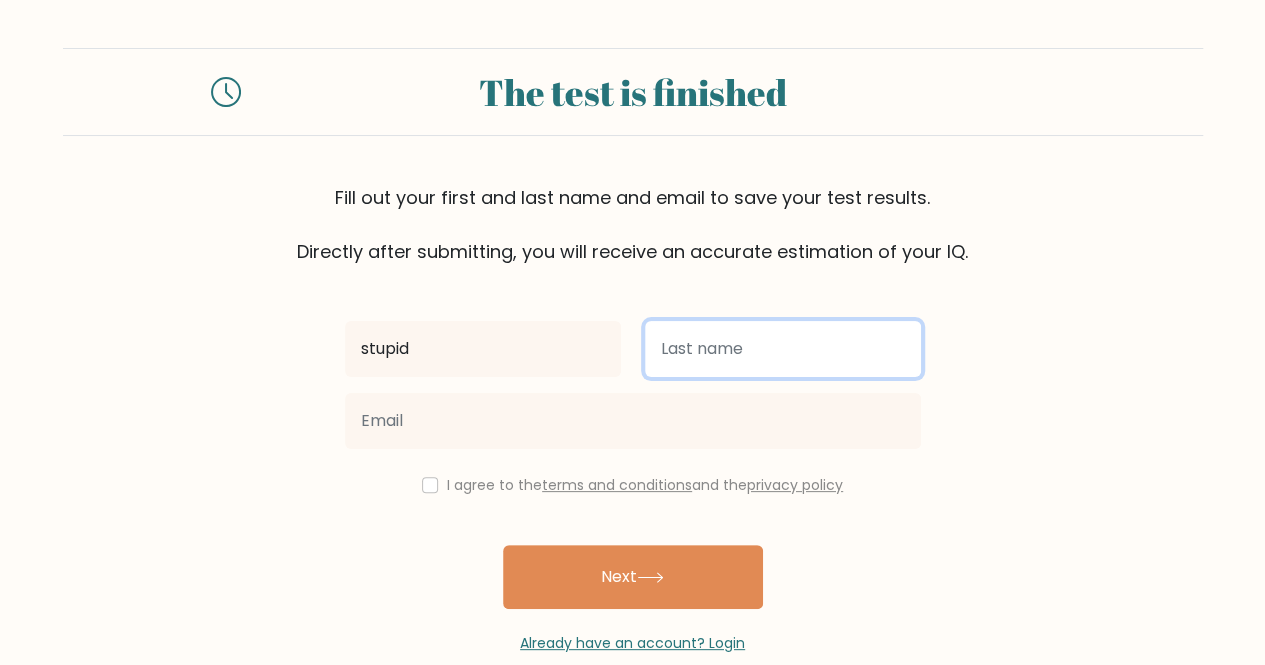 click at bounding box center [783, 349] 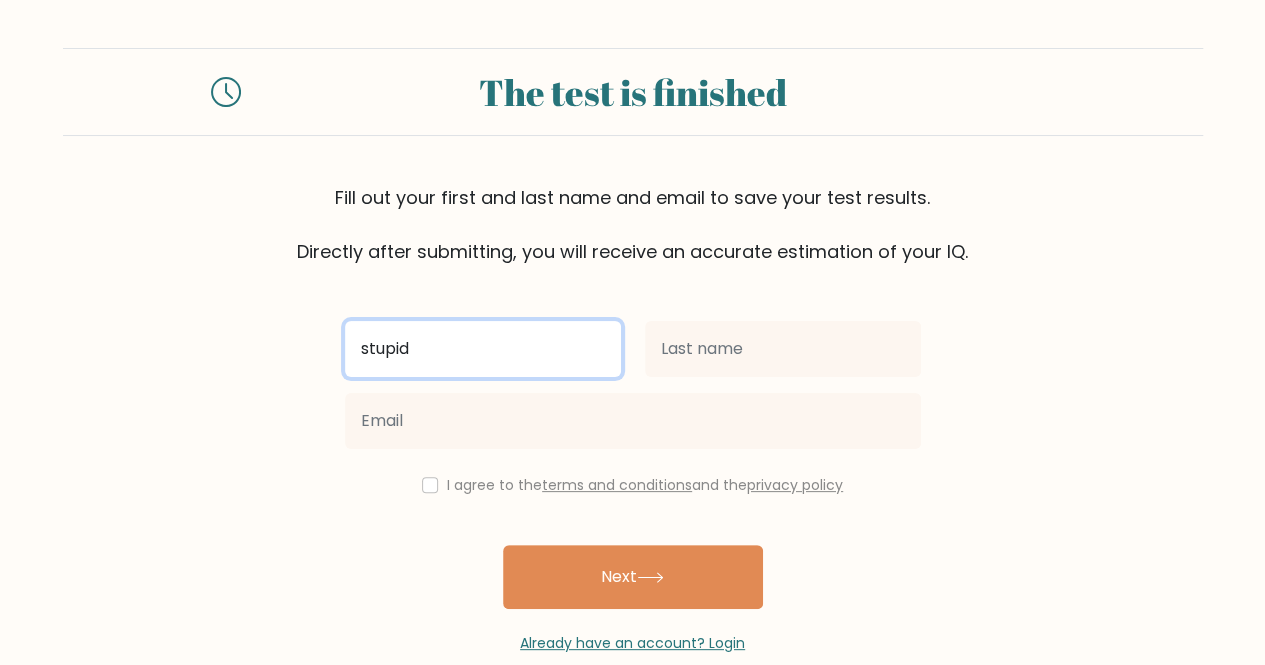drag, startPoint x: 570, startPoint y: 361, endPoint x: 286, endPoint y: 329, distance: 285.79712 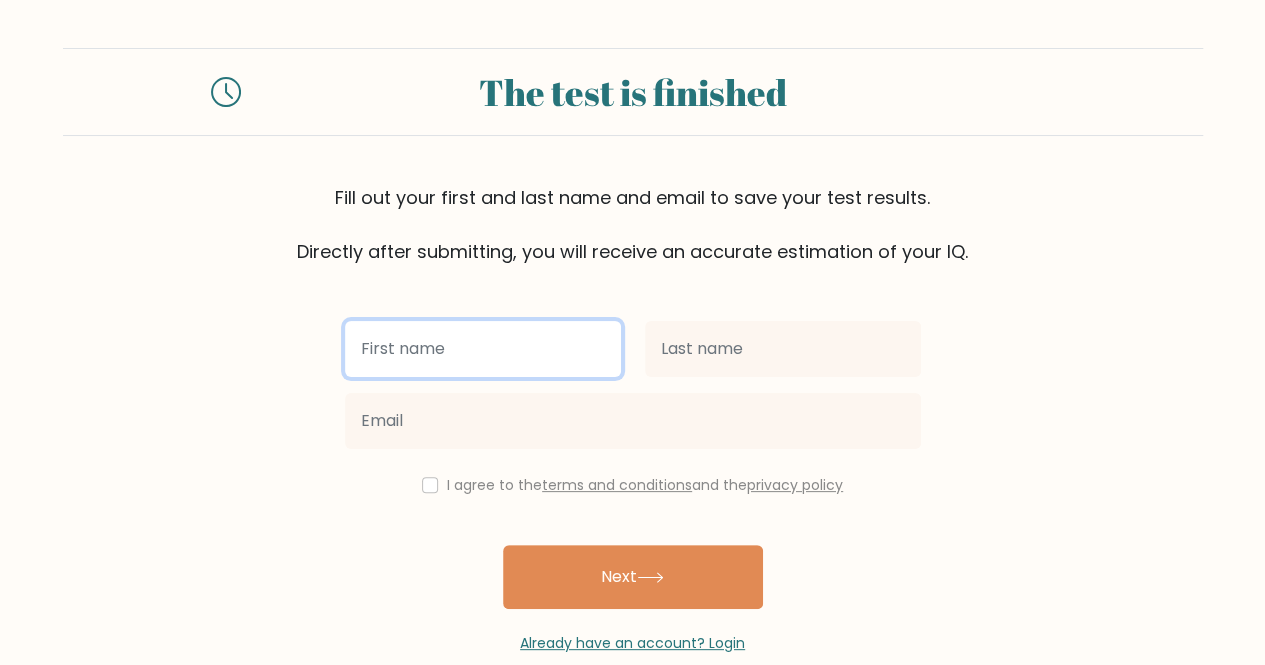 type 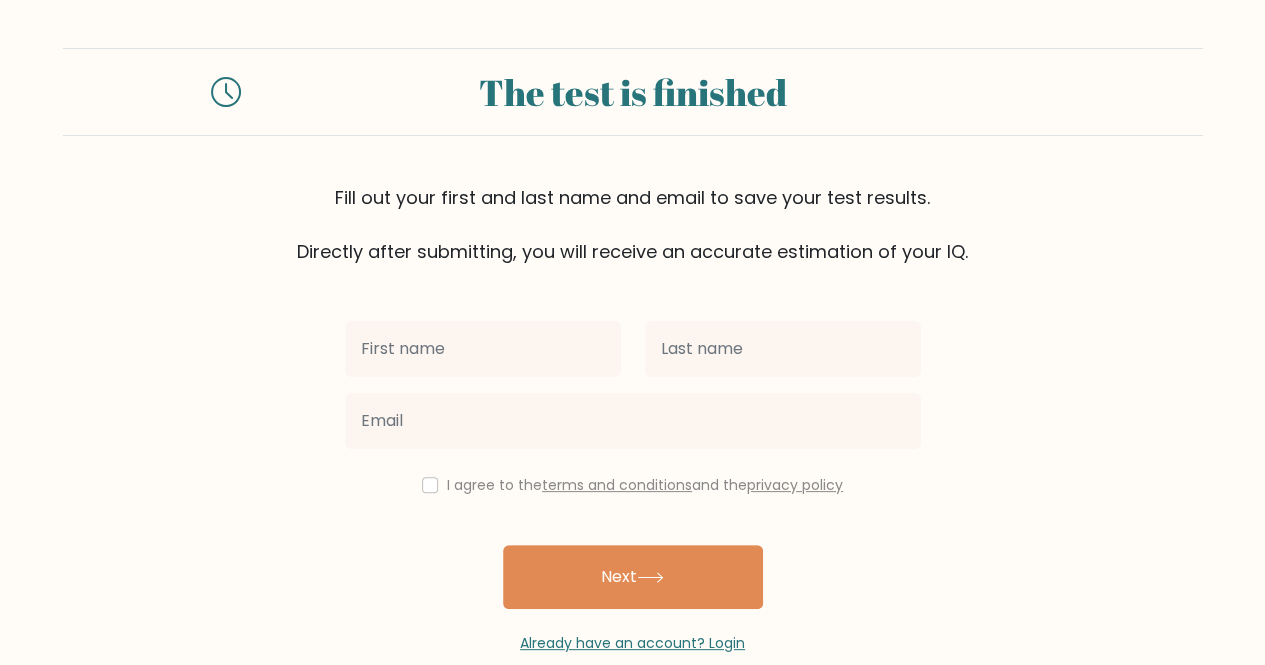 click on "I agree to the  terms and conditions  and the  privacy policy" at bounding box center (645, 485) 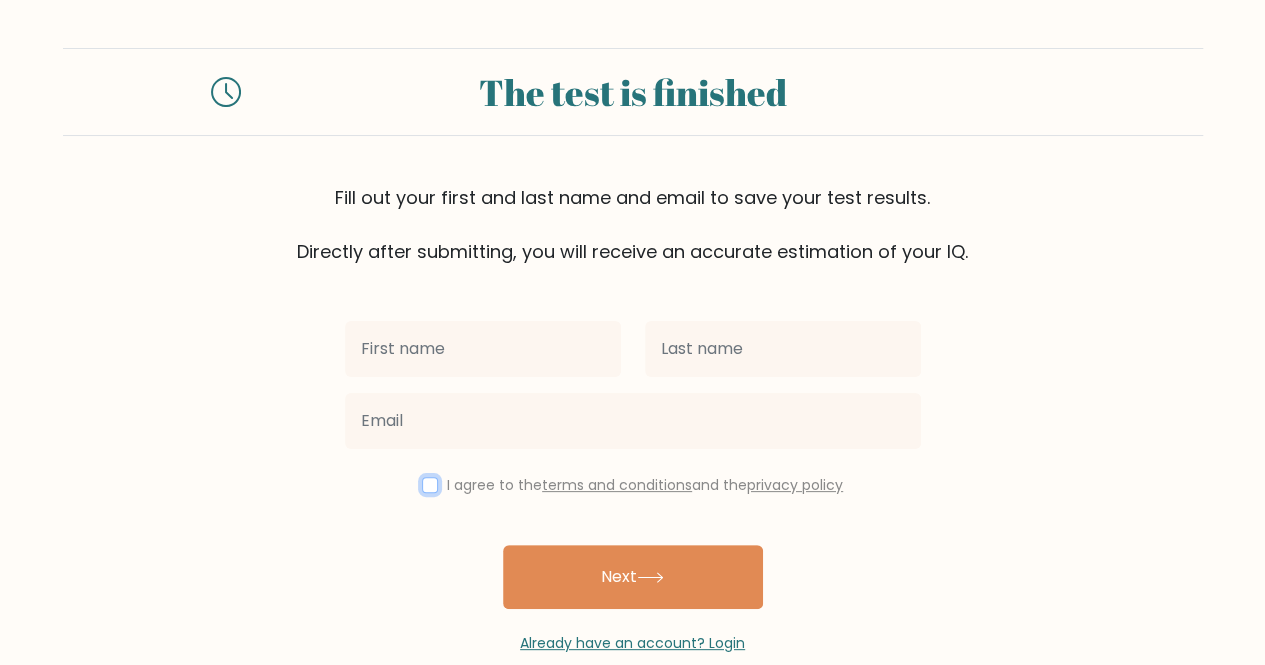 click at bounding box center [430, 485] 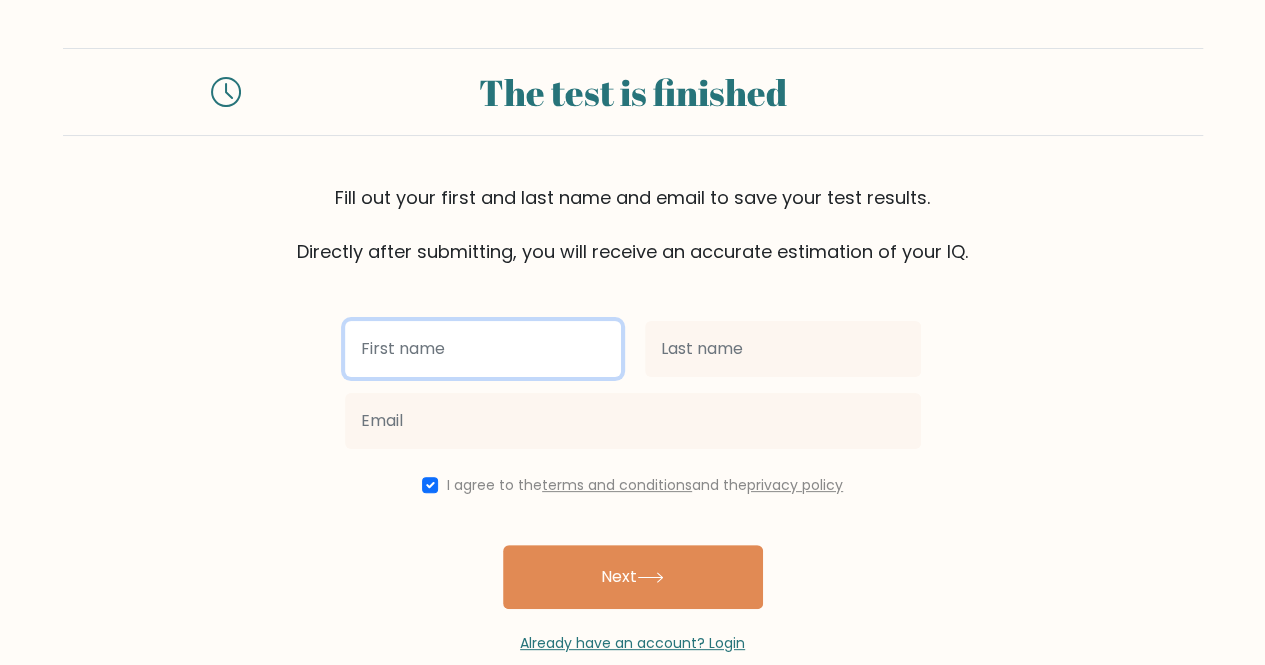 click at bounding box center (483, 349) 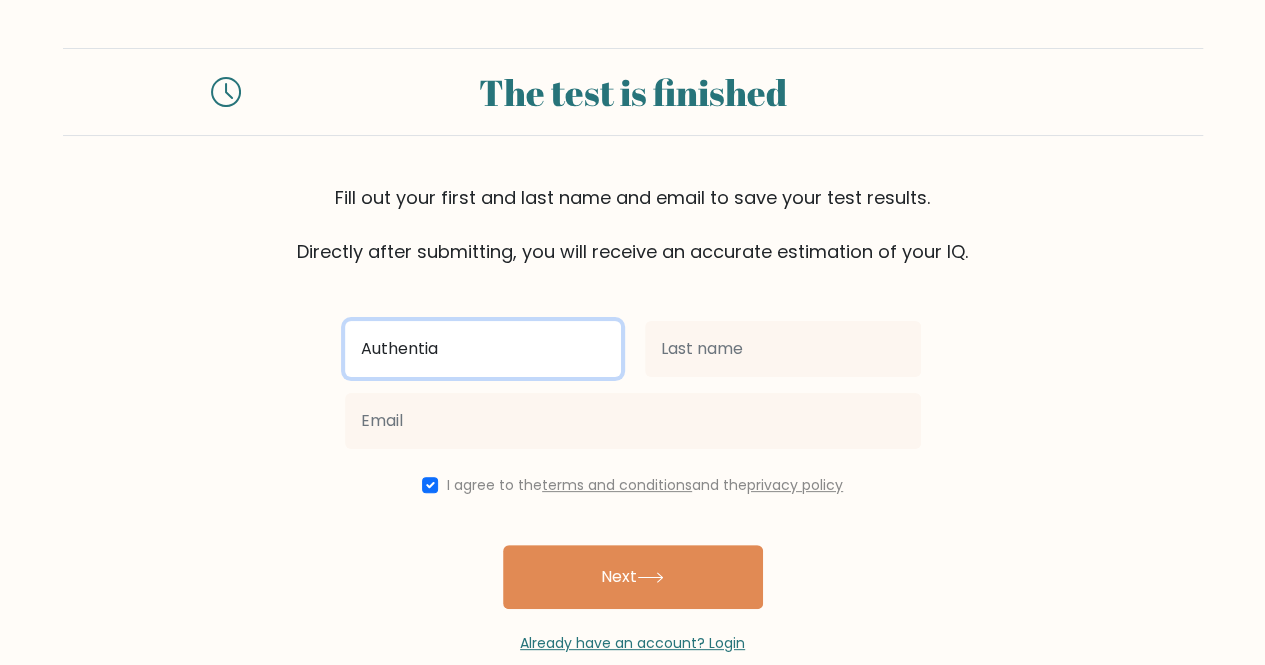type on "Authentia" 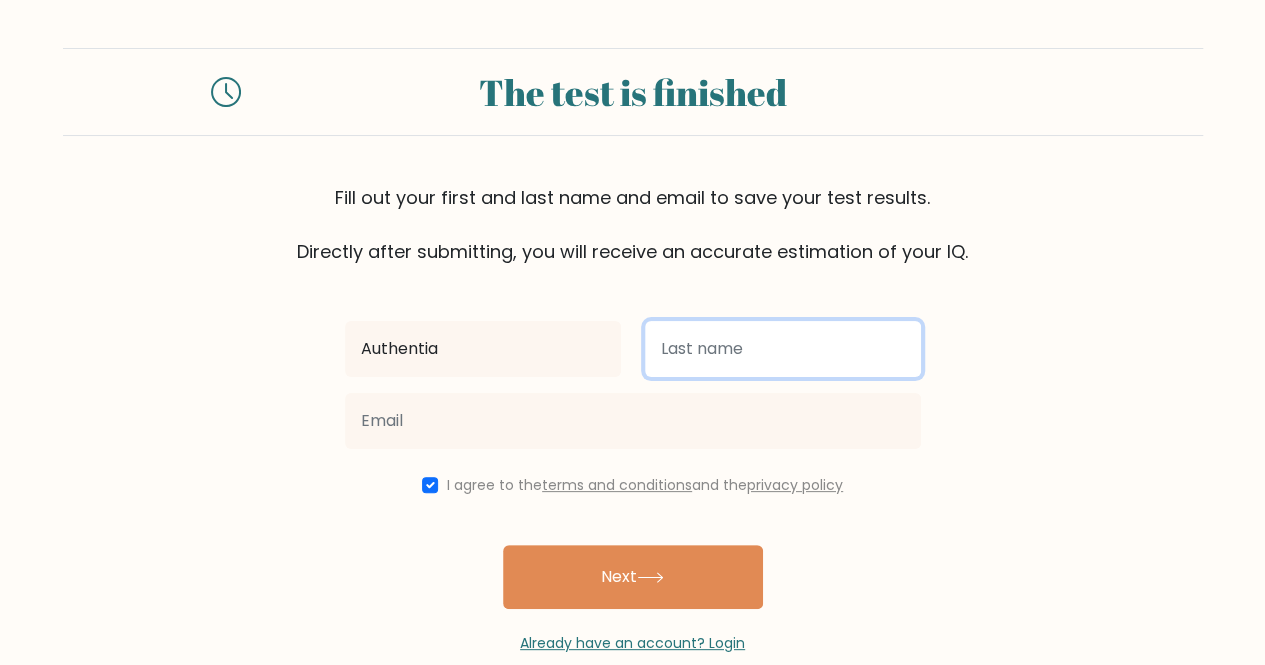 click at bounding box center (783, 349) 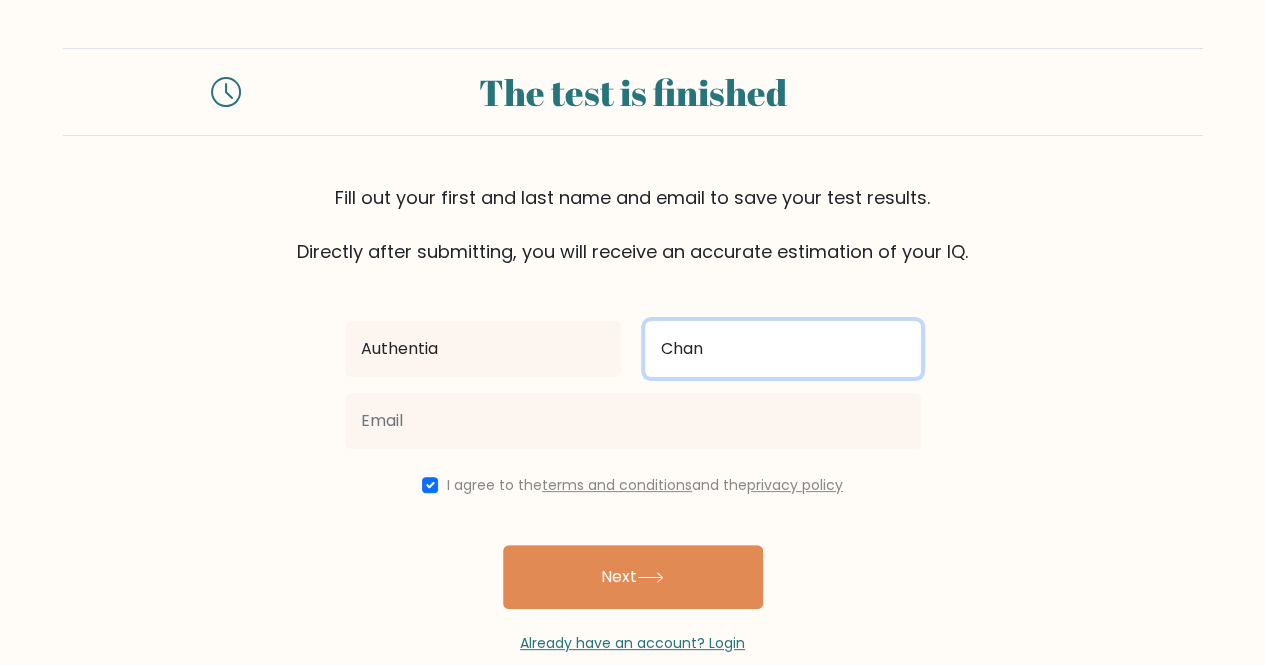 type on "Chan" 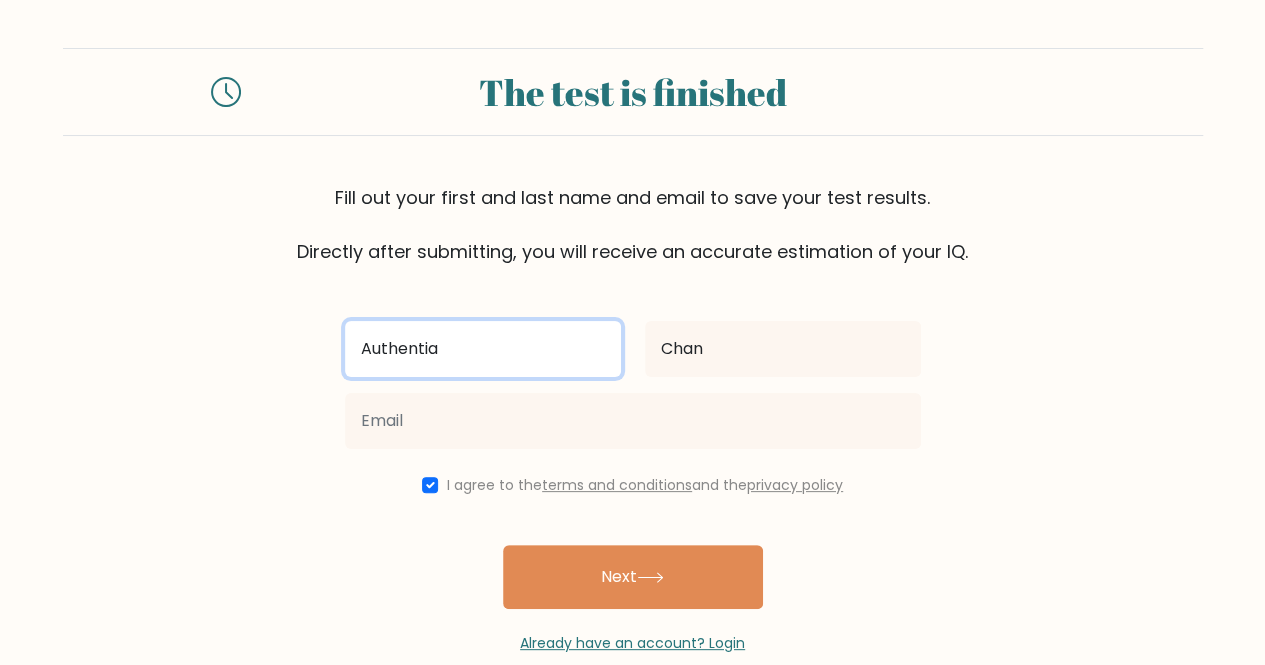 drag, startPoint x: 522, startPoint y: 345, endPoint x: 277, endPoint y: 335, distance: 245.204 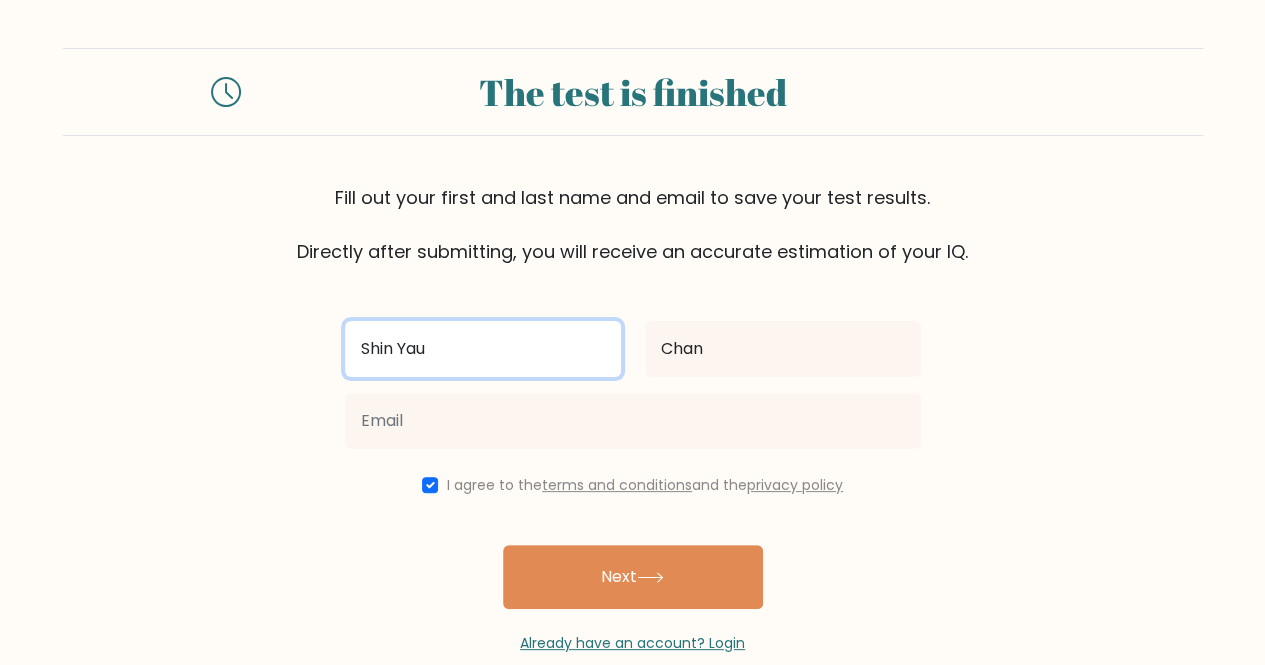 drag, startPoint x: 273, startPoint y: 358, endPoint x: 181, endPoint y: 357, distance: 92.00543 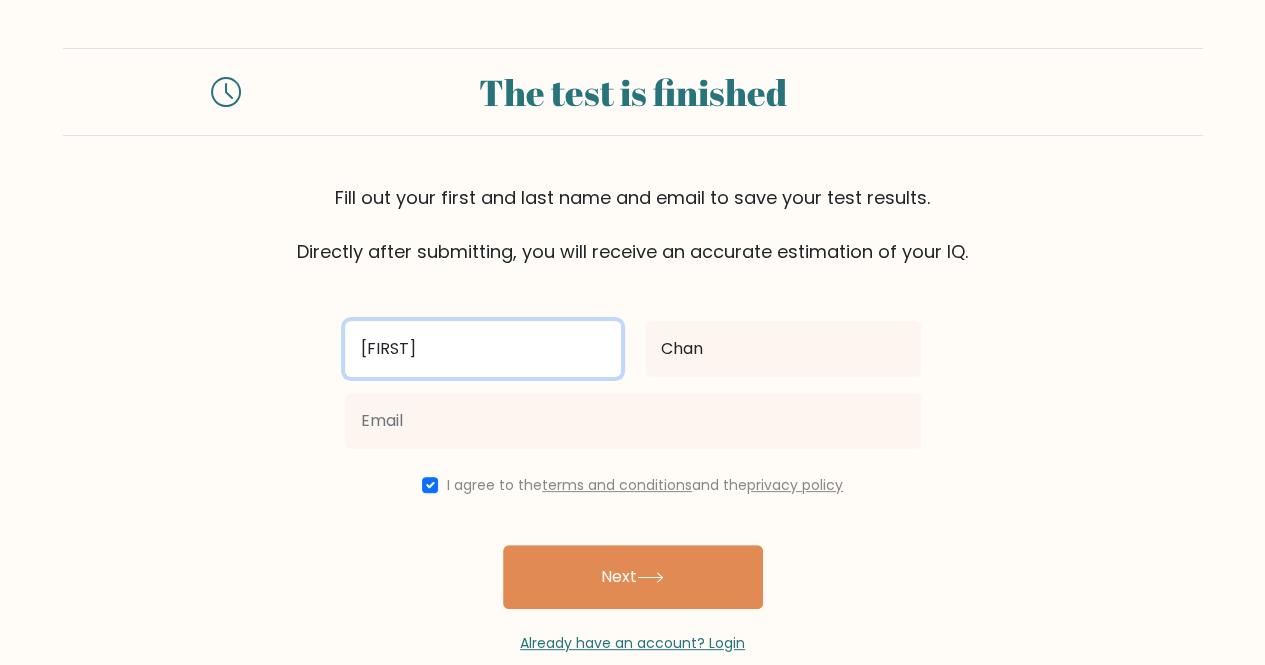 type on "Kendrick" 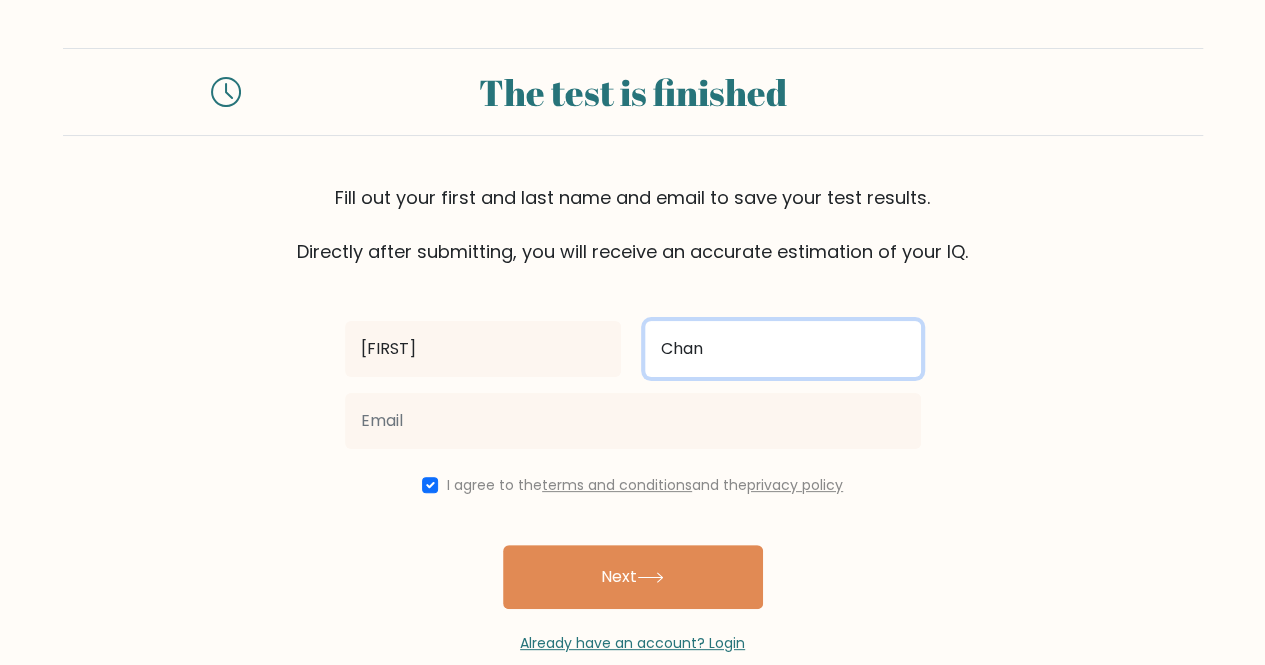 drag, startPoint x: 786, startPoint y: 360, endPoint x: 392, endPoint y: 305, distance: 397.8203 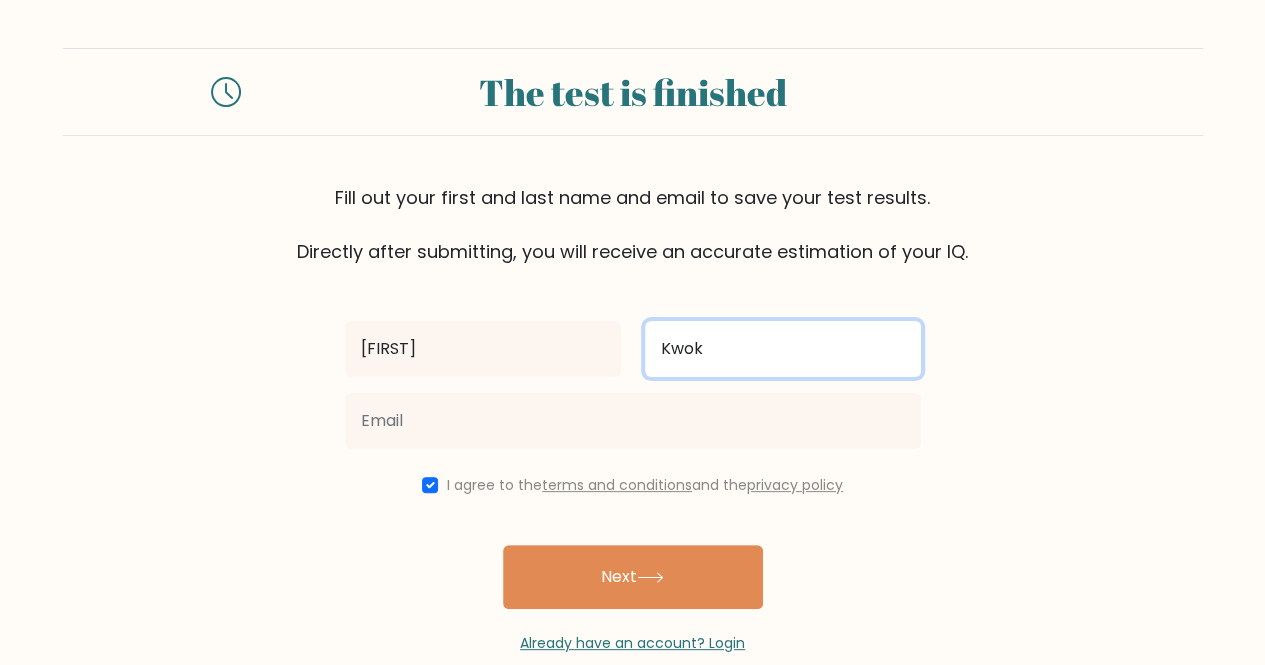type on "Kwok" 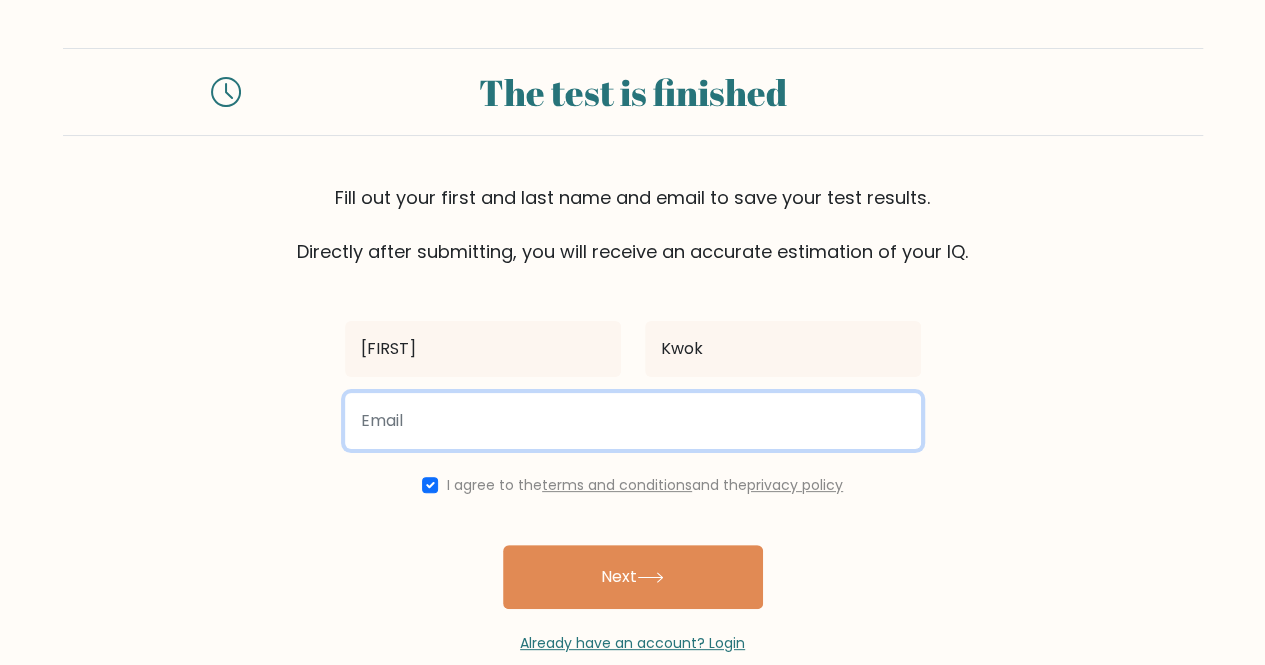 click at bounding box center (633, 421) 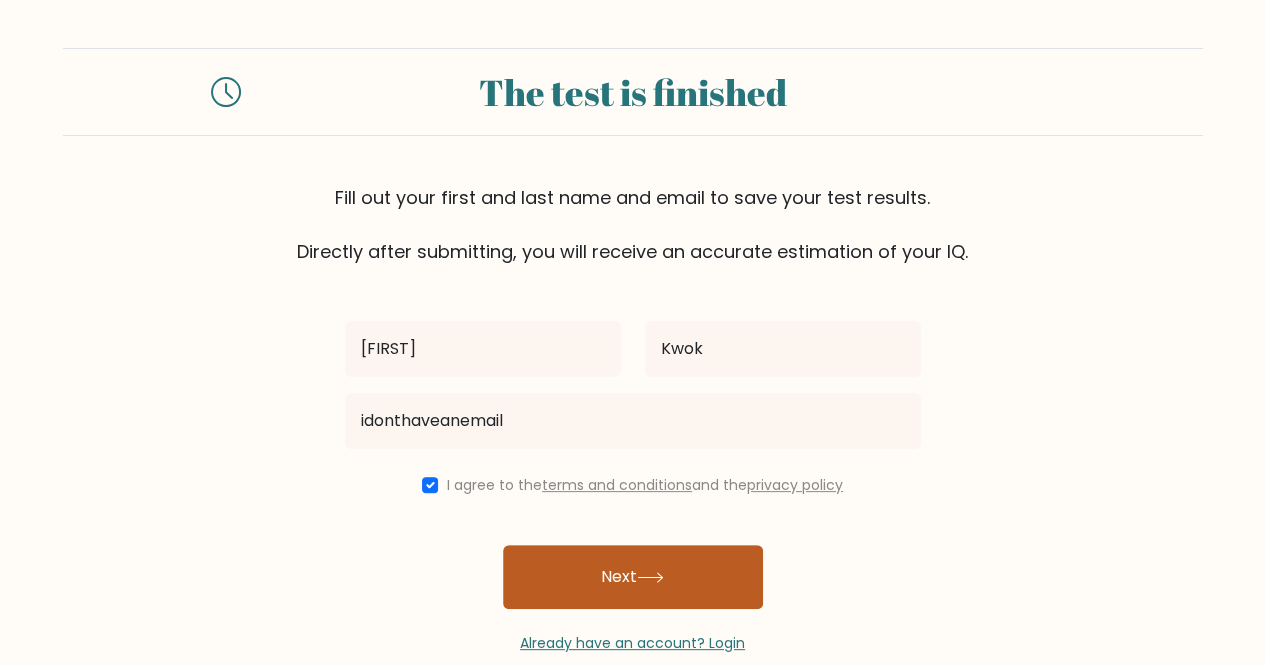 click on "Next" at bounding box center [633, 577] 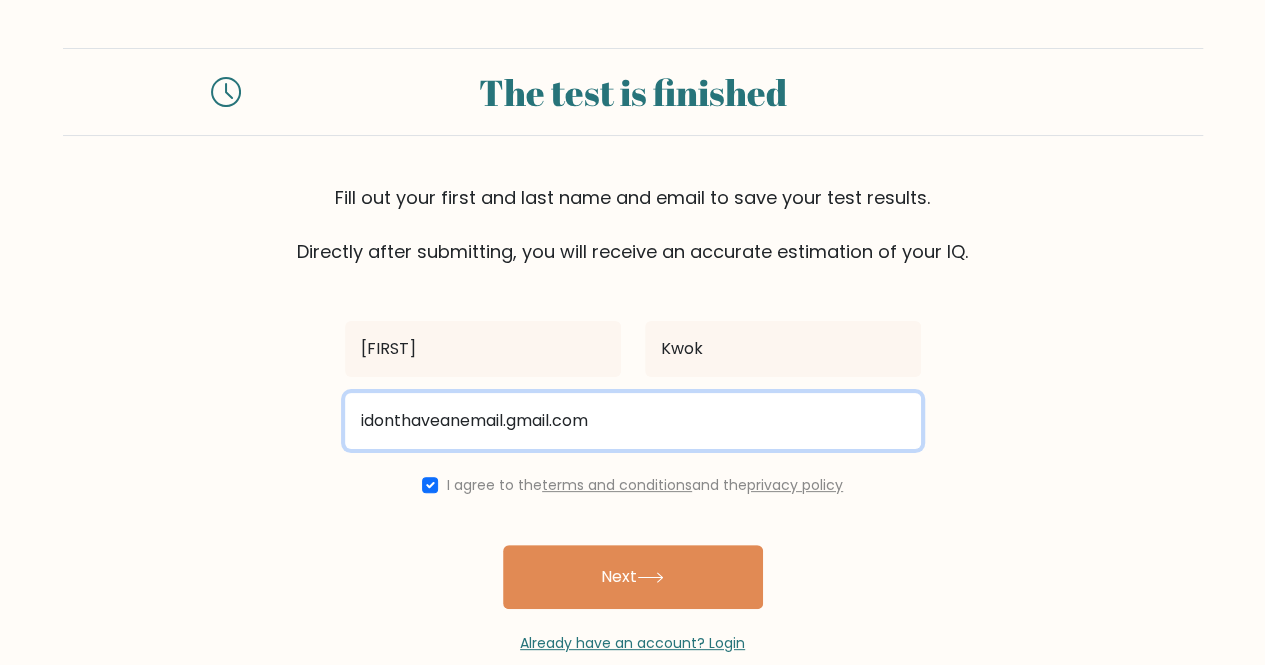 click on "idonthaveanemail.gmail.com" at bounding box center [633, 421] 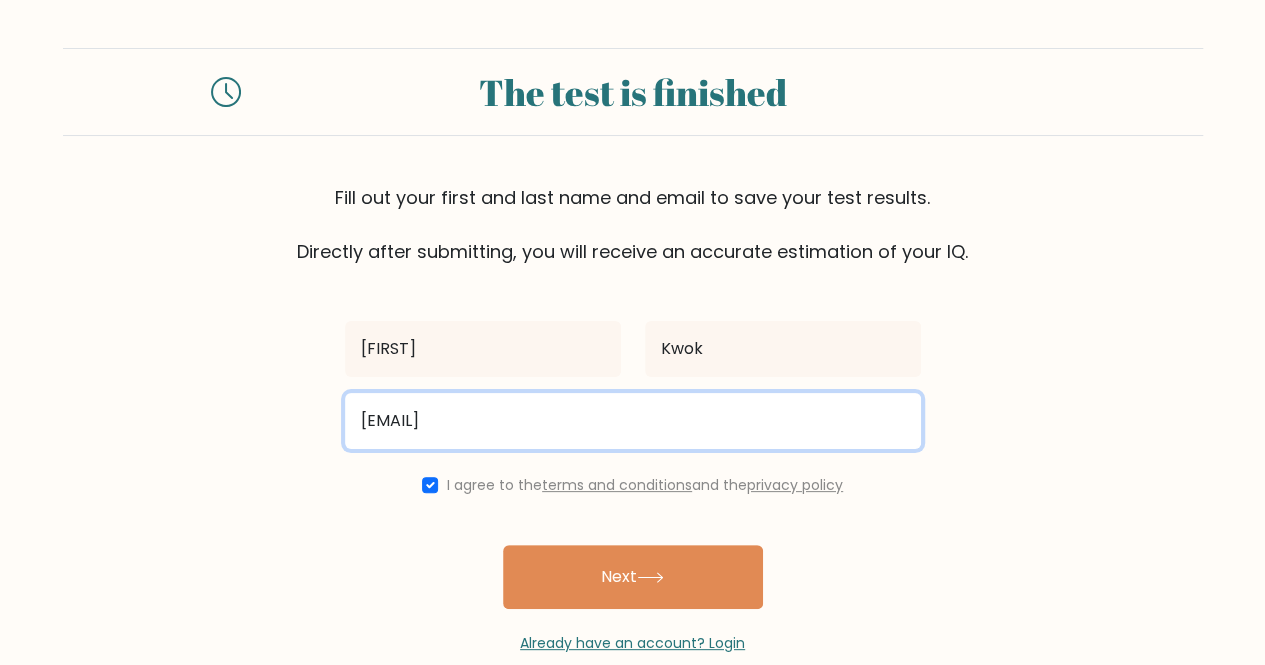 type on "idonthaveanemail@gmail.com" 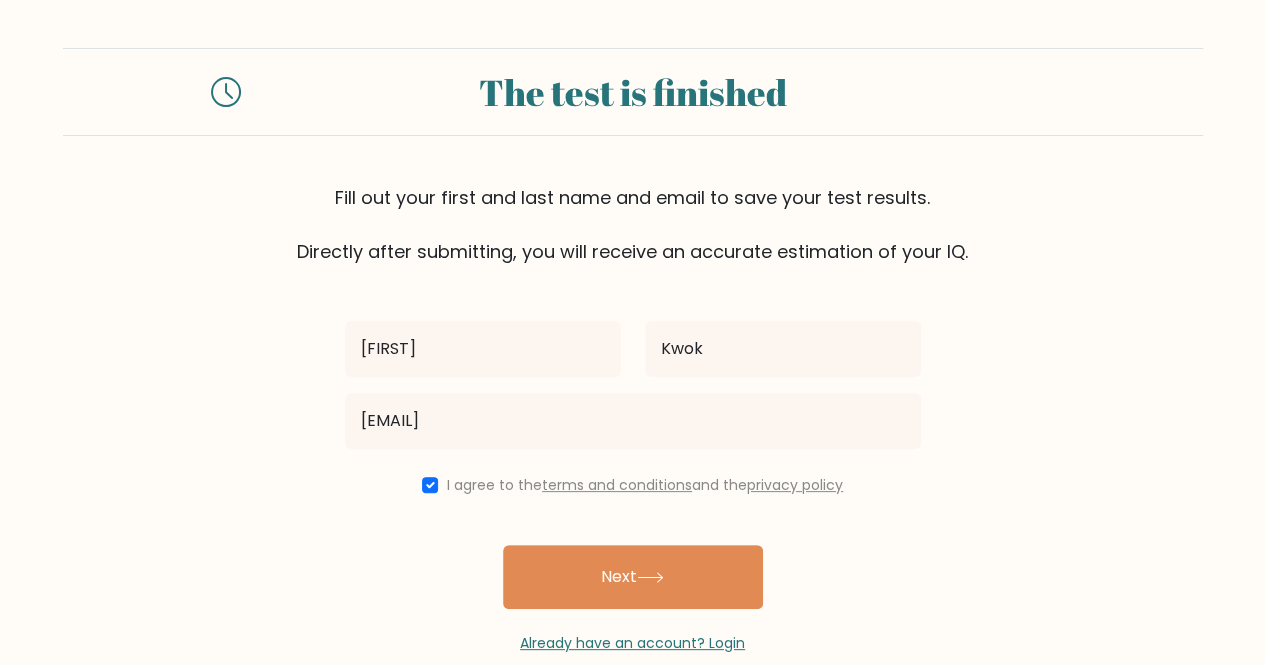 click on "The test is finished
Fill out your first and last name and email to save your test results.
Directly after submitting, you will receive an accurate estimation of your IQ.
Kendrick Kwok" at bounding box center [632, 351] 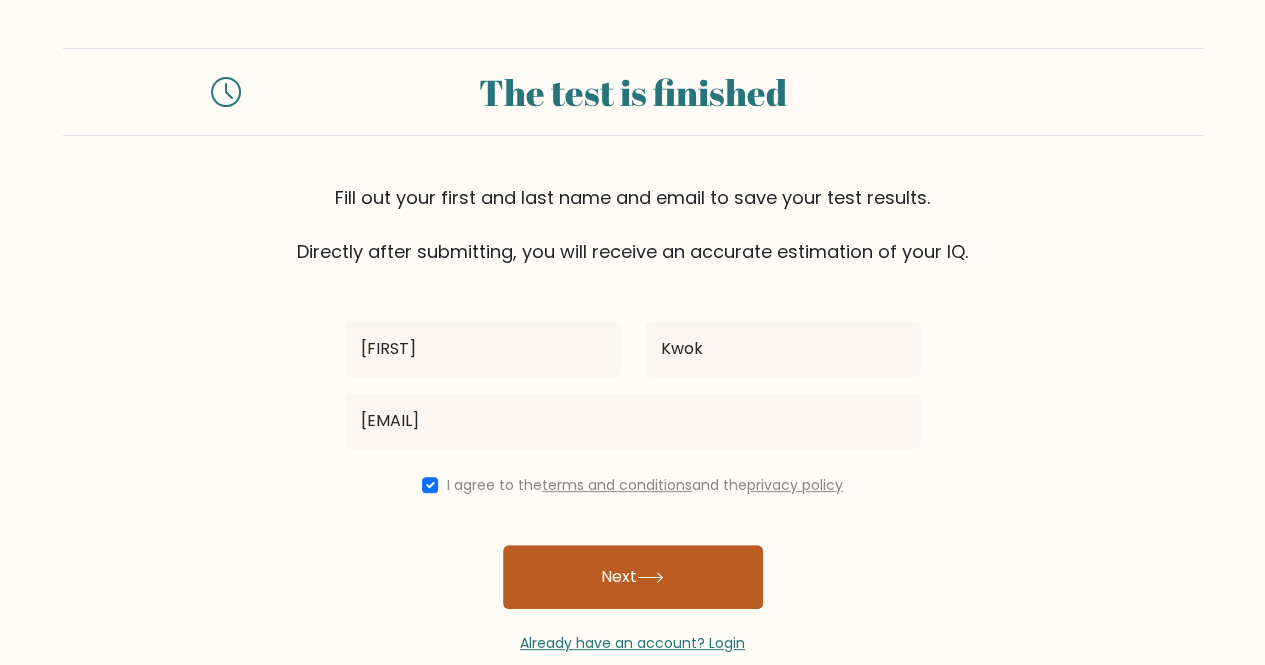 click on "Next" at bounding box center (633, 577) 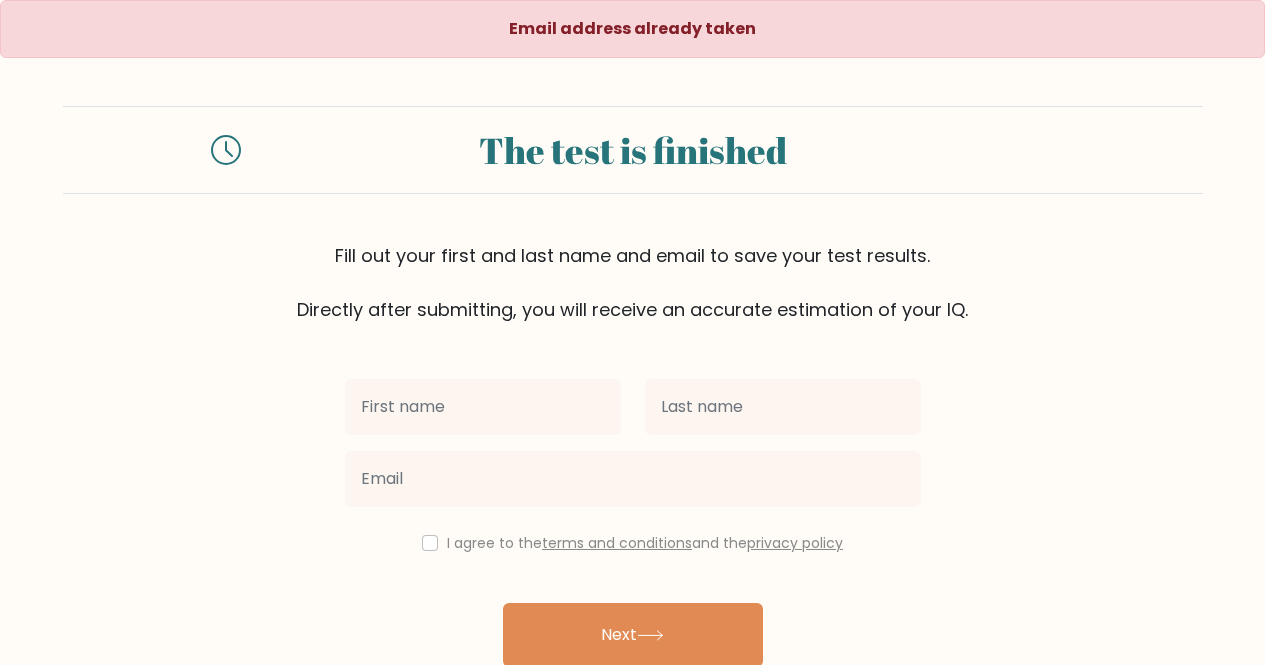 scroll, scrollTop: 0, scrollLeft: 0, axis: both 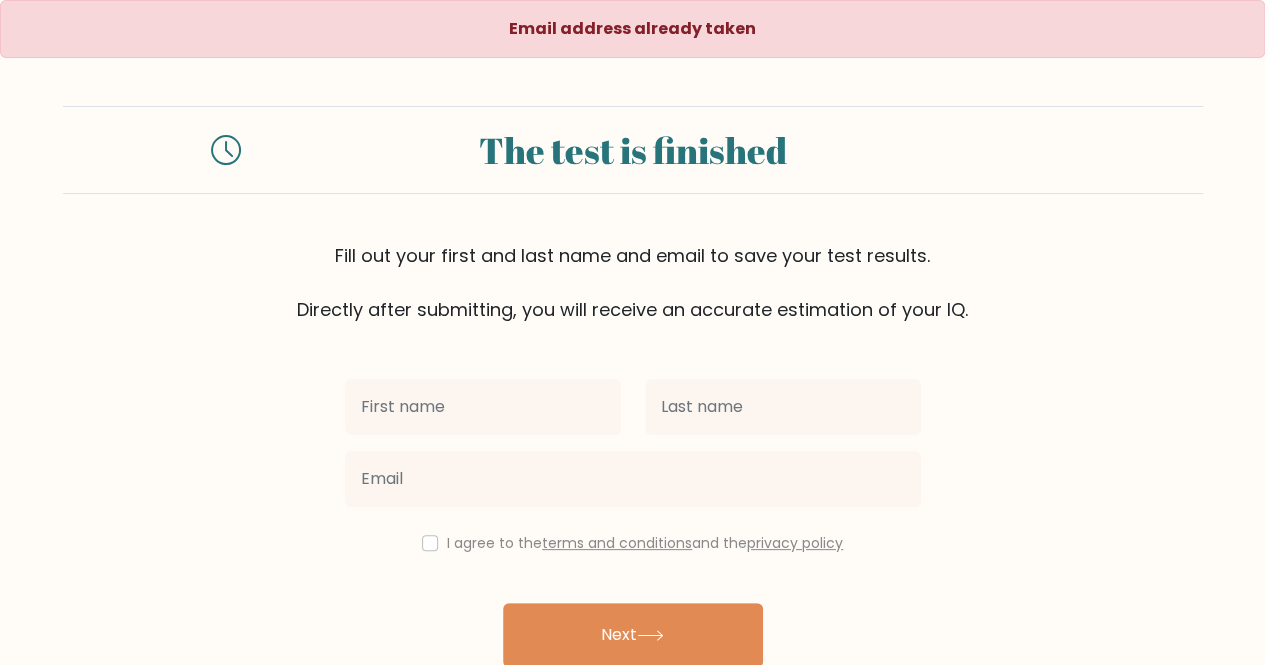 click at bounding box center (483, 407) 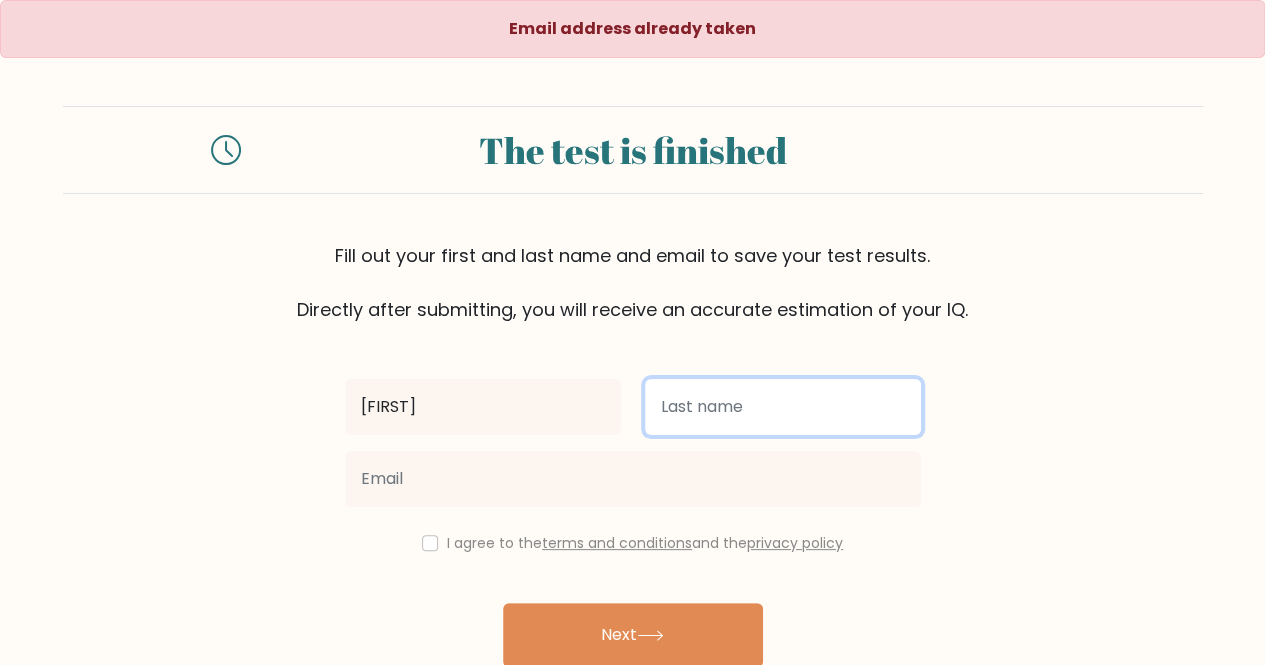 click at bounding box center (783, 407) 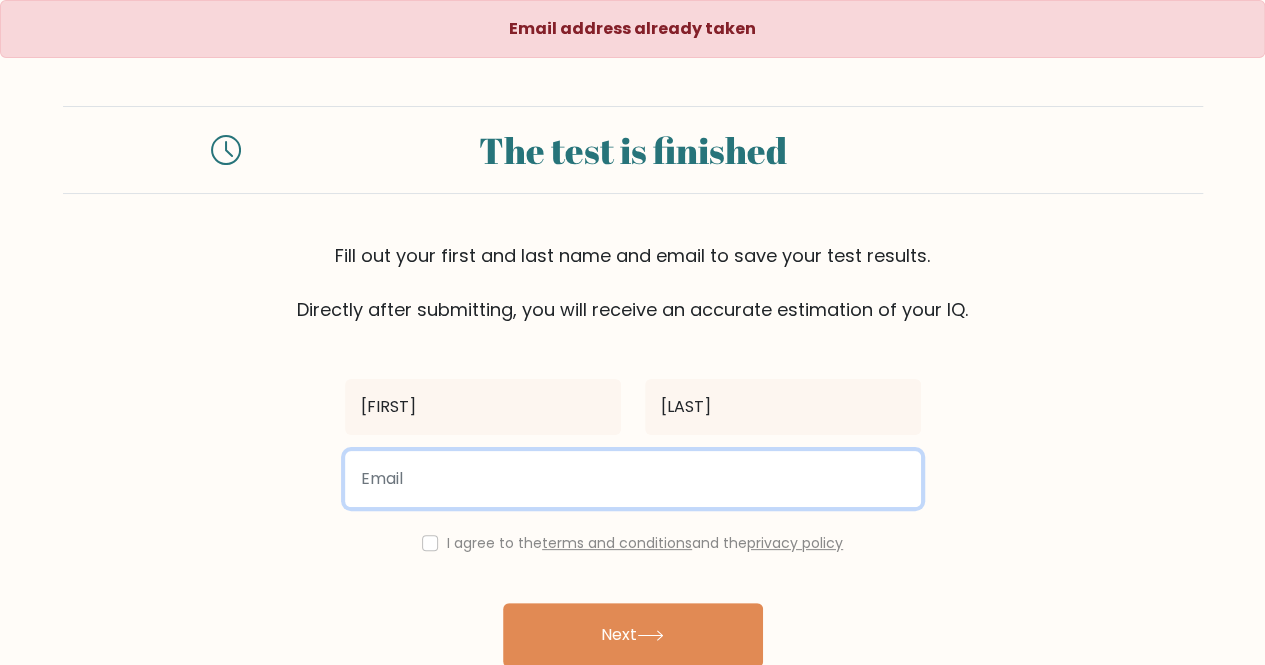 click at bounding box center [633, 479] 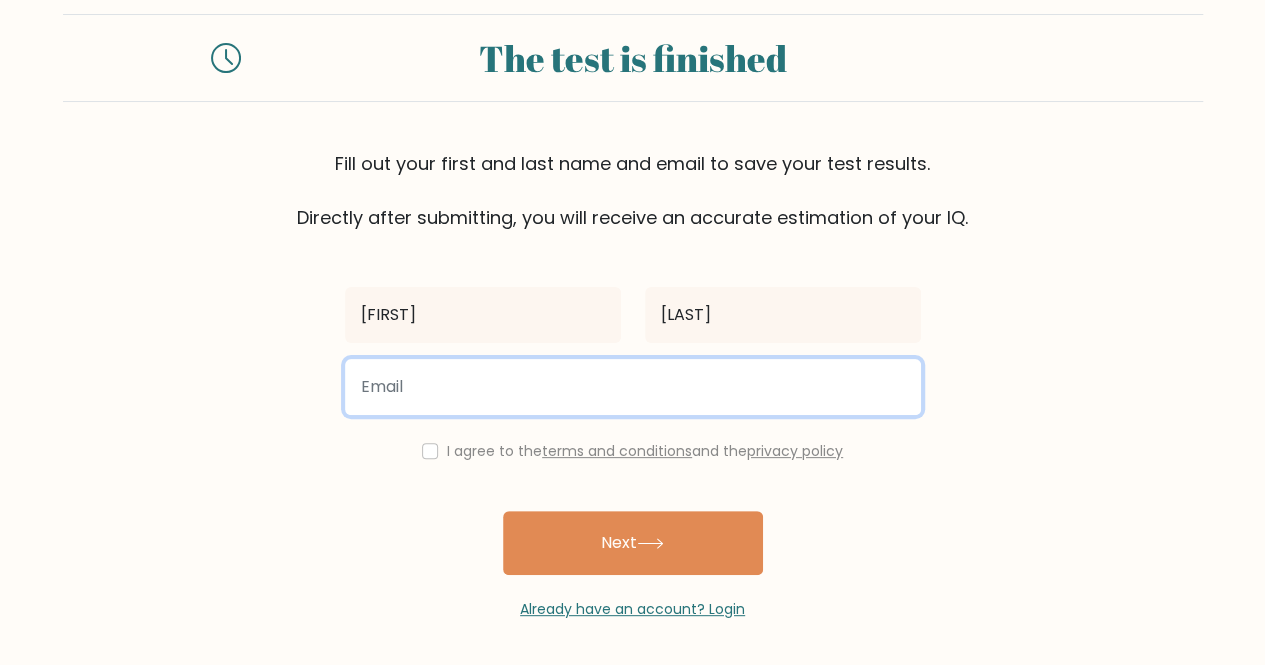 scroll, scrollTop: 86, scrollLeft: 0, axis: vertical 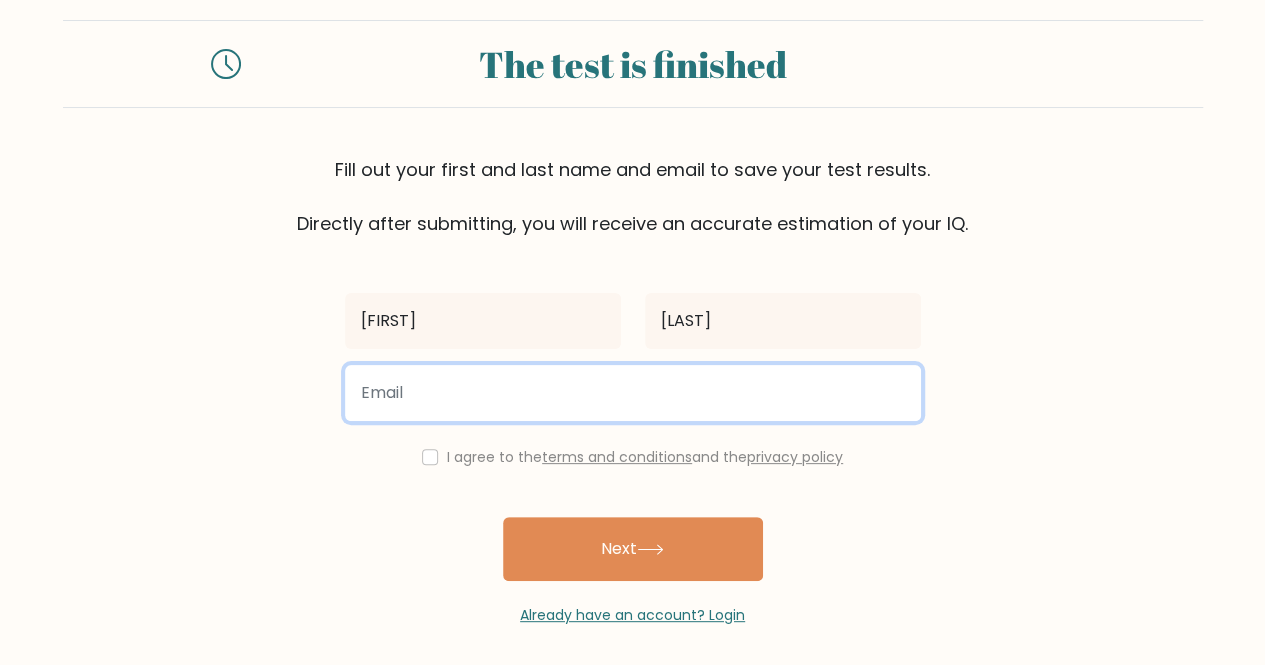 click at bounding box center [633, 393] 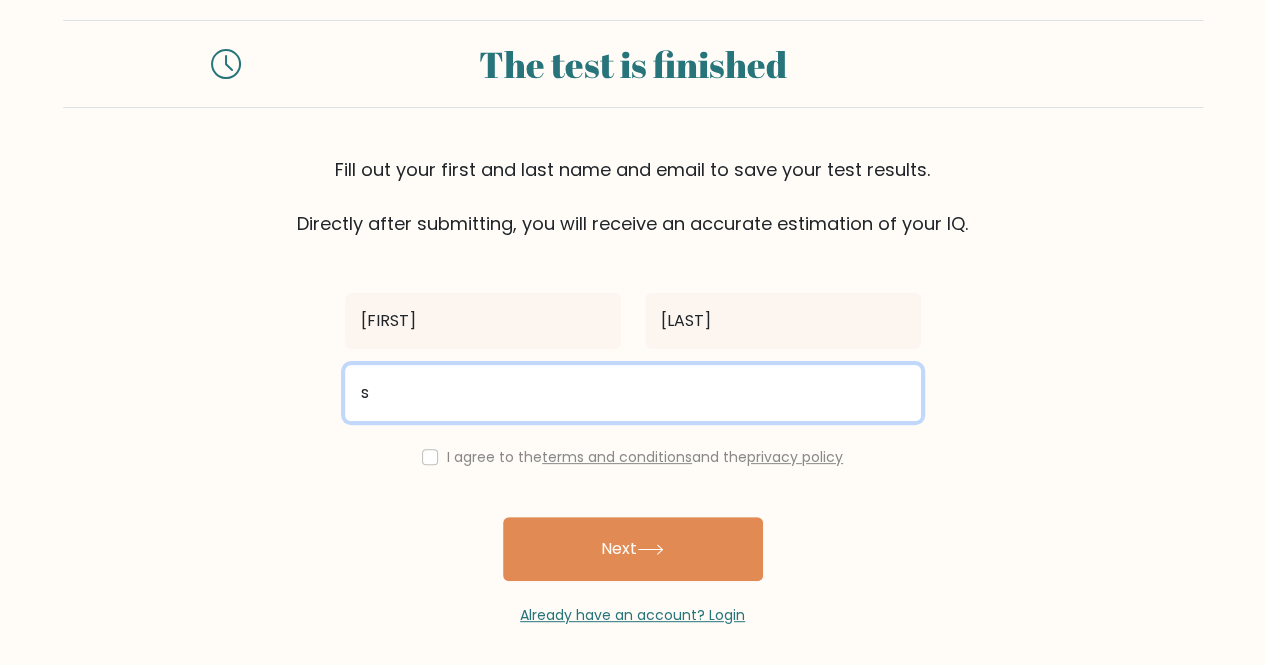 type on "sp20246851@spcc.edu.hk" 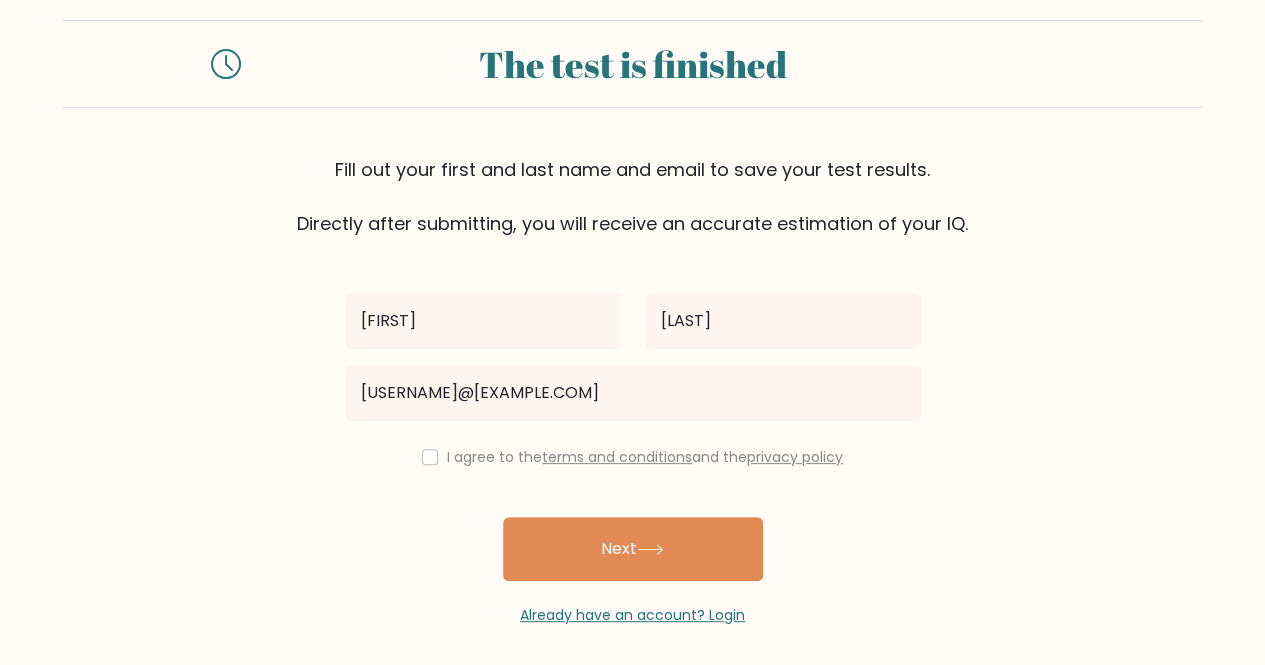 click on "The test is finished
Fill out your first and last name and email to save your test results.
Directly after submitting, you will receive an accurate estimation of your IQ.
Kendrick Kwok" at bounding box center (632, 323) 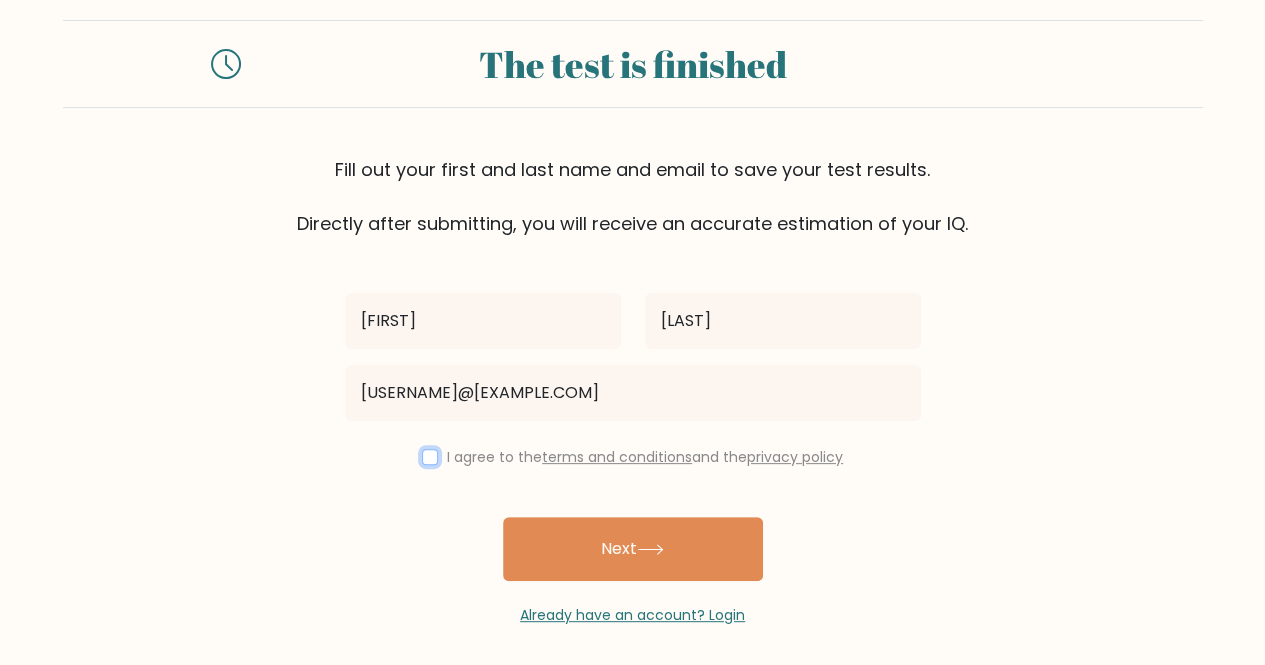 click at bounding box center (430, 457) 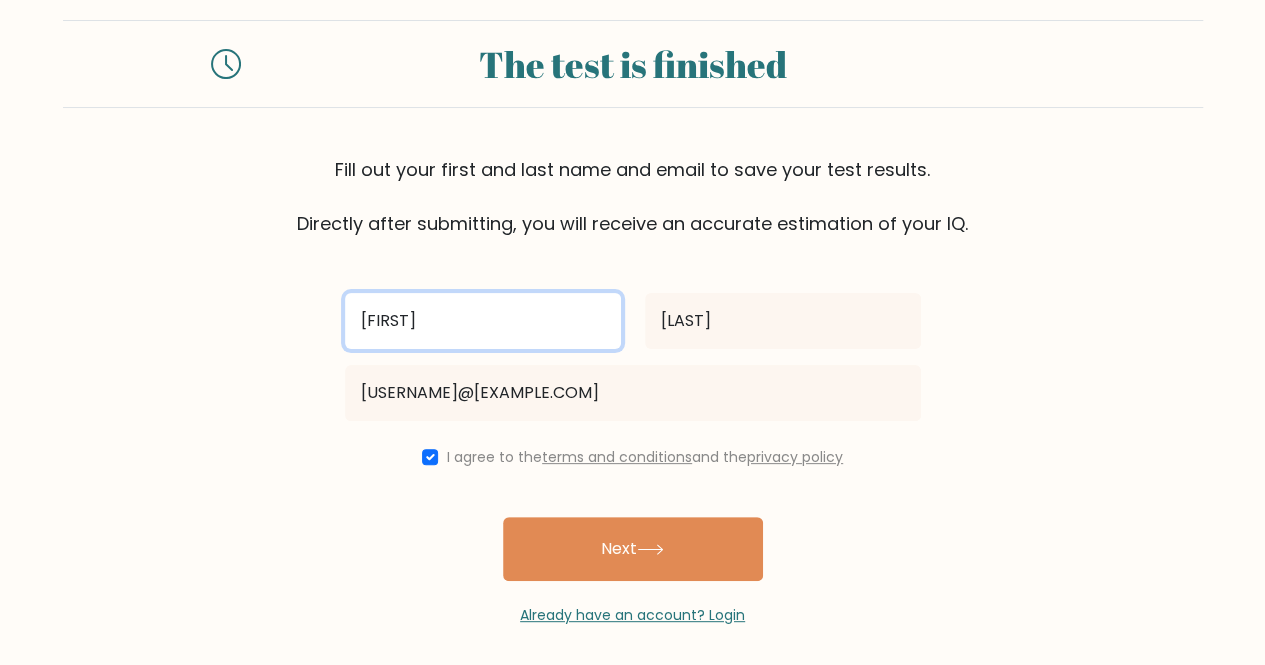drag, startPoint x: 516, startPoint y: 325, endPoint x: 341, endPoint y: 335, distance: 175.28548 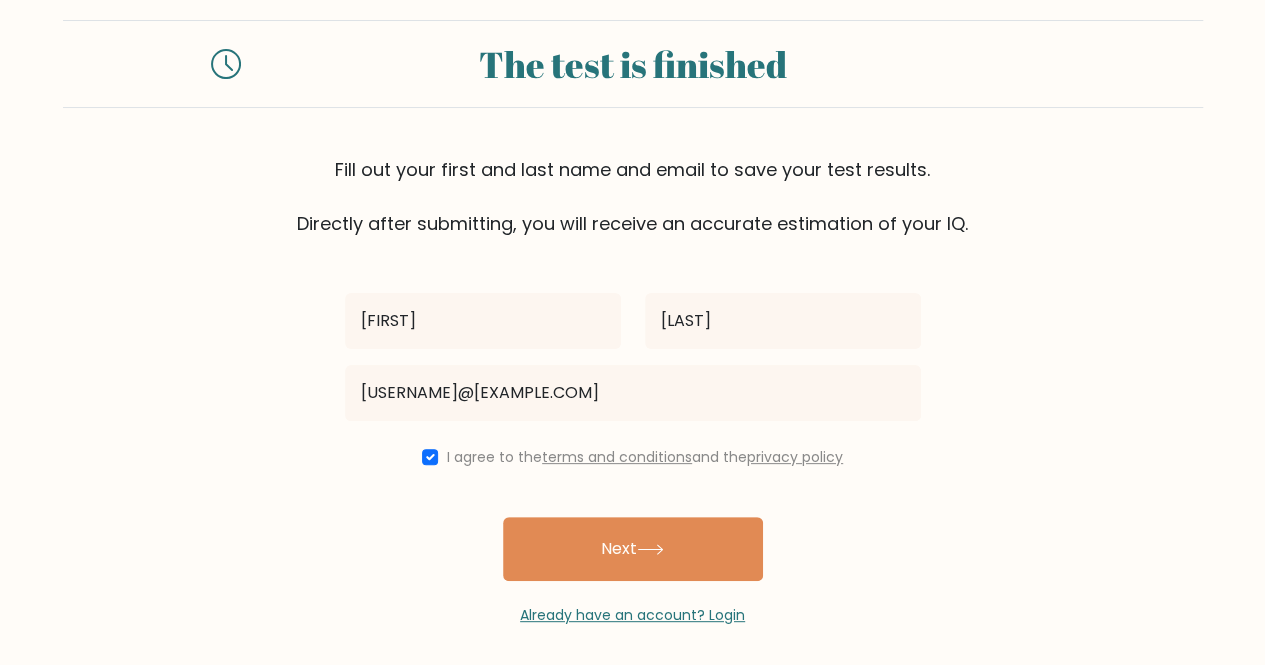 click on "The test is finished
Fill out your first and last name and email to save your test results.
Directly after submitting, you will receive an accurate estimation of your IQ.
Kendrick Kwok" at bounding box center (632, 323) 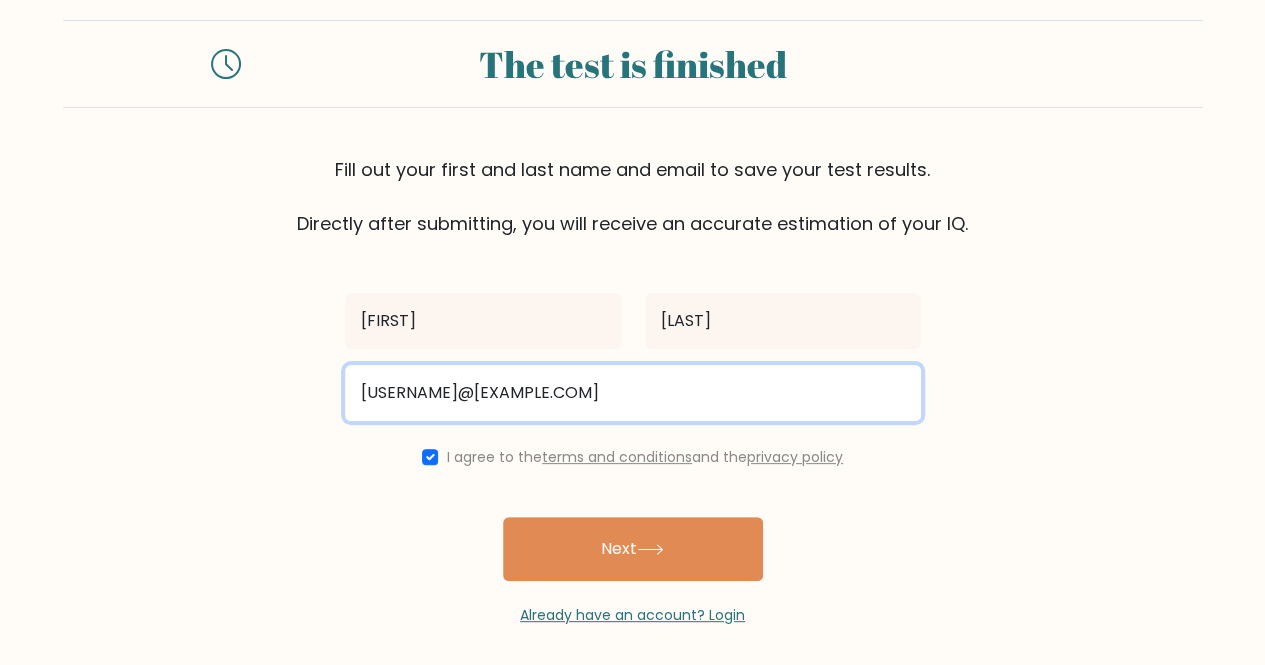drag, startPoint x: 588, startPoint y: 402, endPoint x: 302, endPoint y: 377, distance: 287.09058 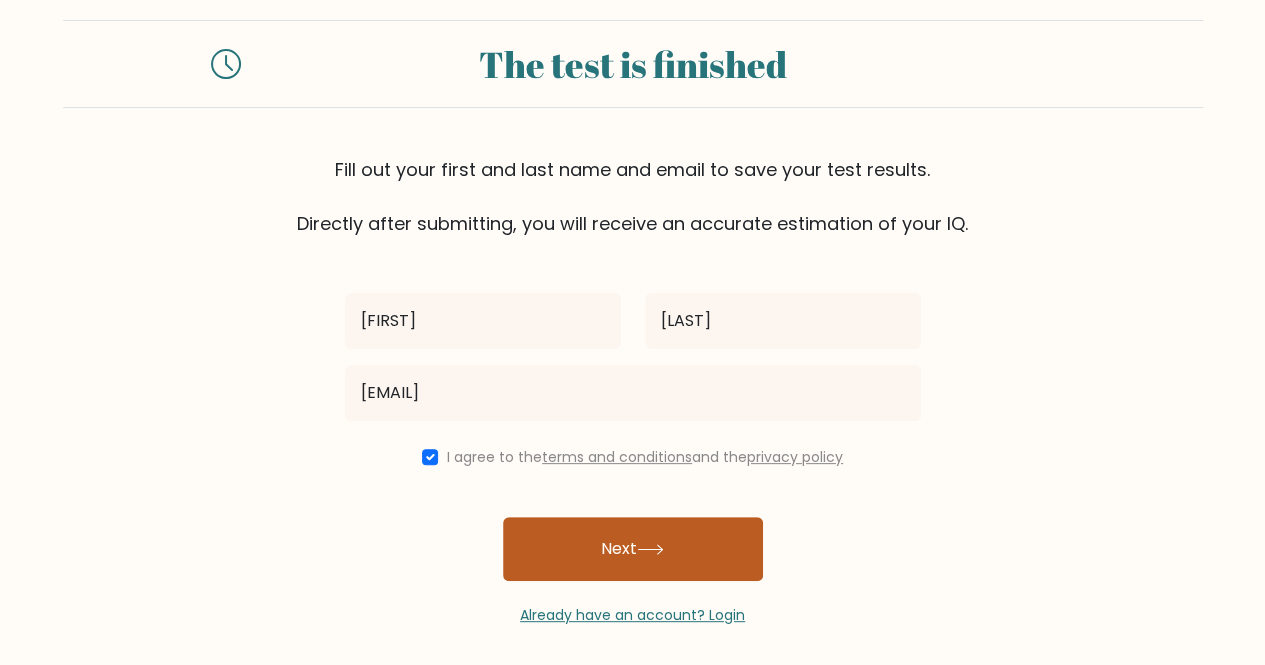 click on "Next" at bounding box center (633, 549) 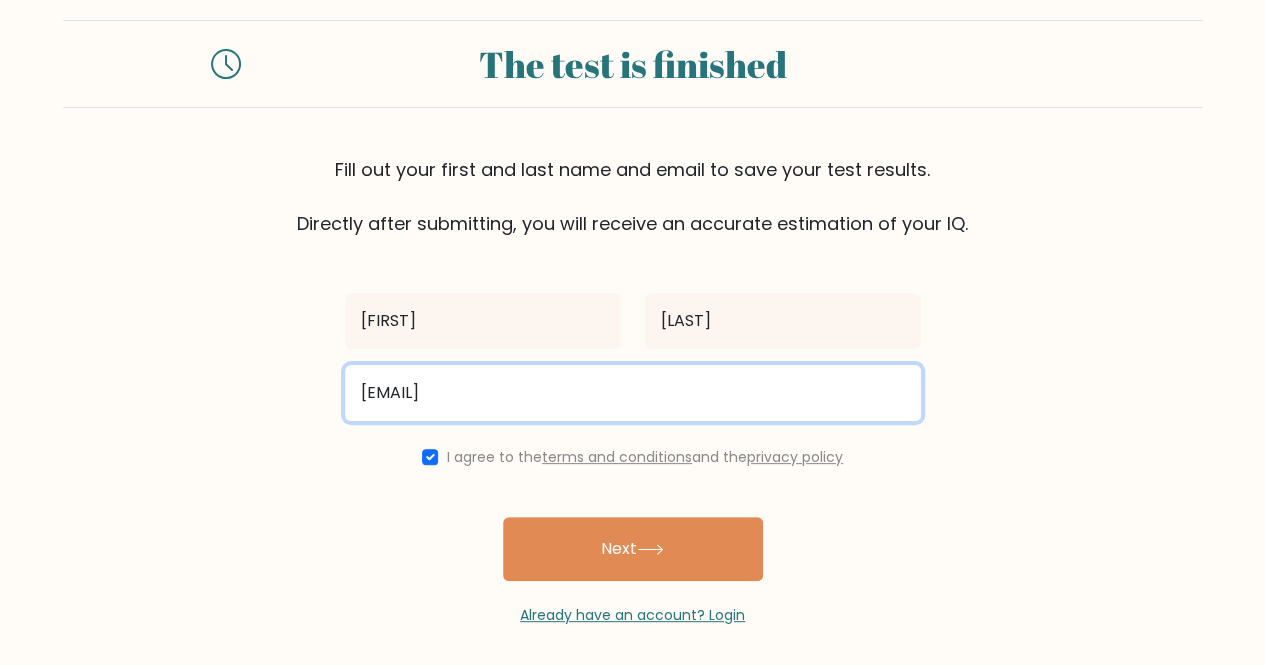 click on "@gmail.com" at bounding box center [633, 393] 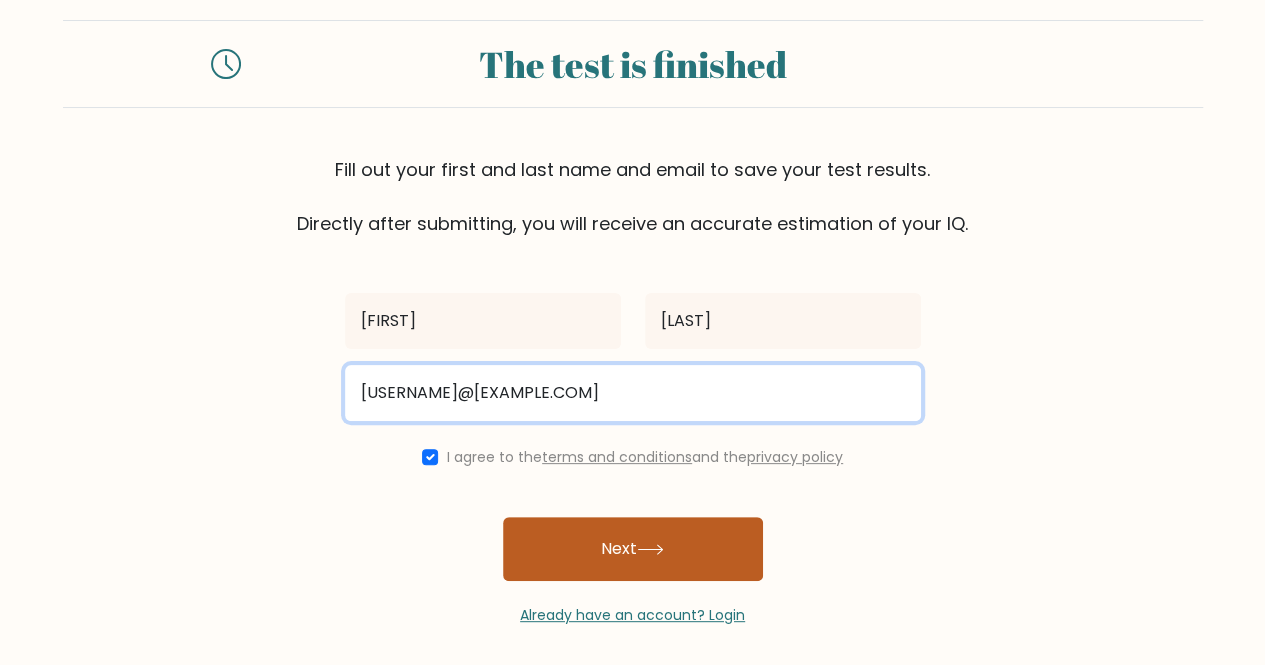 type on "seraphicmail123@gmail.com" 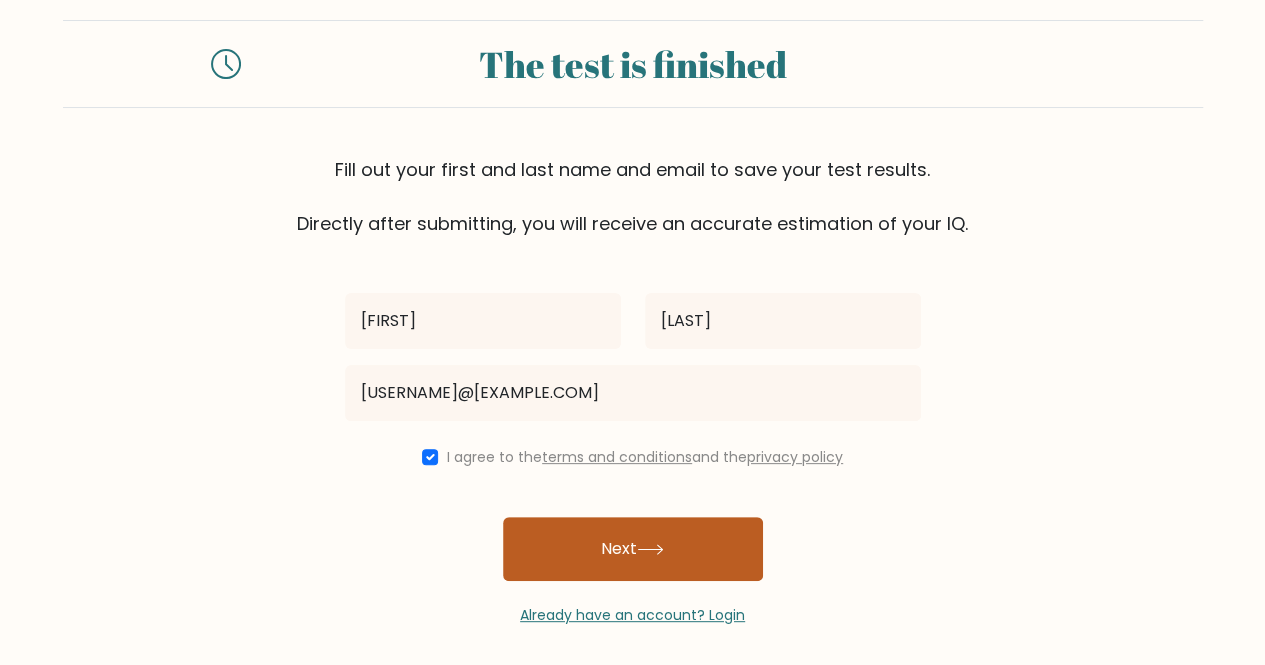 click on "Next" at bounding box center [633, 549] 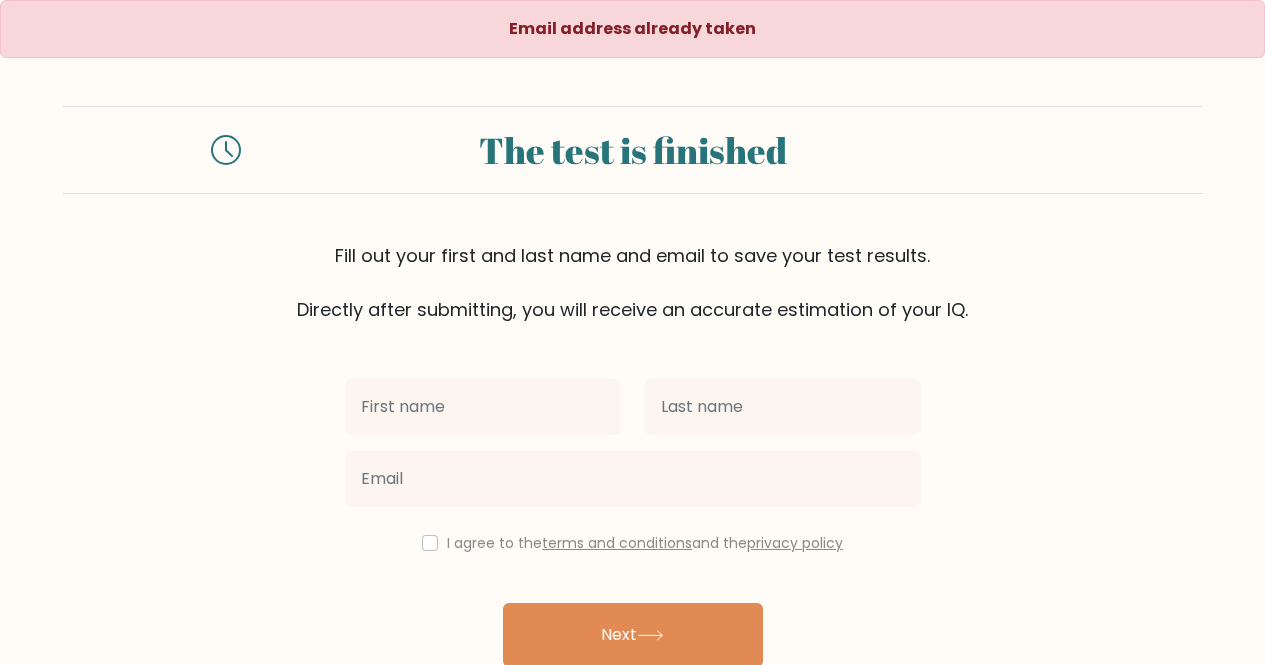 scroll, scrollTop: 0, scrollLeft: 0, axis: both 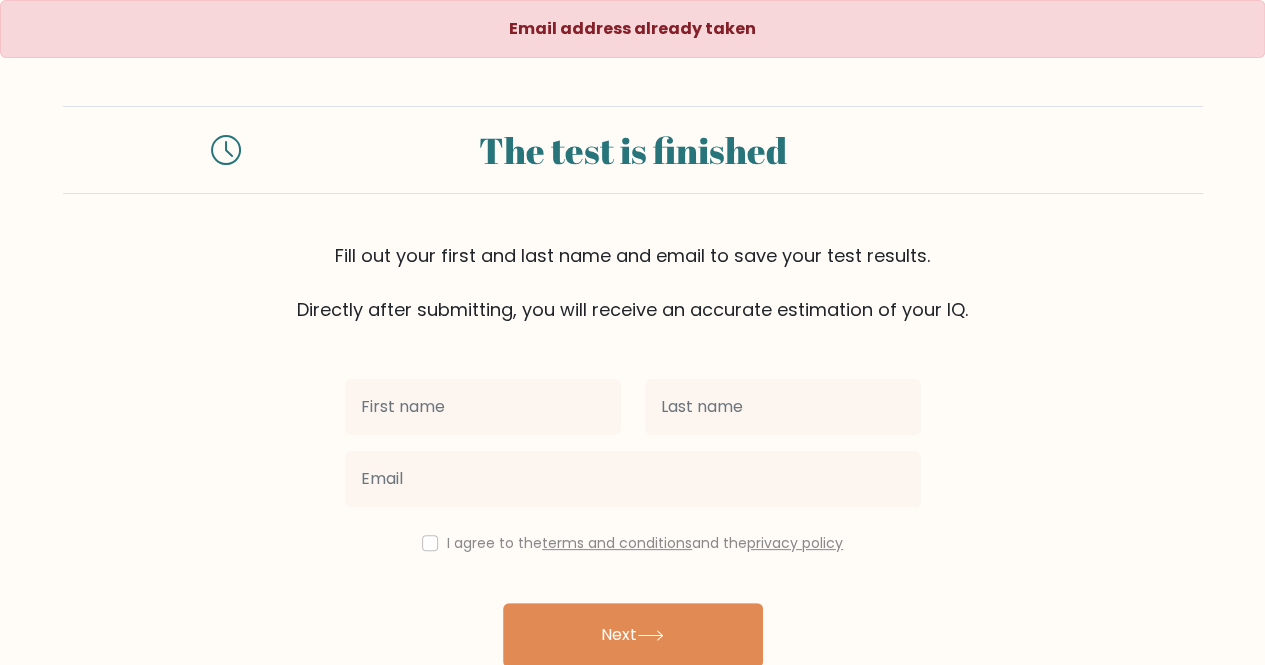 click at bounding box center [483, 407] 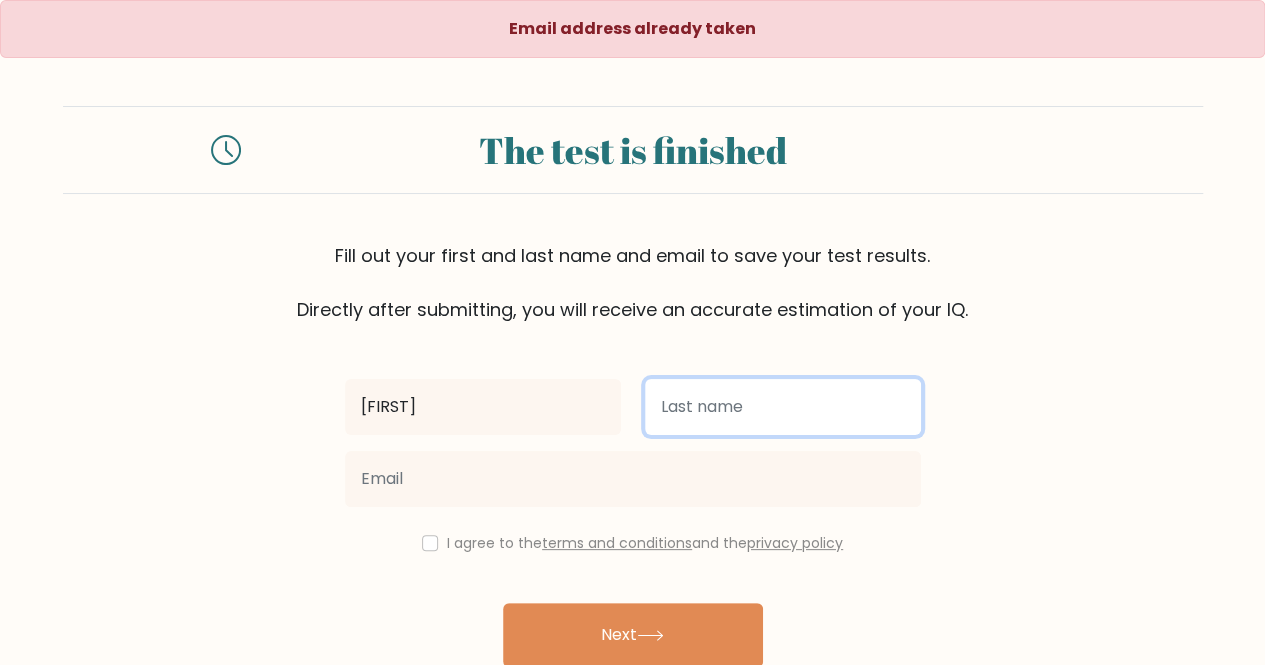 click at bounding box center [783, 407] 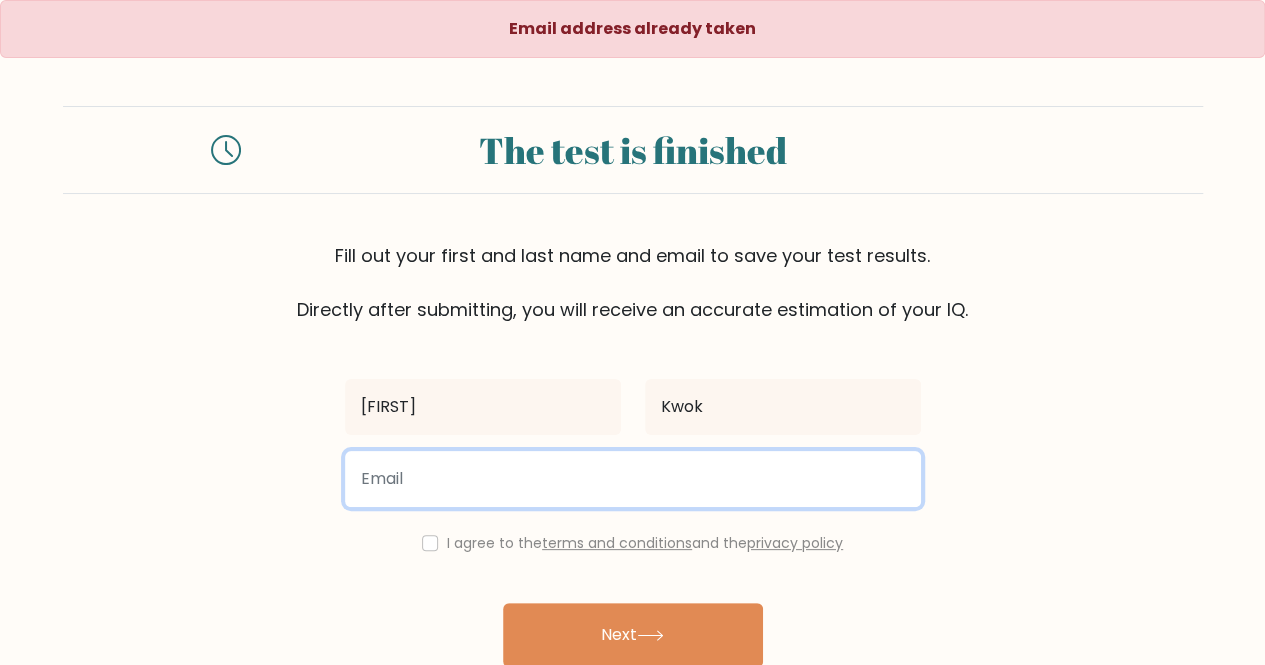 click at bounding box center (633, 479) 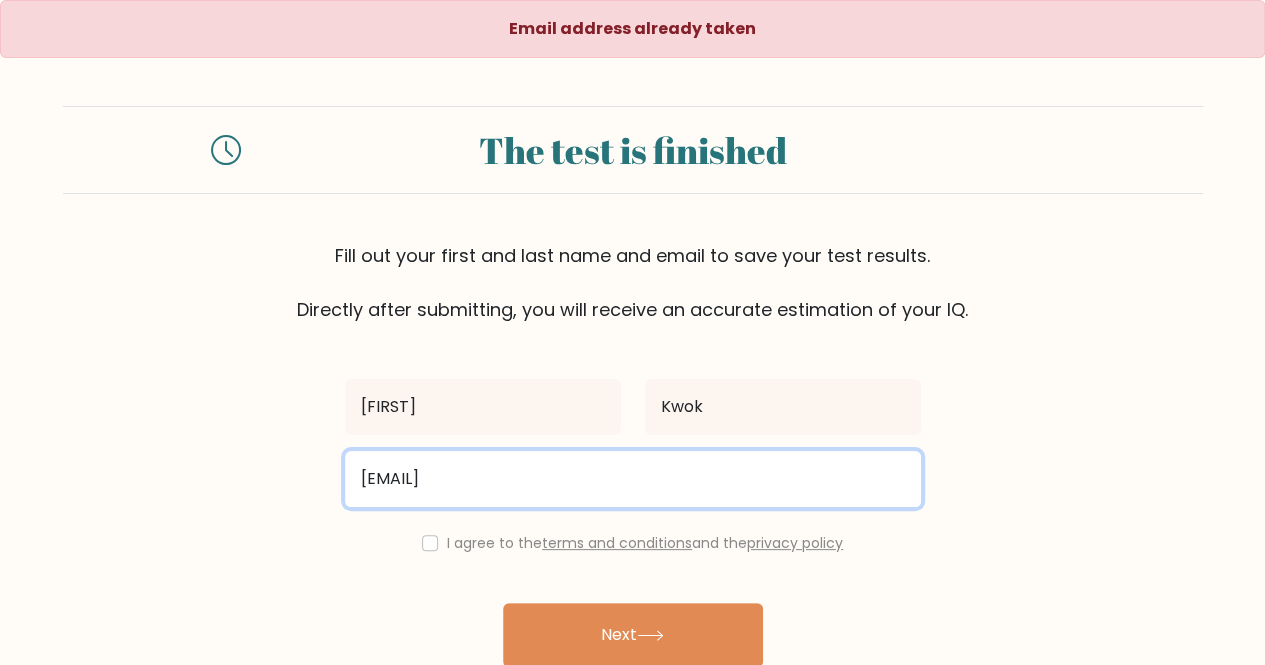 type on "[EMAIL]" 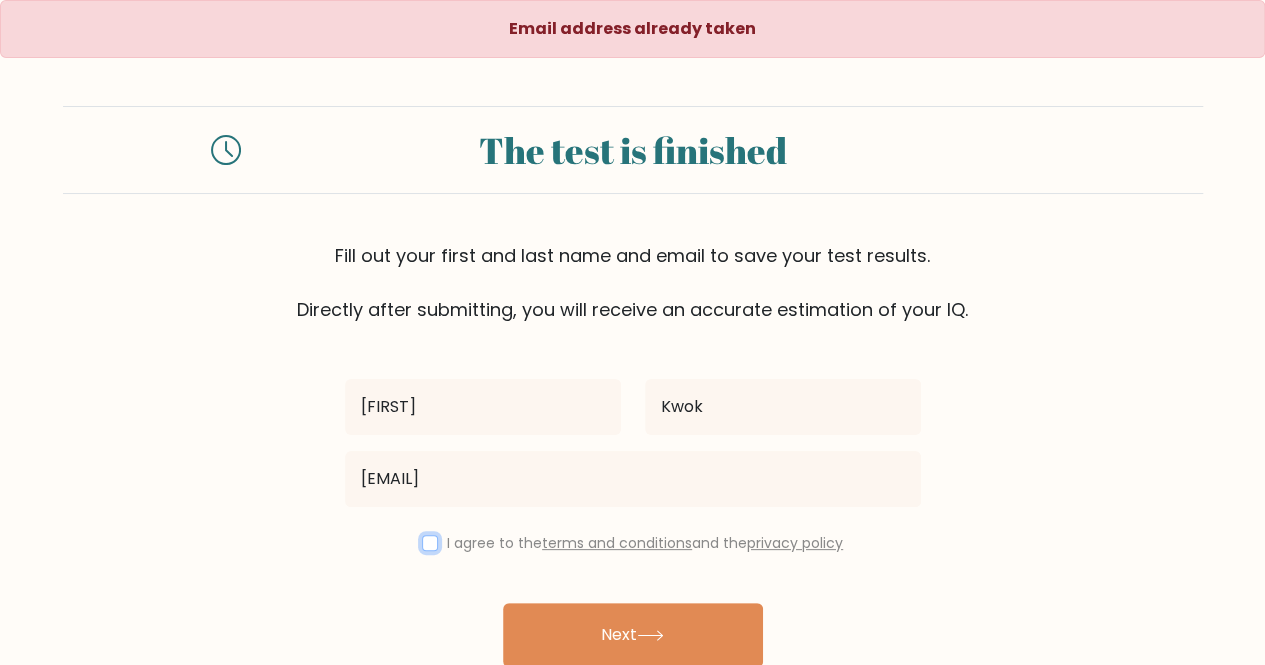 click at bounding box center (430, 543) 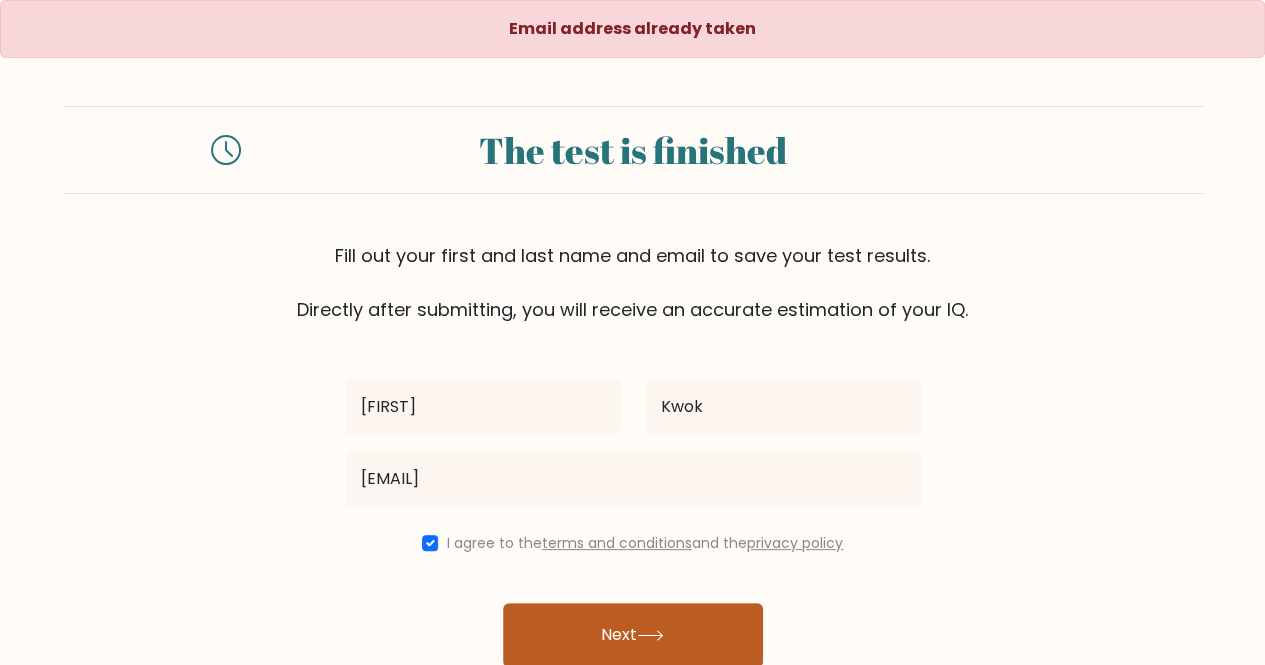 click on "Next" at bounding box center (633, 635) 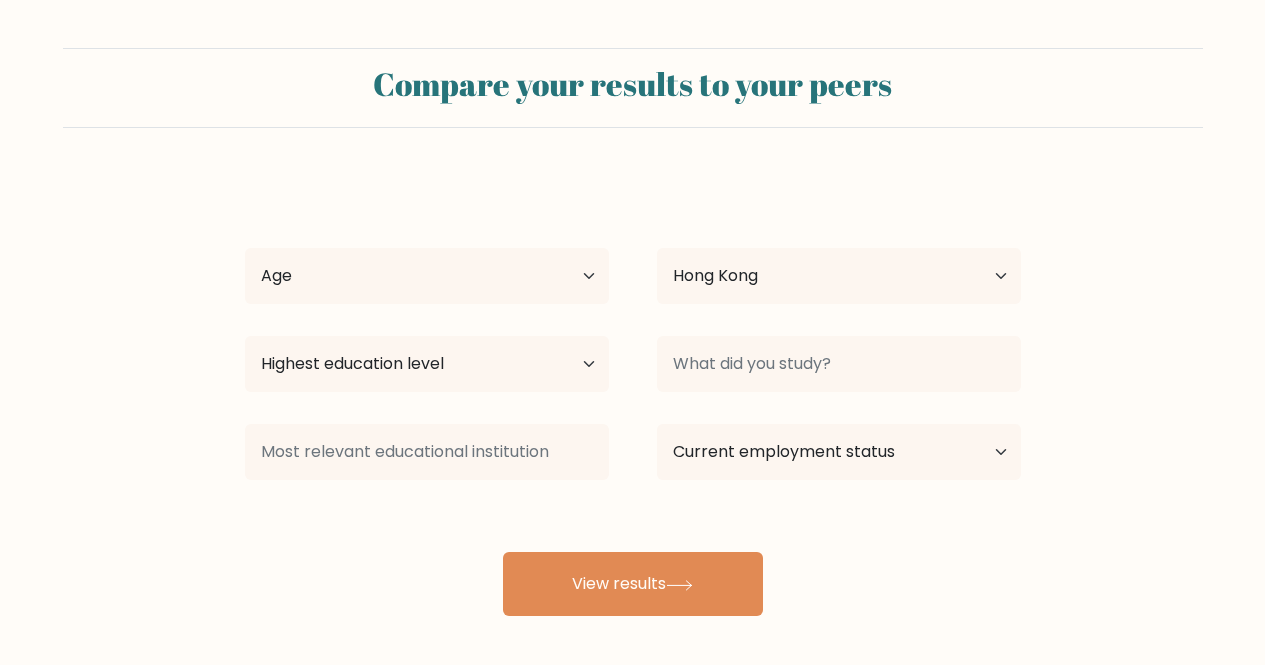 scroll, scrollTop: 0, scrollLeft: 0, axis: both 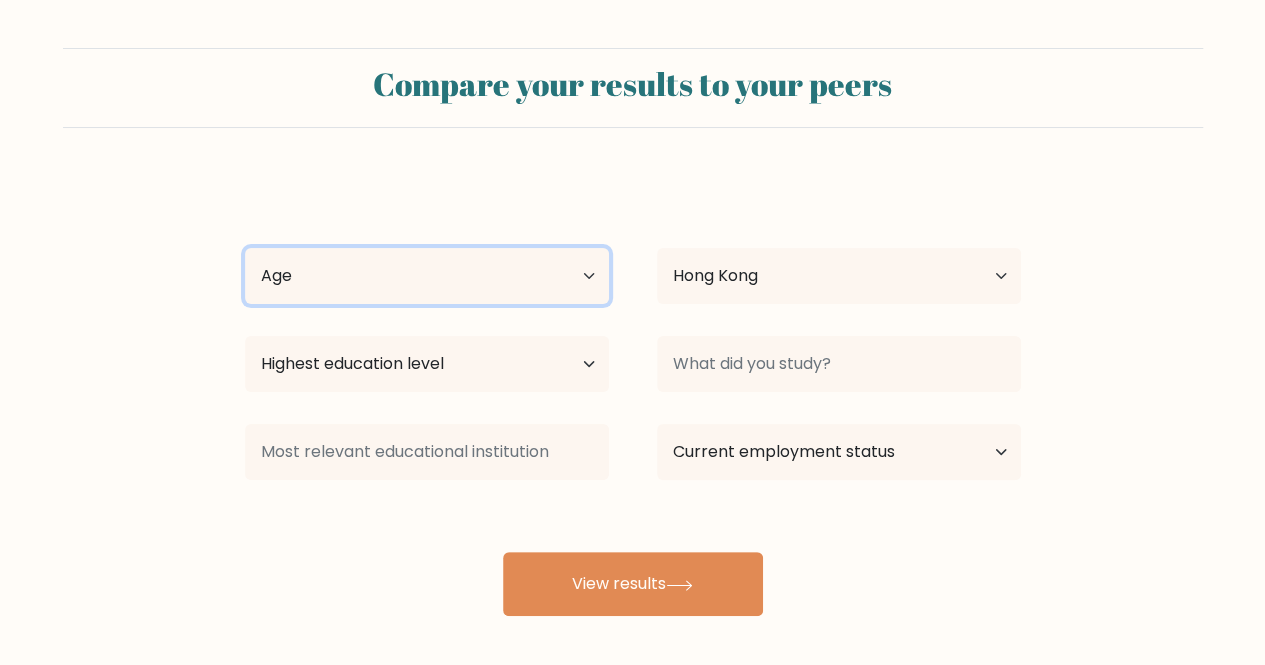 click on "Age
Under 18 years old
18-24 years old
25-34 years old
35-44 years old
45-54 years old
55-64 years old
65 years old and above" at bounding box center (427, 276) 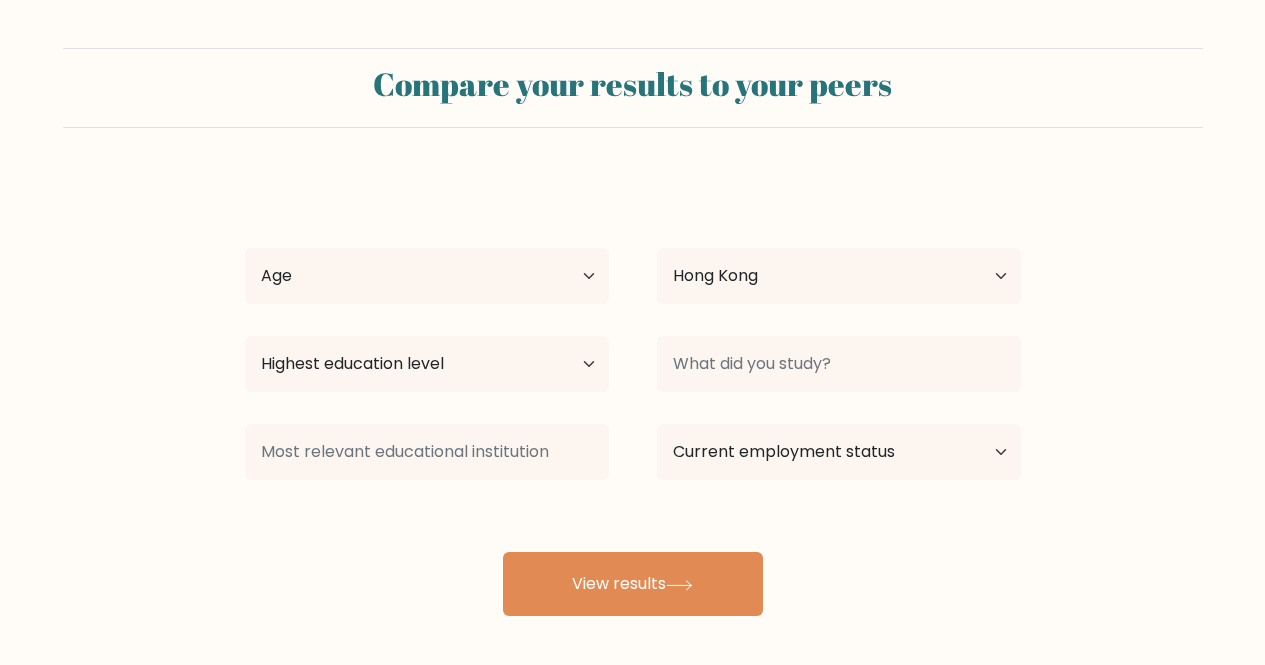 scroll, scrollTop: 0, scrollLeft: 0, axis: both 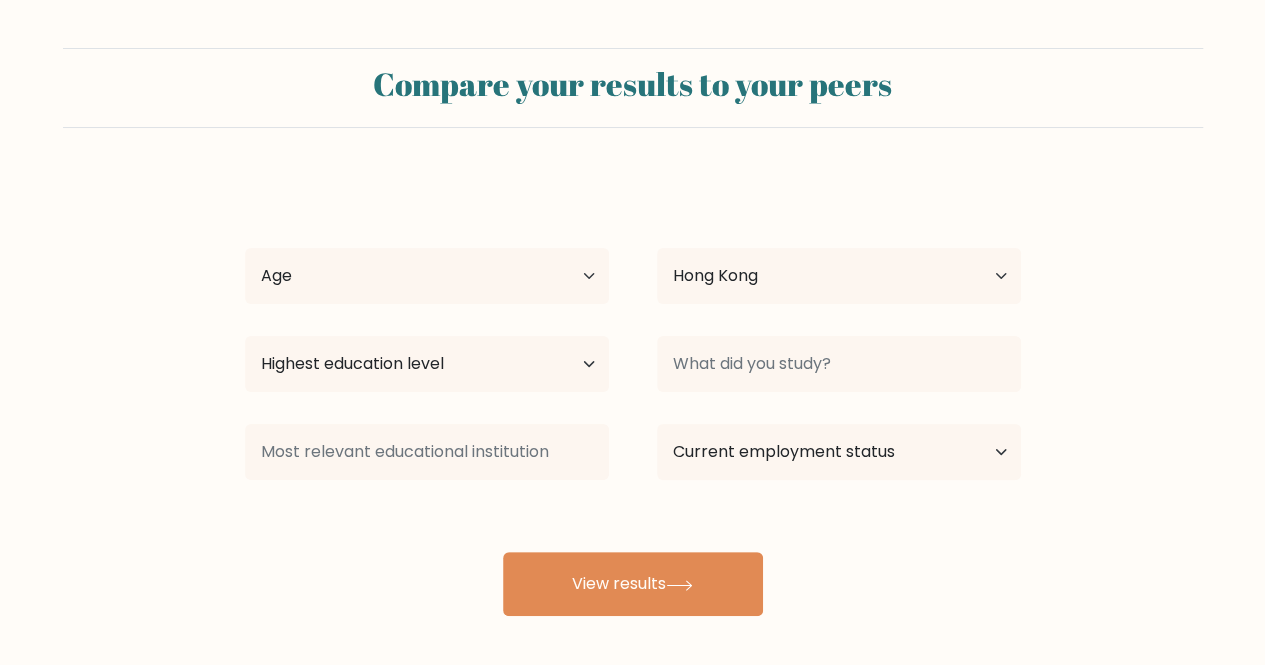 click on "Age
Under 18 years old
18-24 years old
25-34 years old
35-44 years old
45-54 years old
55-64 years old
65 years old and above" at bounding box center [427, 276] 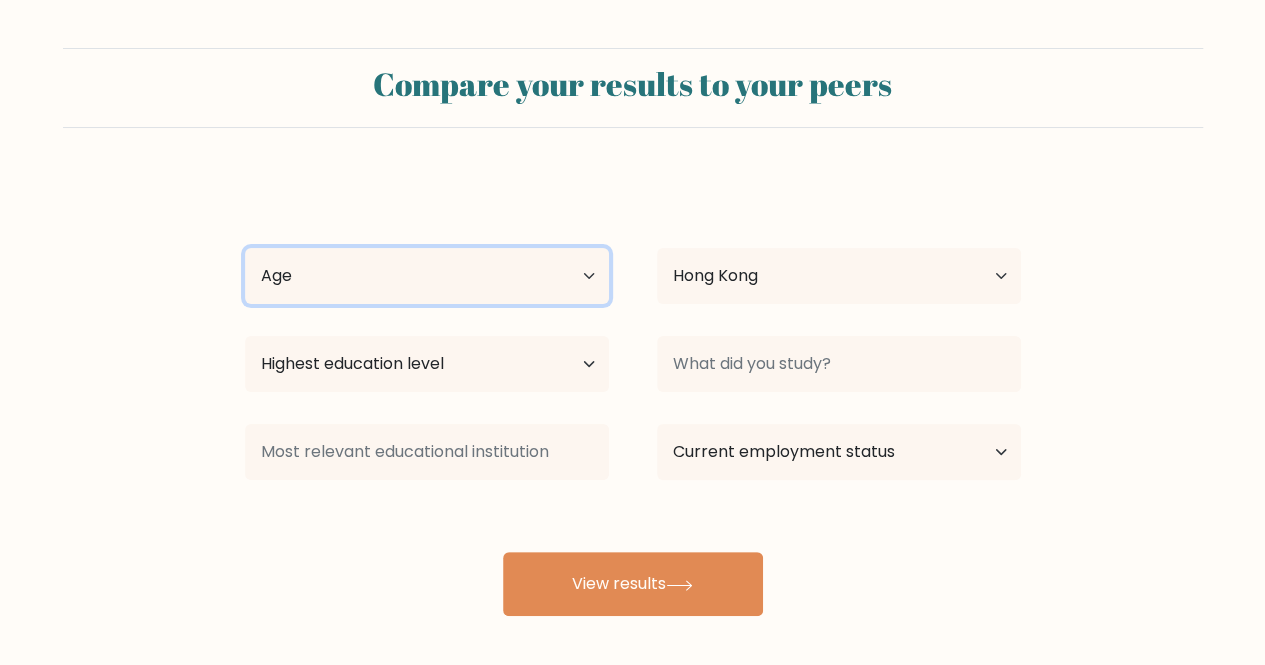 click on "Age
Under 18 years old
18-24 years old
25-34 years old
35-44 years old
45-54 years old
55-64 years old
65 years old and above" at bounding box center (427, 276) 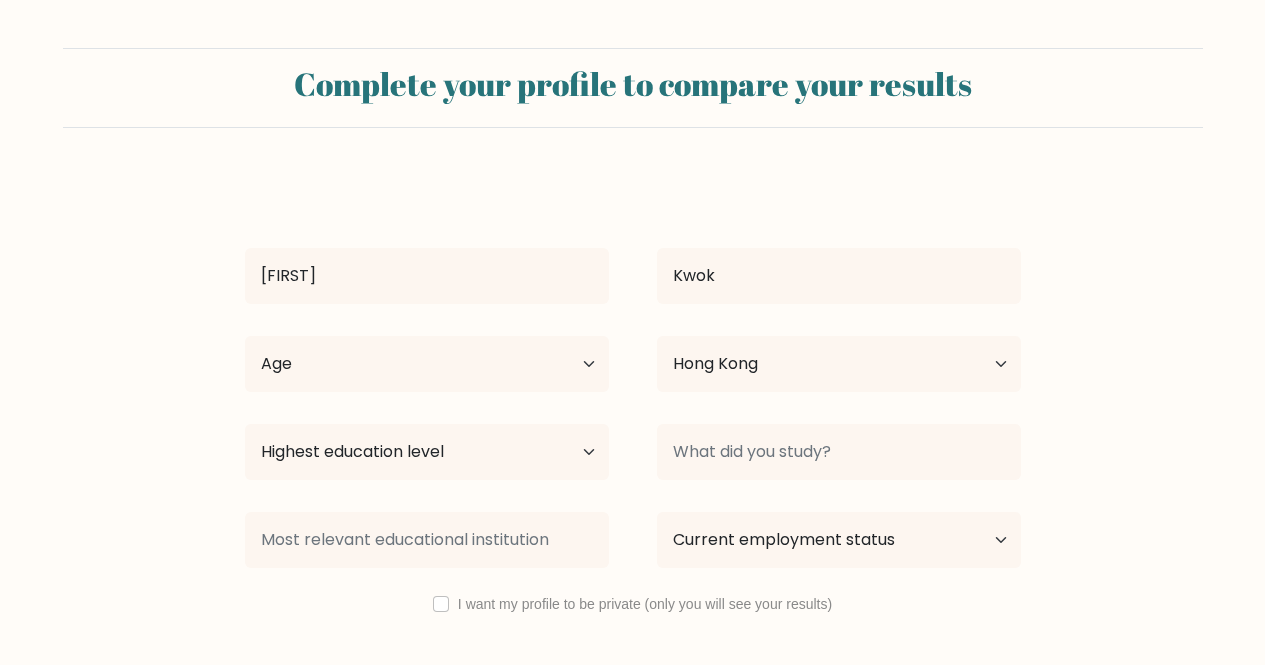 scroll, scrollTop: 0, scrollLeft: 0, axis: both 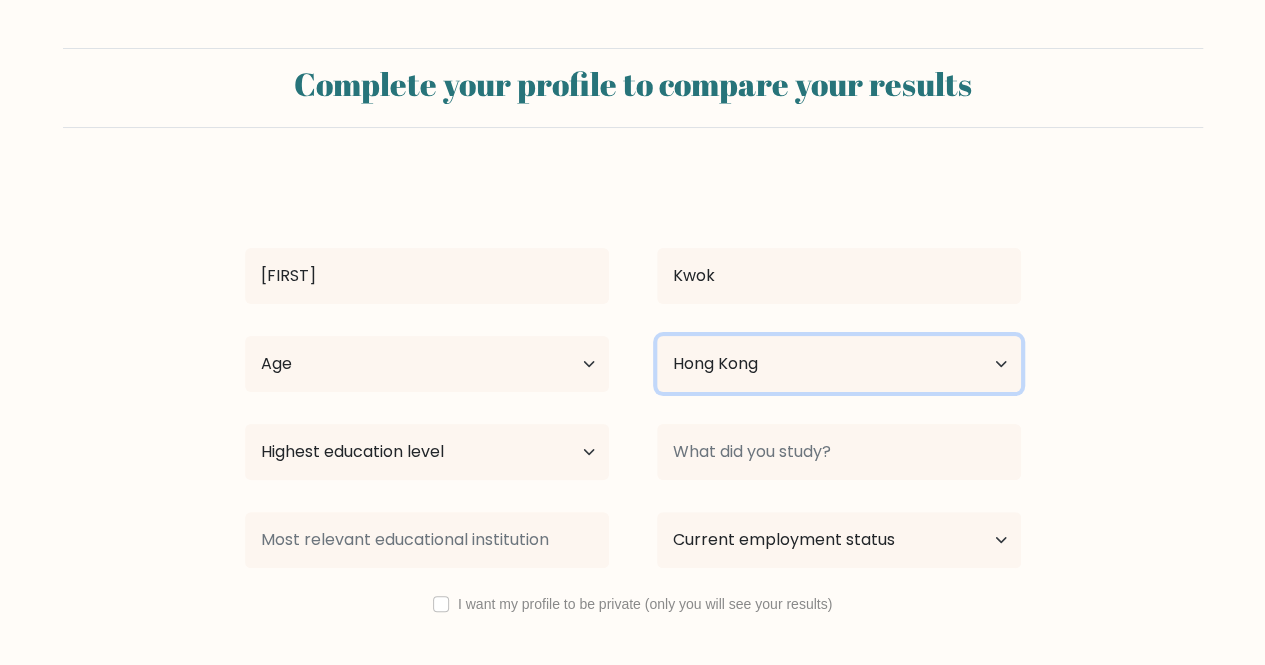 click on "Country
Afghanistan
Albania
Algeria
American Samoa
Andorra
Angola
Anguilla
Antarctica
Antigua and Barbuda
Argentina
Armenia
Aruba
Australia
Austria
Azerbaijan
Bahamas
Bahrain
Bangladesh
Barbados
Belarus
Belgium
Belize
Benin
Bermuda
Bhutan
Bolivia
Bonaire, Sint Eustatius and Saba
Bosnia and Herzegovina
Botswana
Bouvet Island
Brazil
British Indian Ocean Territory
Brunei
Bulgaria
Burkina Faso
Burundi
Cabo Verde
Cambodia
Cameroon
Canada
Cayman Islands
Central African Republic
Chad
Chile
China
Christmas Island
Cocos (Keeling) Islands
Colombia
Comoros
Congo
Congo (the Democratic Republic of the)
Cook Islands
Costa Rica
Côte d'Ivoire
Croatia
Cuba" at bounding box center [839, 364] 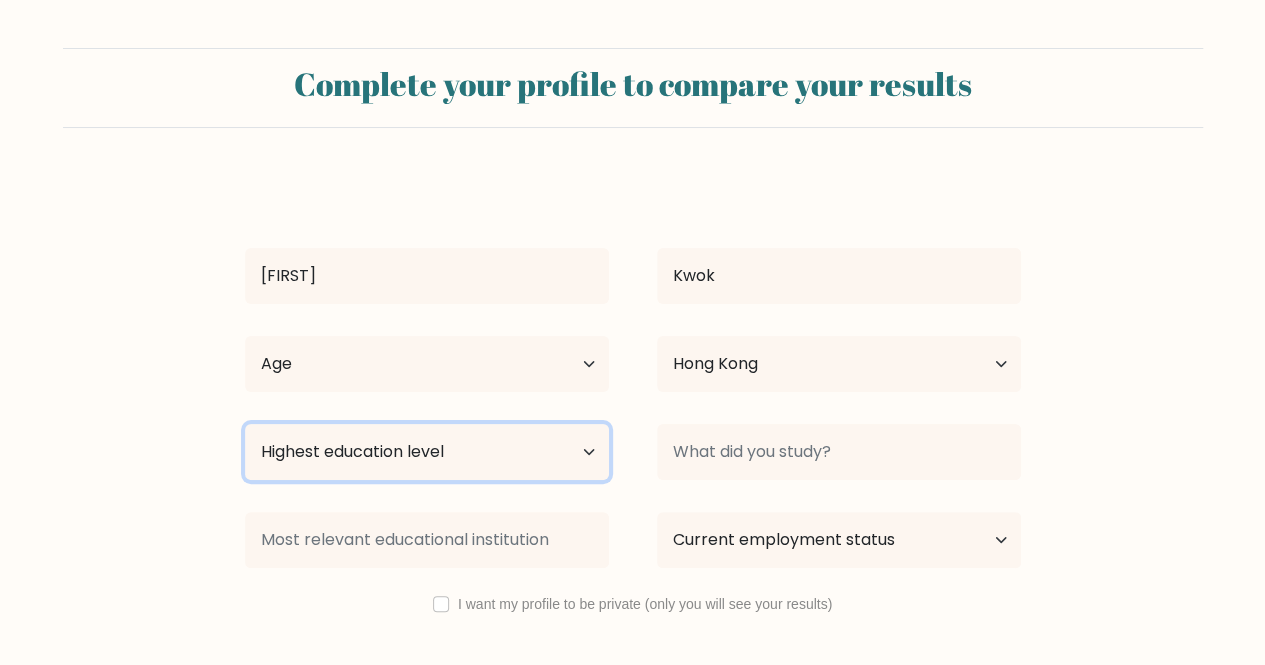 click on "Highest education level
No schooling
Primary
Lower Secondary
Upper Secondary
Occupation Specific
Bachelor's degree
Master's degree
Doctoral degree" at bounding box center (427, 452) 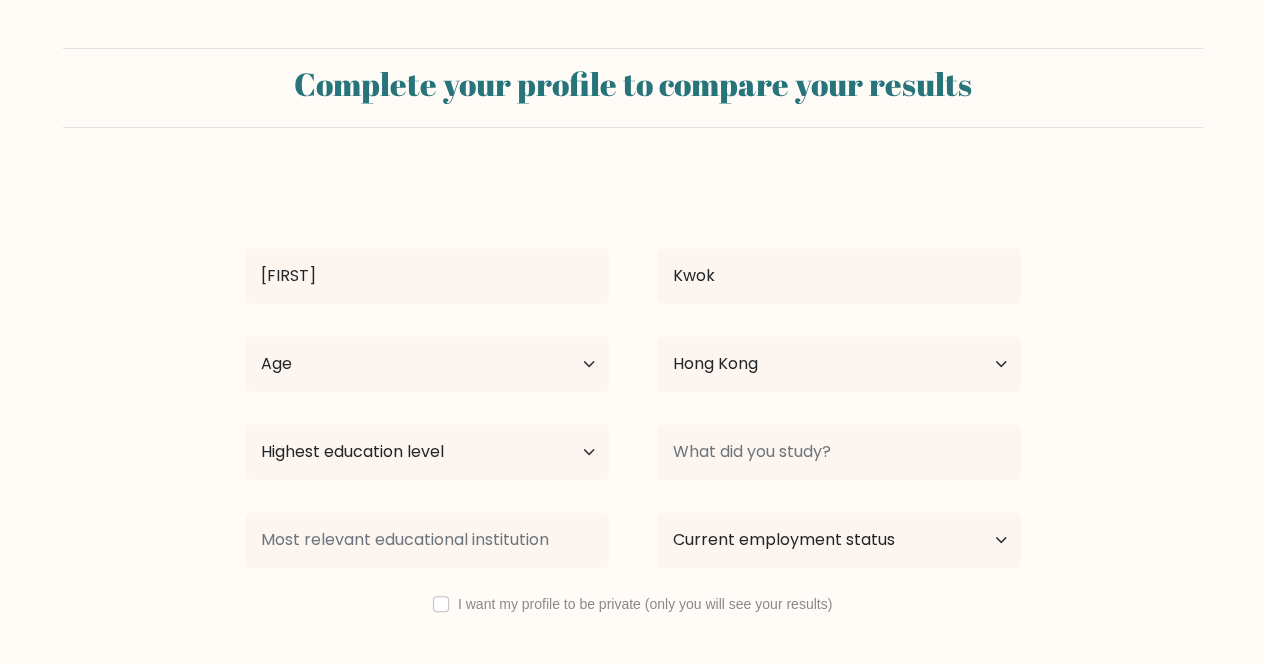 click on "Complete your profile to compare your results
[FIRST]
[LAST]
Age
Under 18 years old
18-24 years old
25-34 years old
35-44 years old
45-54 years old
55-64 years old
65 years old and above
Country
Afghanistan
Albania
Algeria
American Samoa" at bounding box center (632, 396) 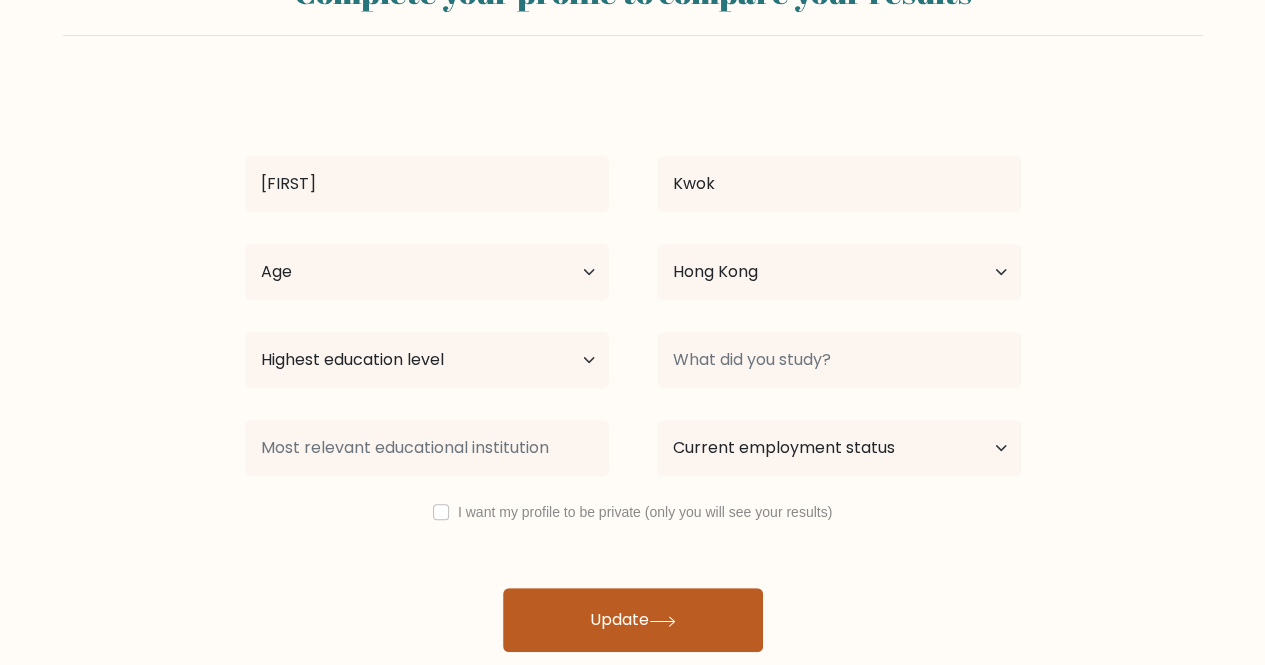 click on "Update" at bounding box center [633, 620] 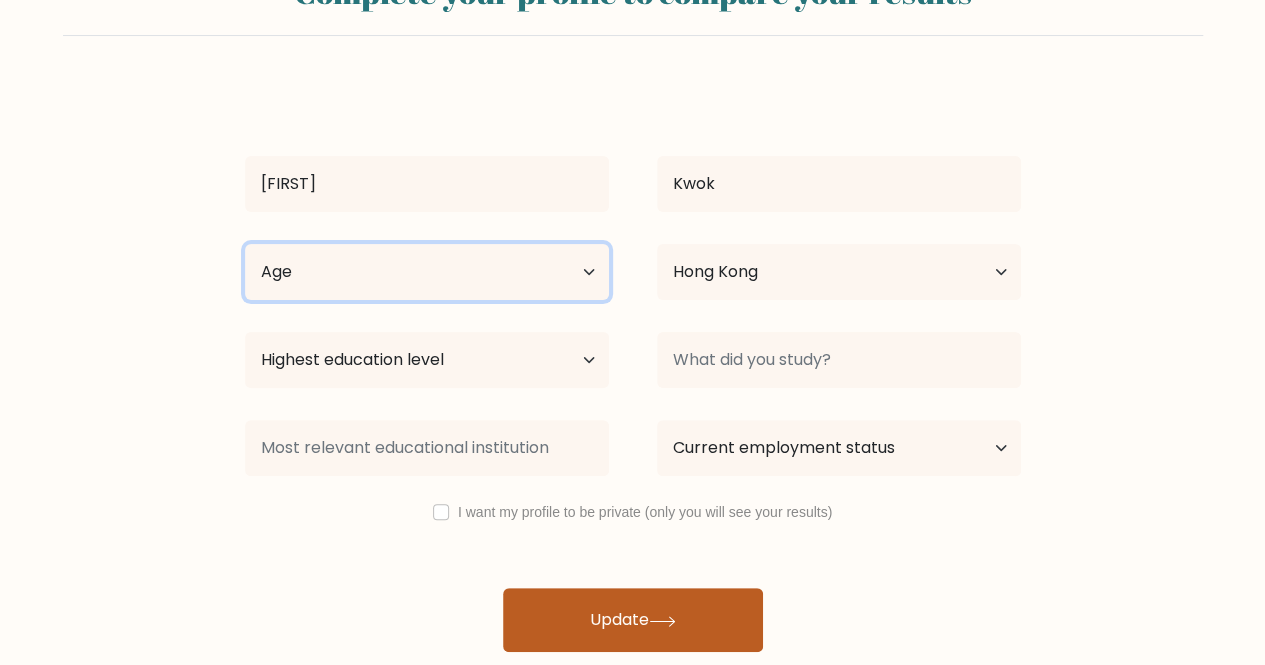 scroll, scrollTop: 0, scrollLeft: 0, axis: both 